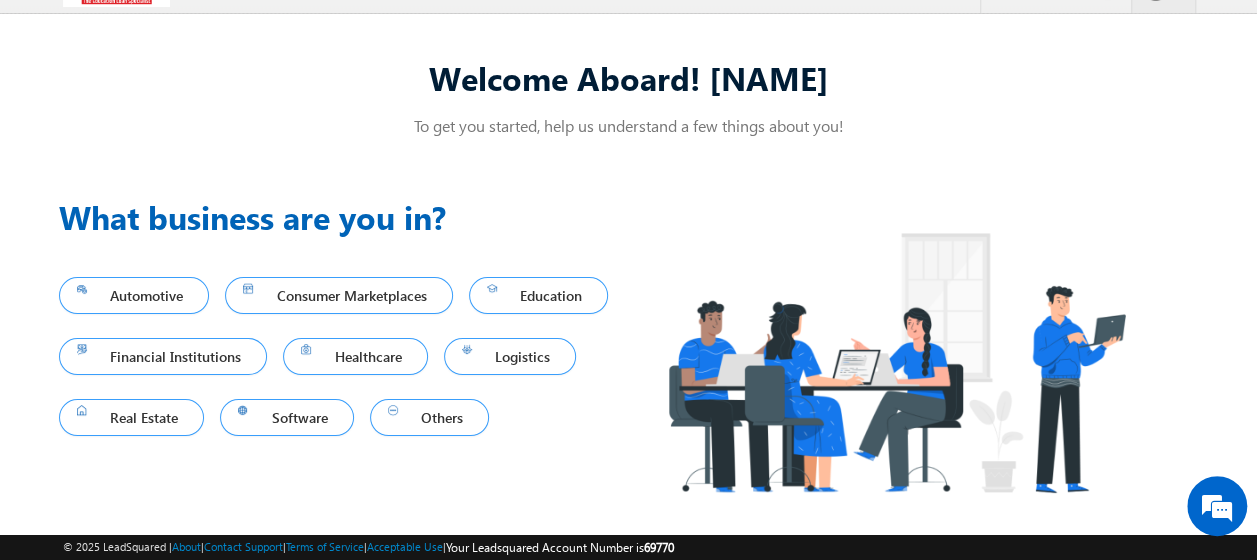 scroll, scrollTop: 0, scrollLeft: 0, axis: both 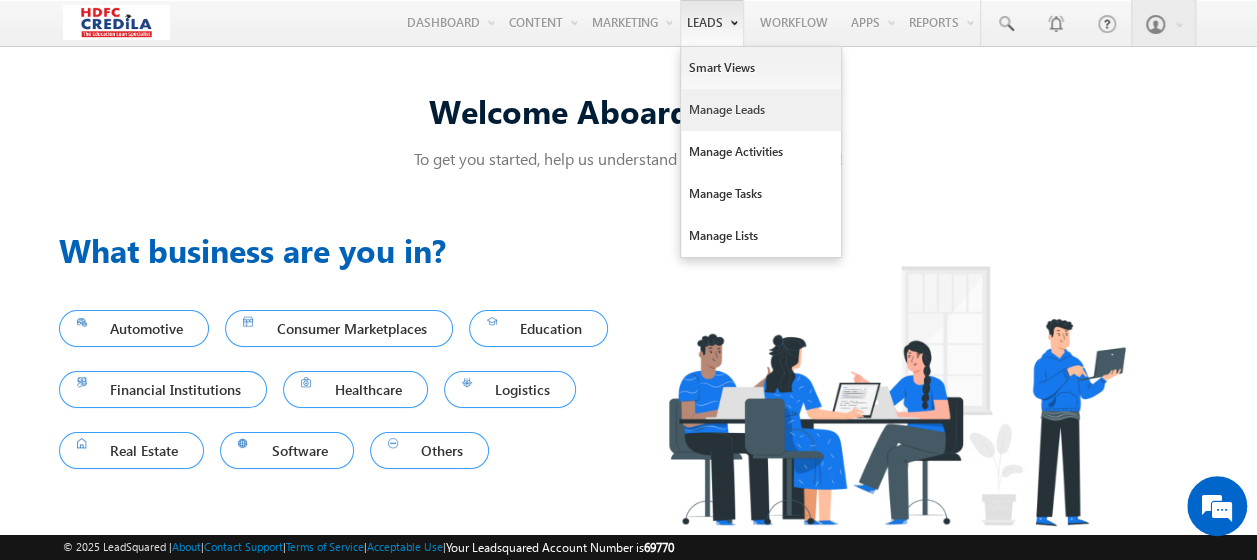 click on "Manage Leads" at bounding box center (761, 110) 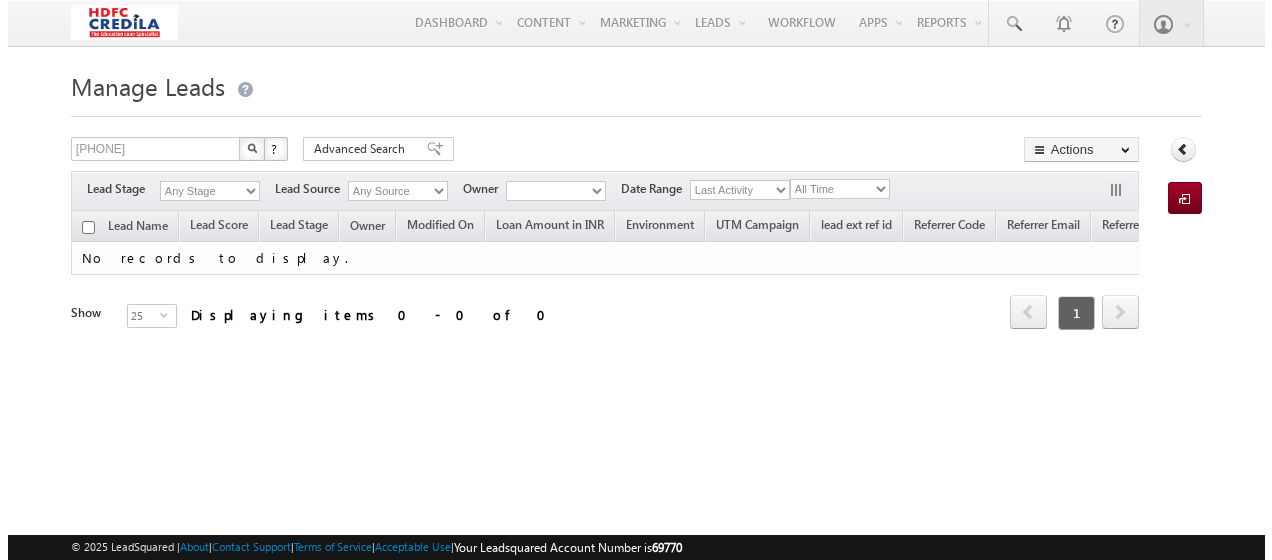 scroll, scrollTop: 0, scrollLeft: 0, axis: both 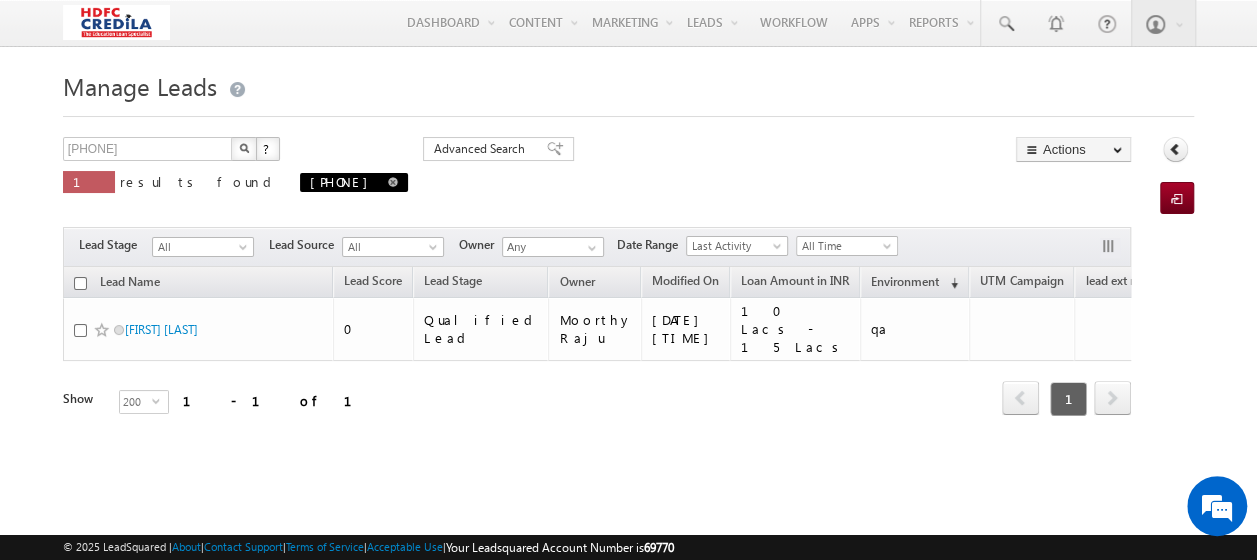 click at bounding box center [393, 182] 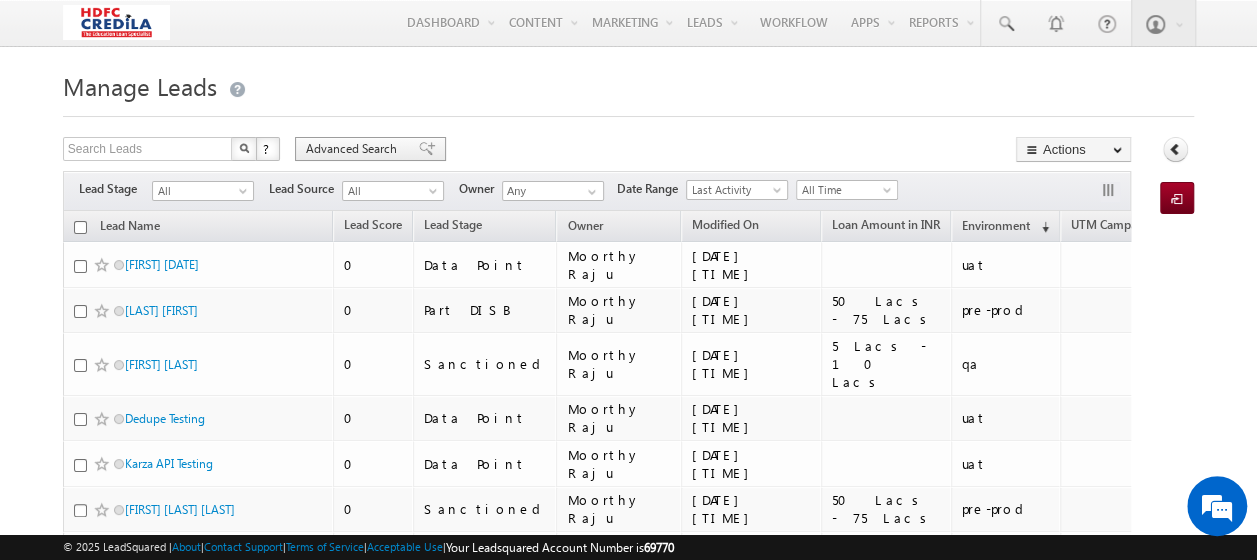 click on "Advanced Search" at bounding box center (370, 149) 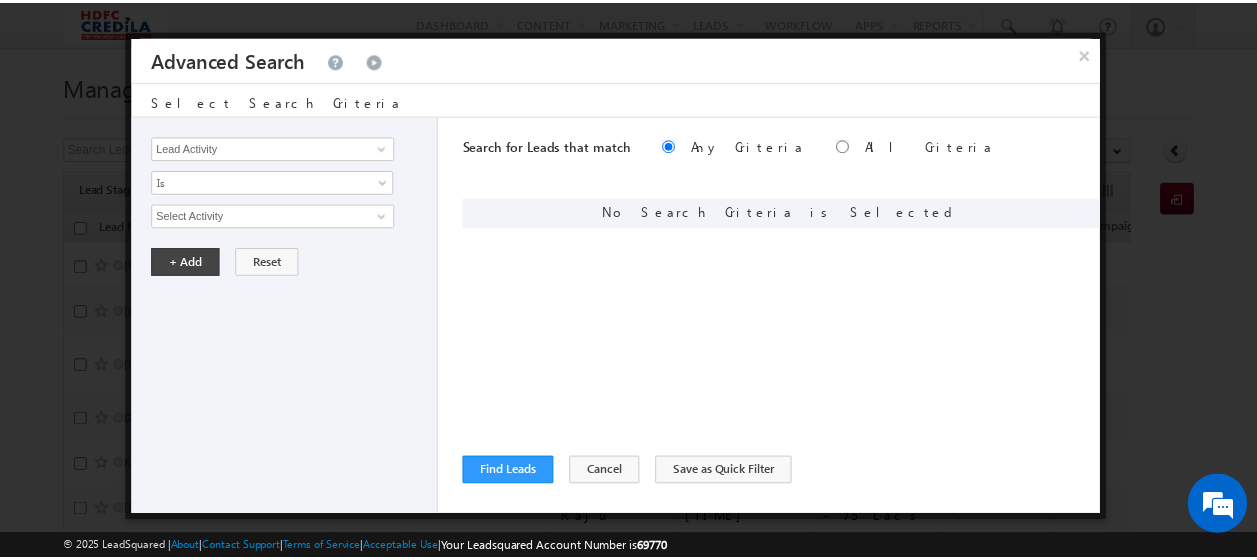 scroll, scrollTop: 0, scrollLeft: 0, axis: both 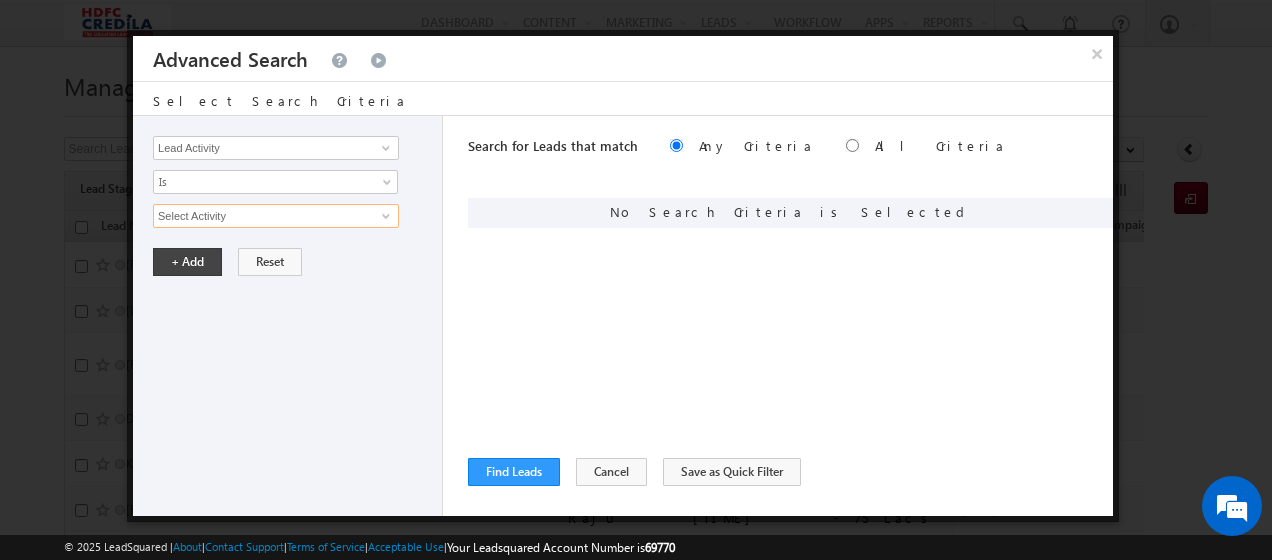 click on "Select Activity" at bounding box center [276, 216] 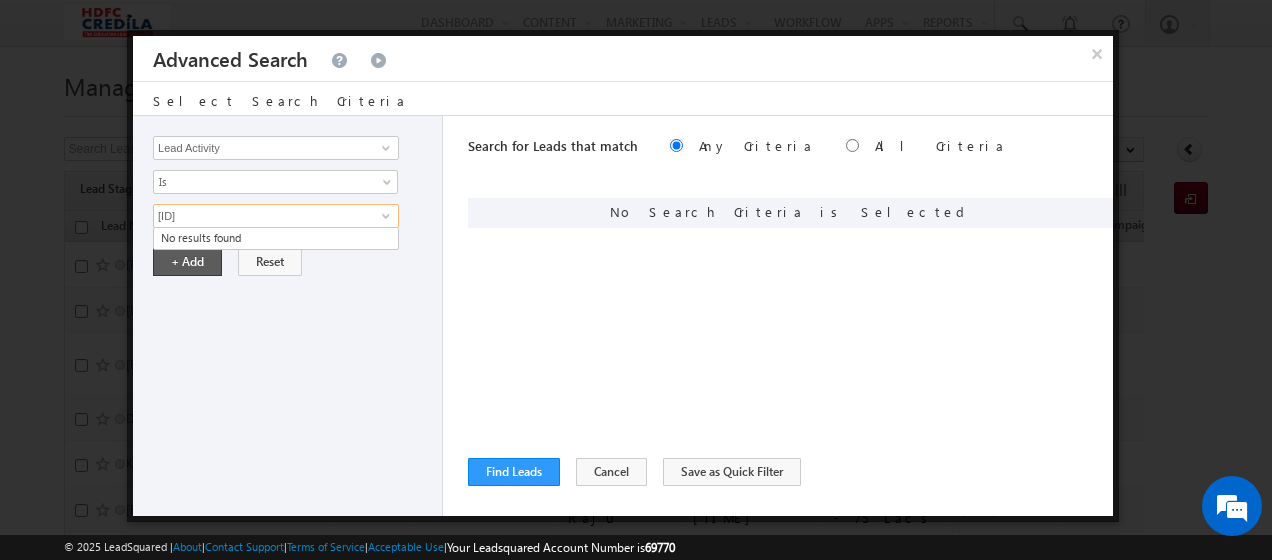 type on "L250528000001" 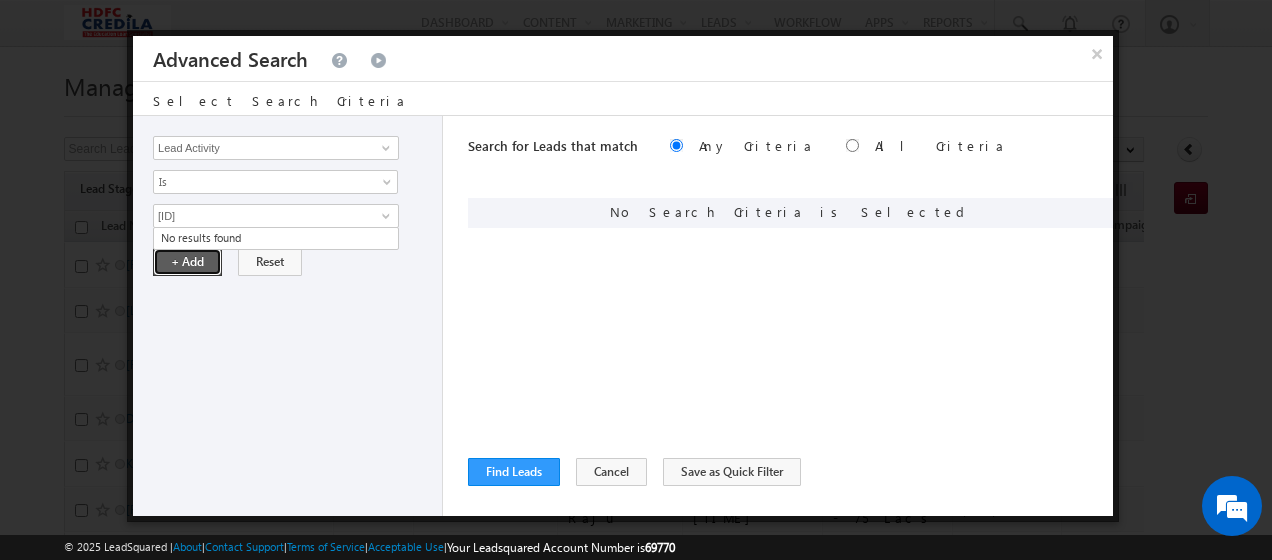 type 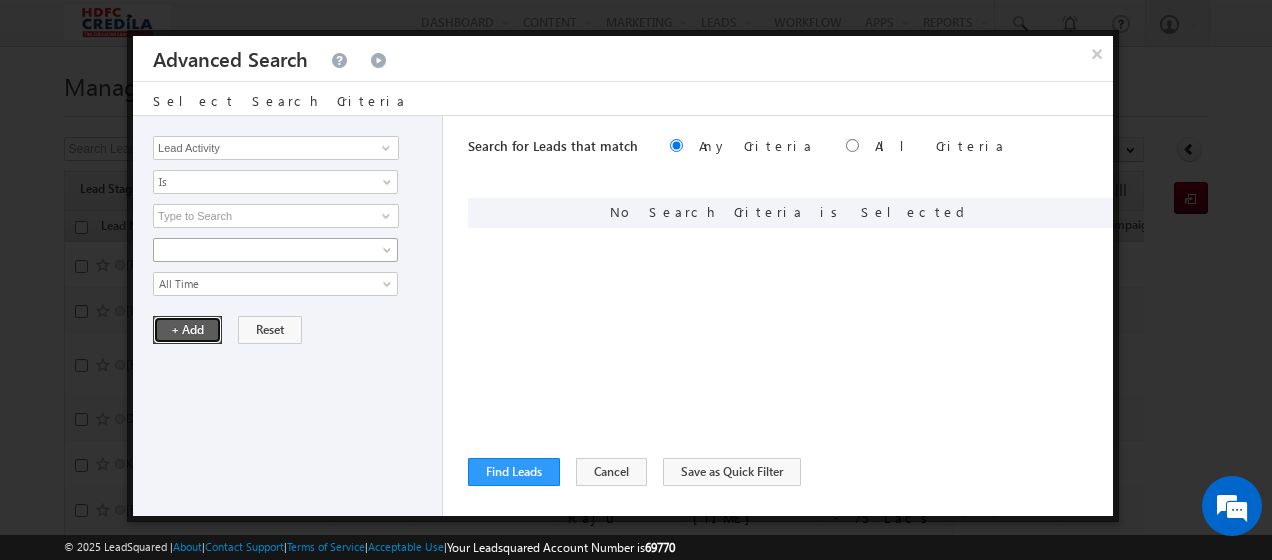 click on "Lead Activity Task Sales Group  Prospect Id ACH EDC ACH status Address 1 Address 2 Admission Status Admission Status EDC Admission Status SUD Agreement Signin Status Agreement Status EDC Application fomr URL - Status Application fomr URL - Application form Application fomr URL - ID Application ID Application Number Call Disposition Call Sub Disposition Can Offer Collateral Security Cersai status City Company Consent Consent to Communicate Conversion Referrer URL Country Country of Study Course Type Created By Id Created On Current Opt In Status Do Not Call Do Not Email Do Not SMS Do Not Track DRF Status DRF Submission EDC Email Employment FI EDC Employment FI Verification Engagement Score Environment Error for Phone Call Error for Phone Call Sales Error PhoneCall Expected Disbursement date Follow Up Required for SUD Incoming Lead Stage Insurance application status Insurance Application Submission EDC Is Portal User Job Title KYC EDC KYC status Last Activity Last Activity Date" at bounding box center (288, 316) 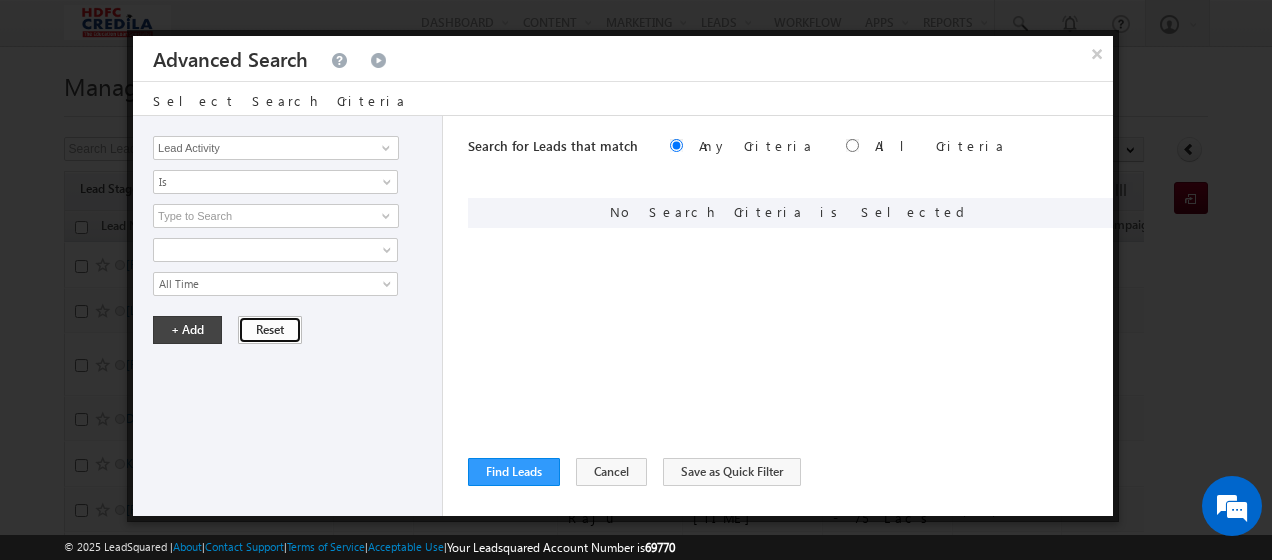 click on "Reset" at bounding box center [270, 330] 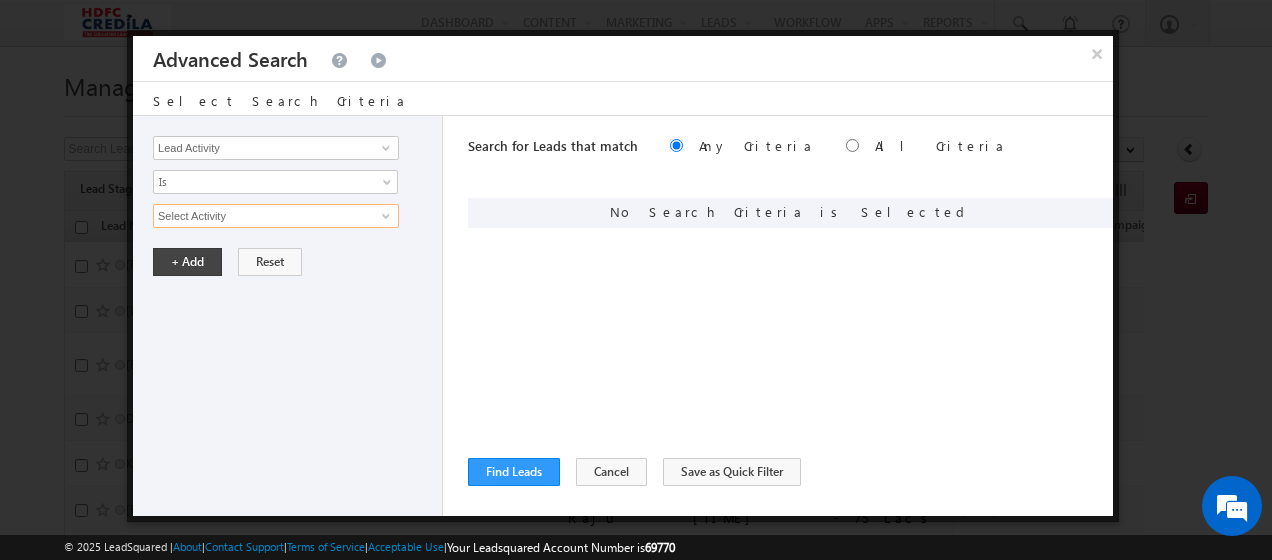 click on "Select Activity" at bounding box center [276, 216] 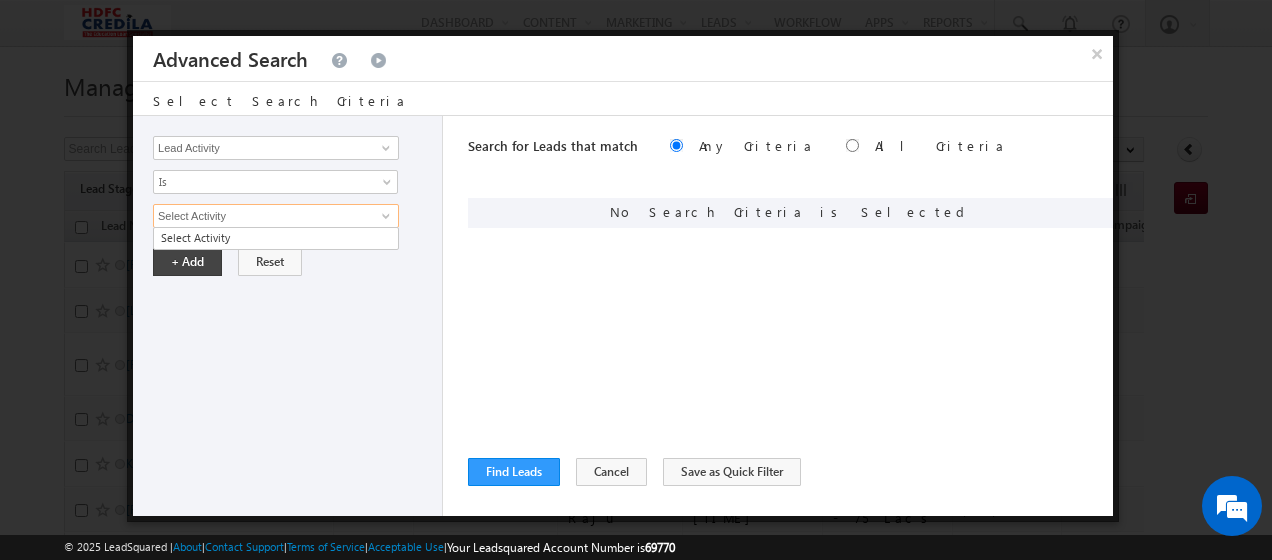 paste on "[LEAD_ID]" 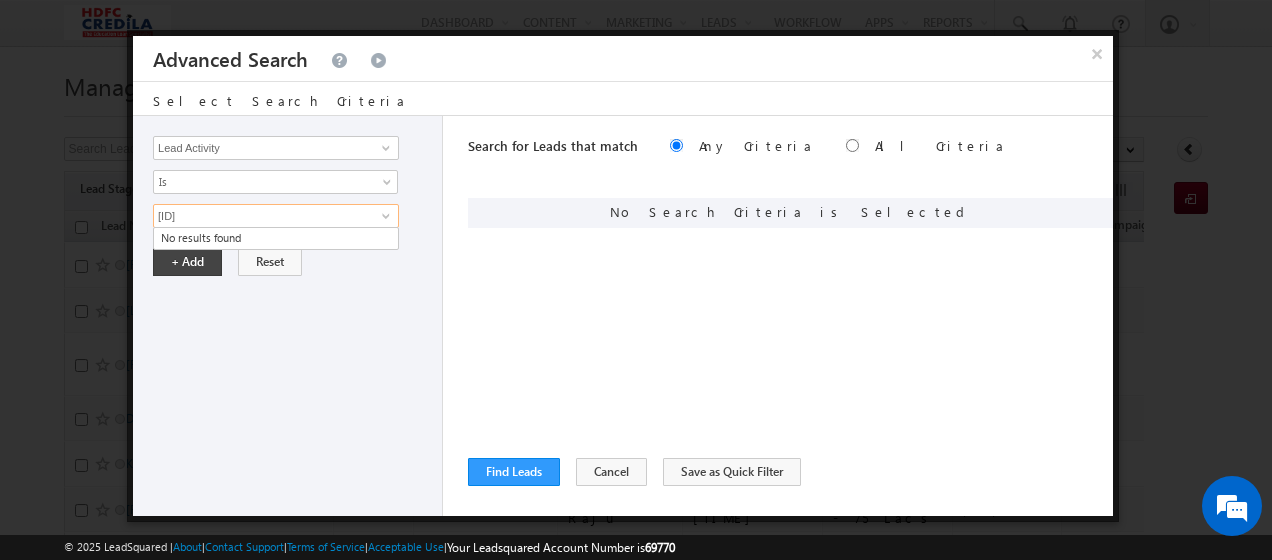 type on "[LEAD_ID]" 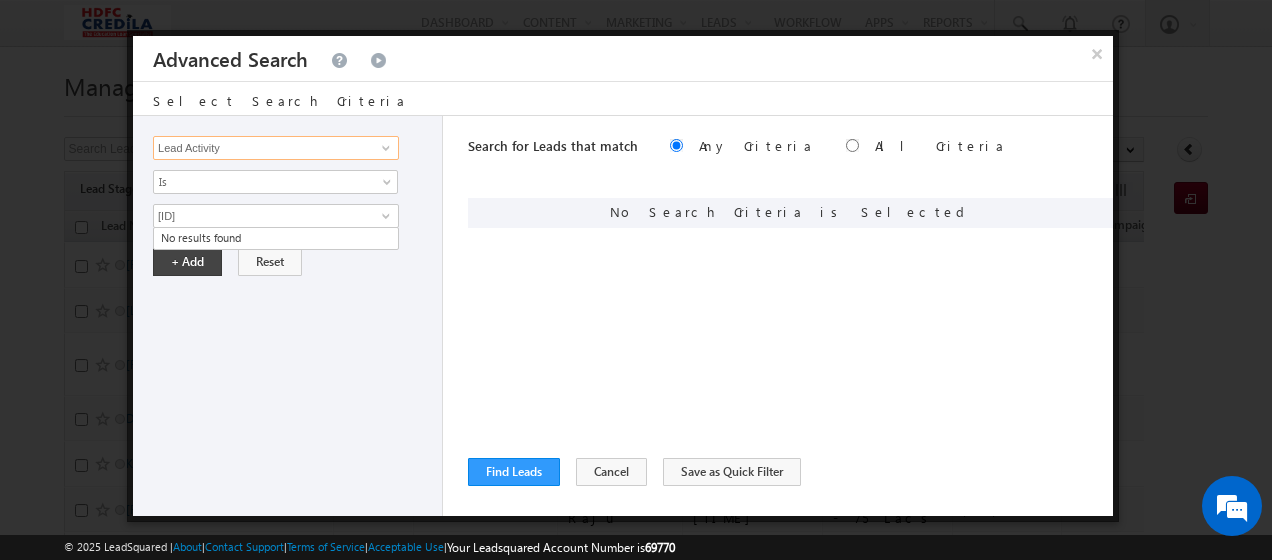 type 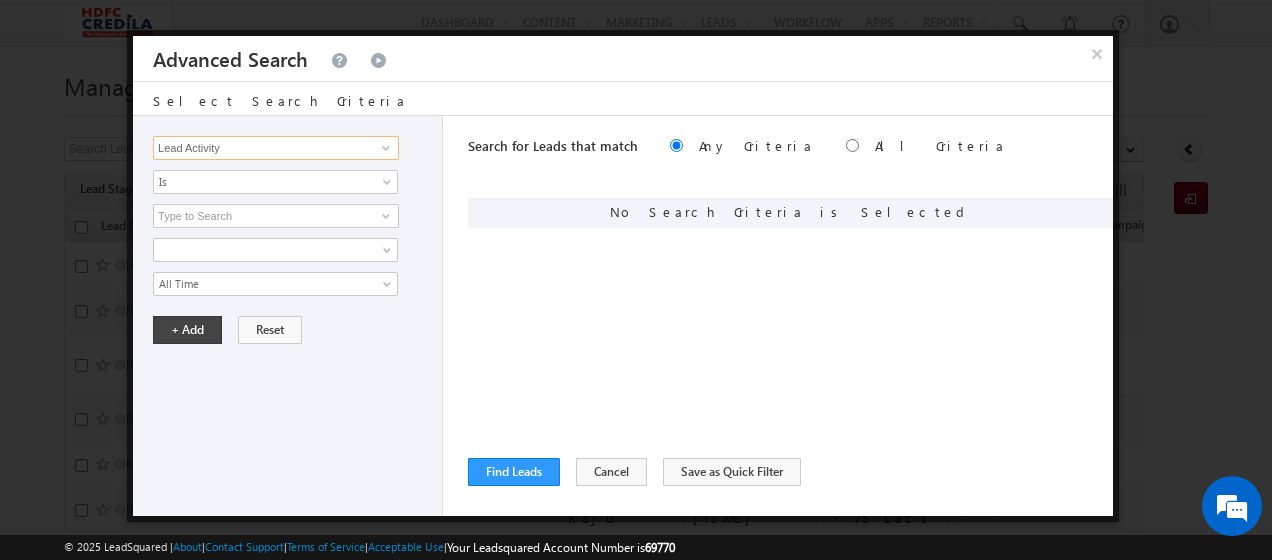 click on "Lead Activity" at bounding box center [276, 148] 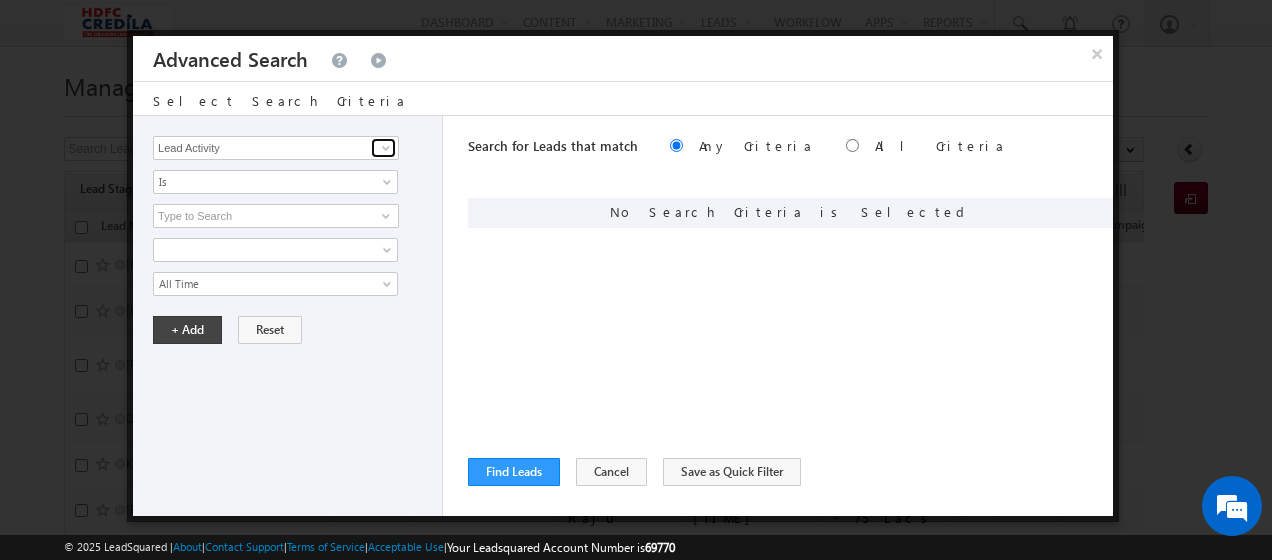 click at bounding box center (383, 148) 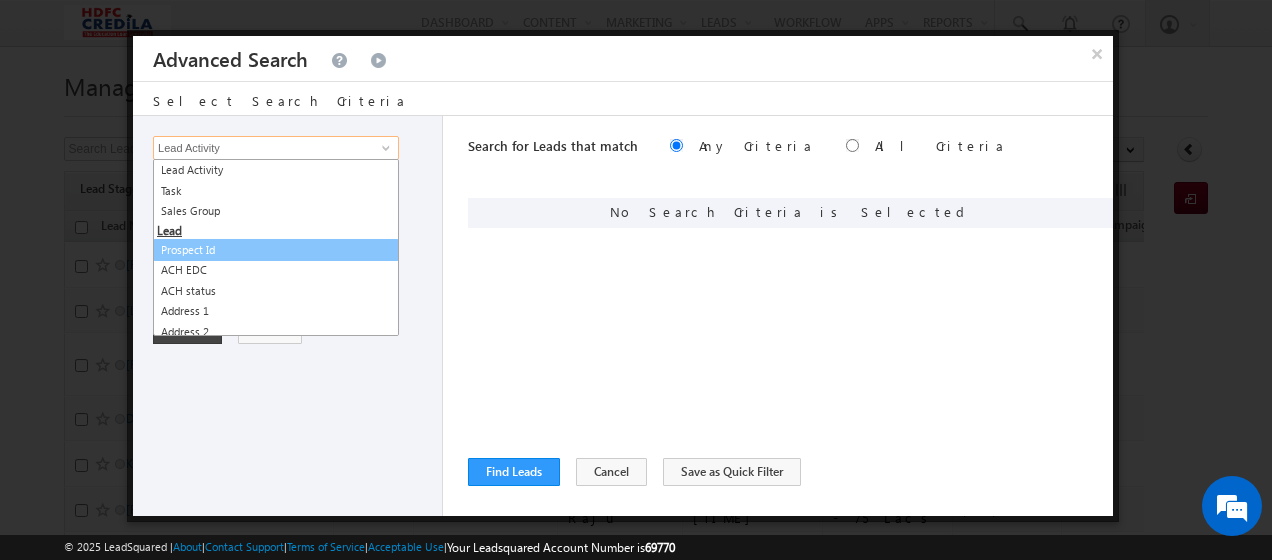 click on "Prospect Id" at bounding box center [276, 250] 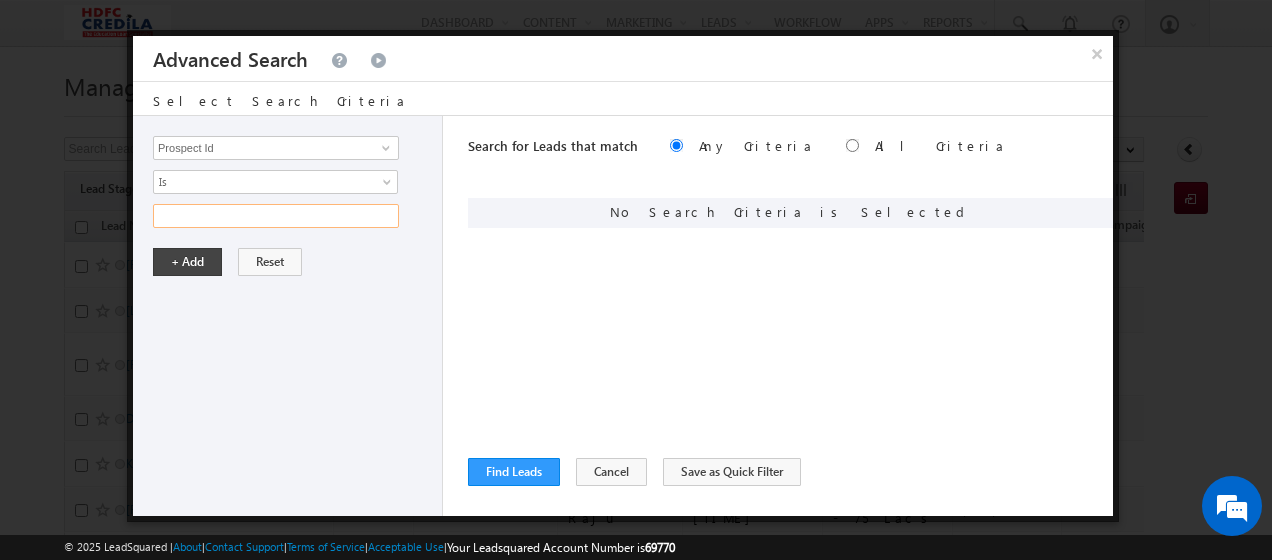 click at bounding box center [276, 216] 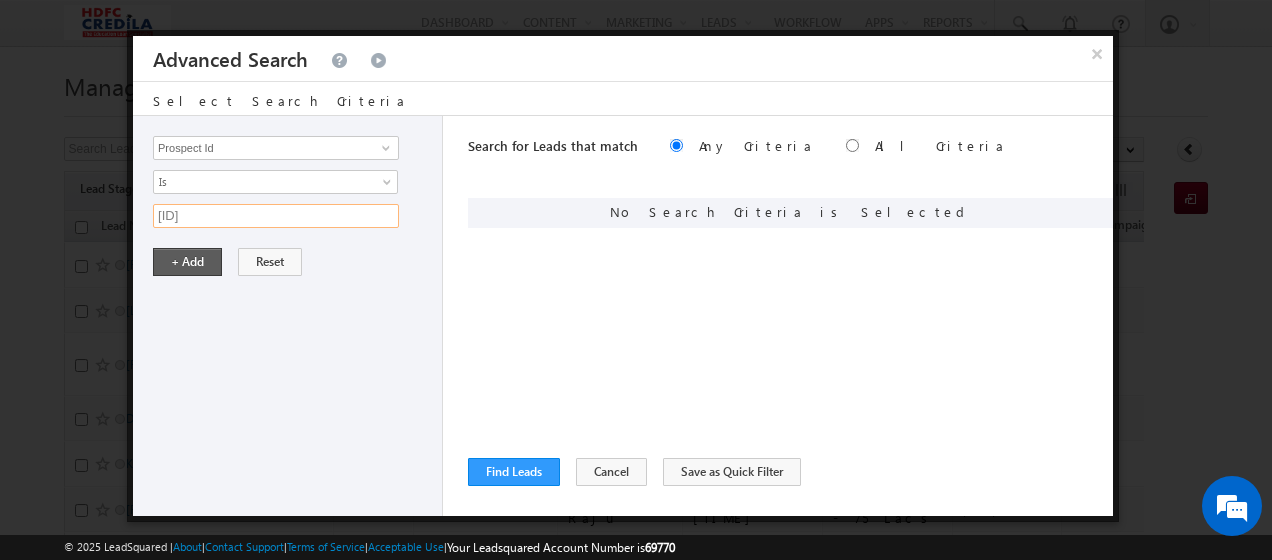 type on "L250528000001" 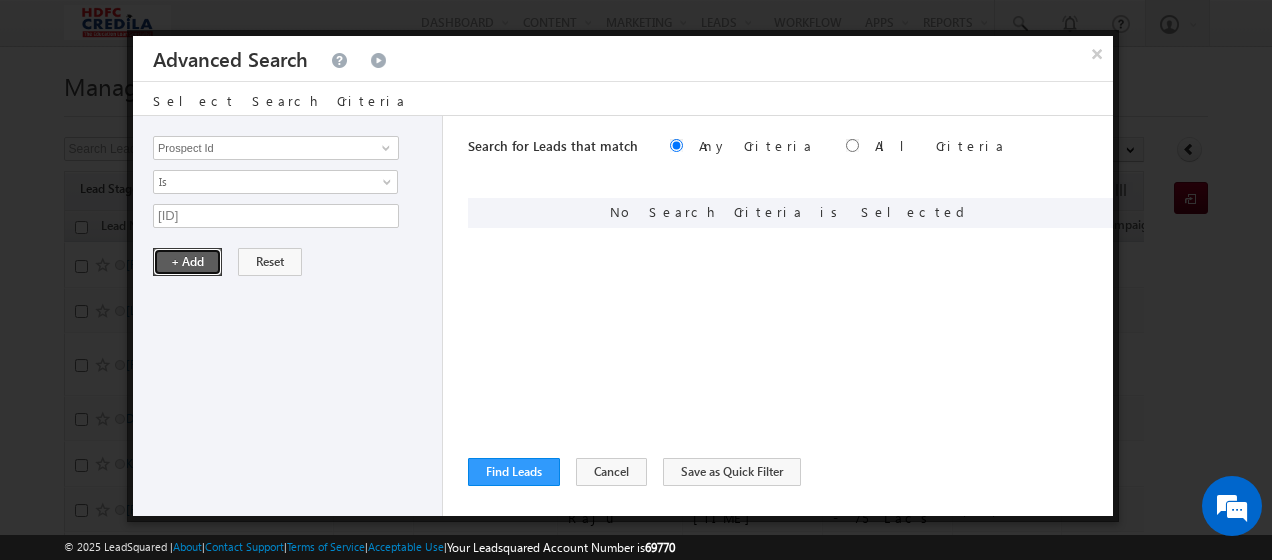 click on "+ Add" at bounding box center (187, 262) 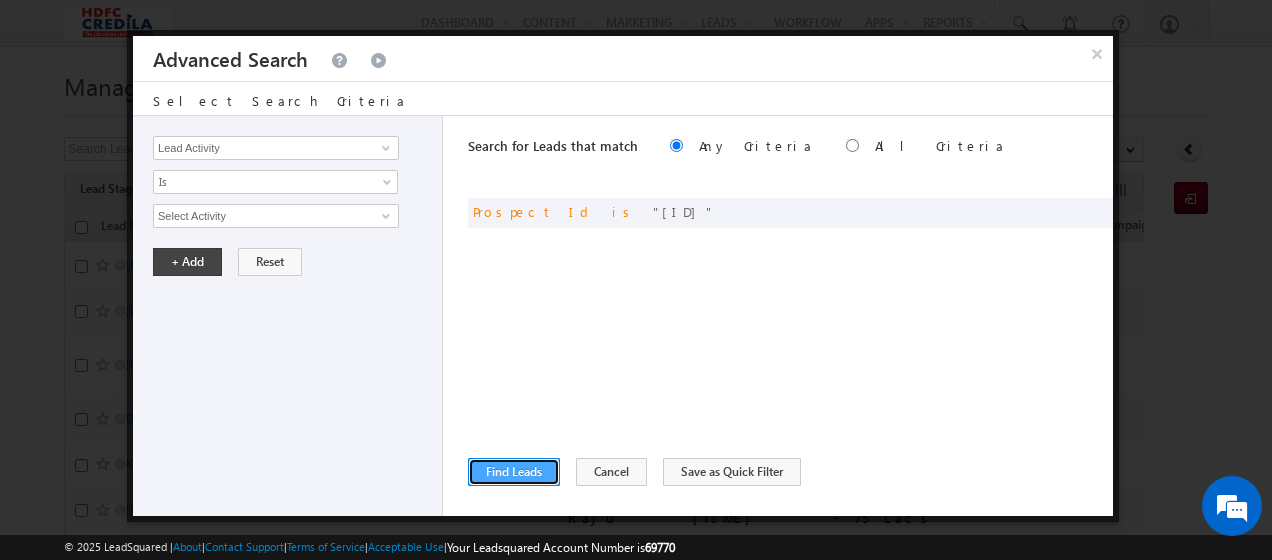 click on "Find Leads" at bounding box center [514, 472] 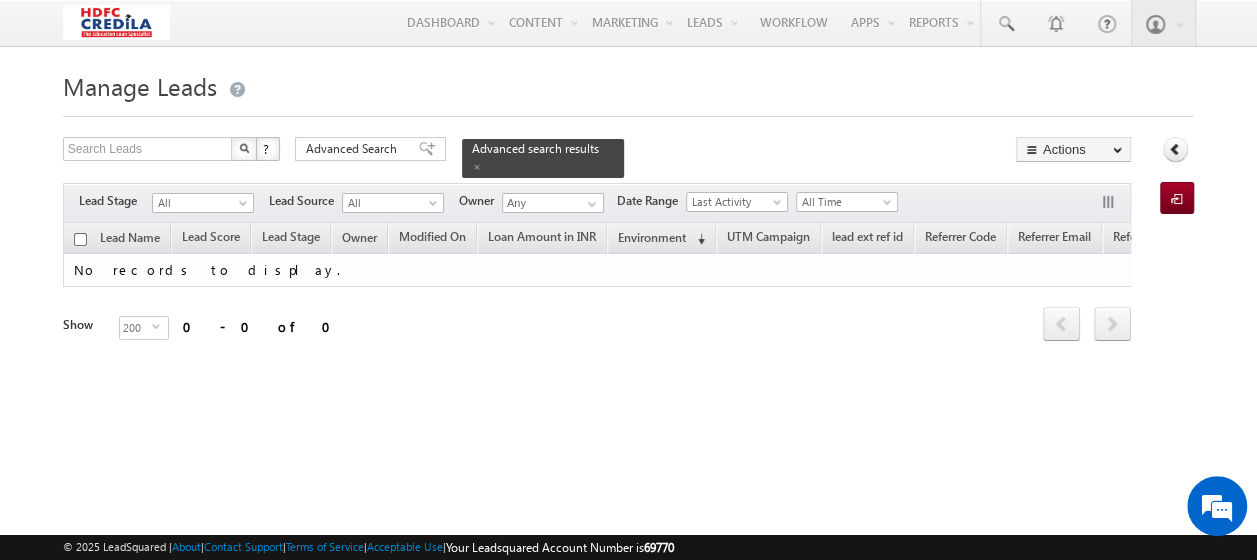 click on "Manage Leads
Search Leads X ?   0 results found
Advanced Search
Advanced Search" at bounding box center (628, 231) 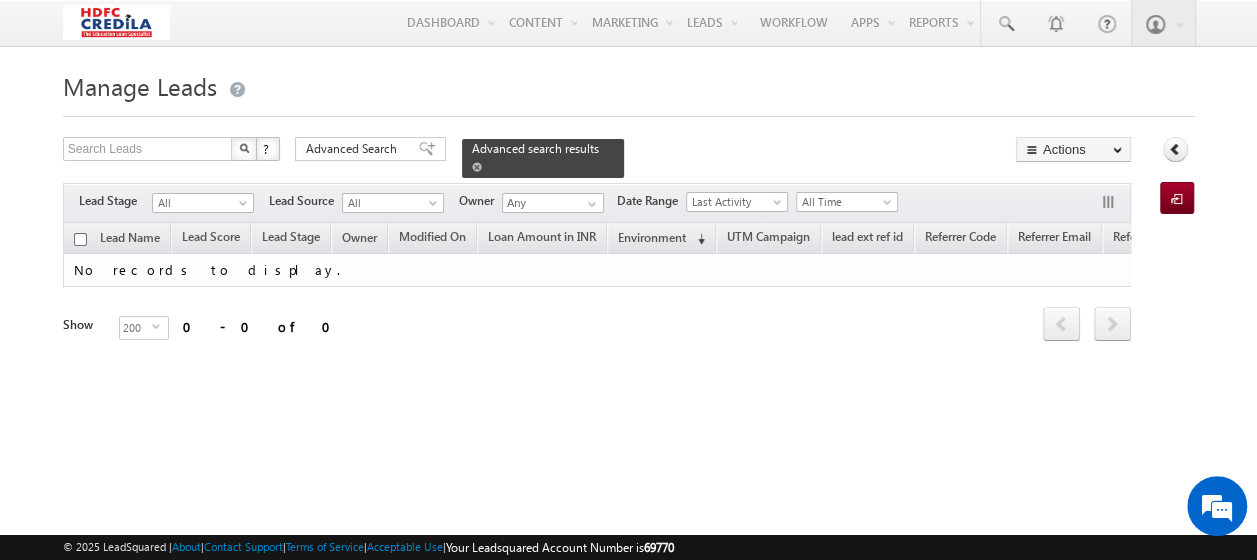 click on "Advanced search results" at bounding box center [535, 148] 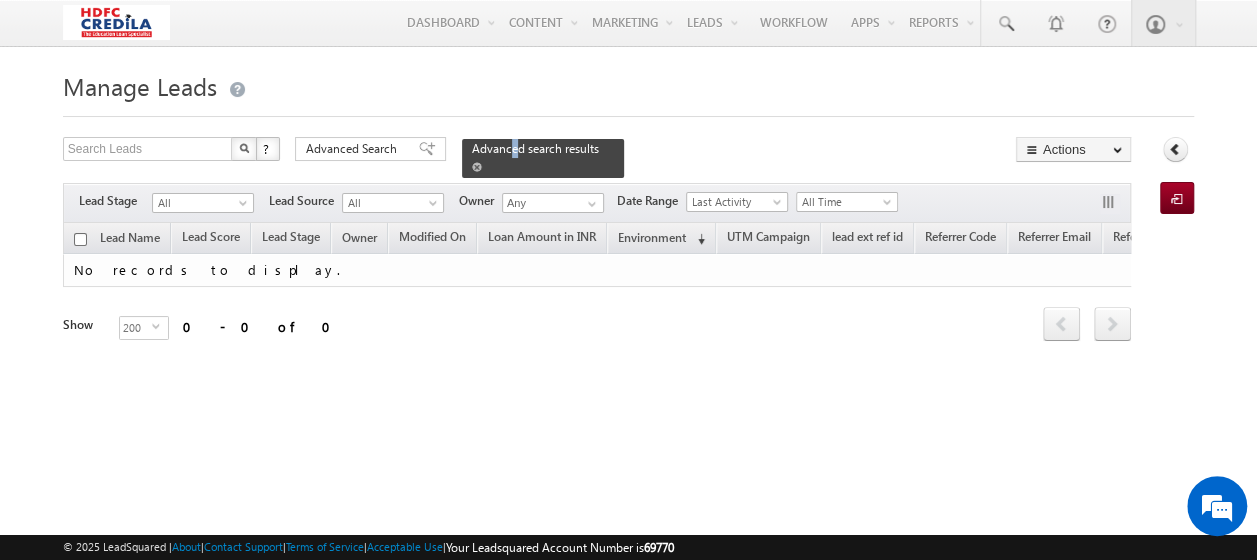click on "Advanced search results" at bounding box center [535, 148] 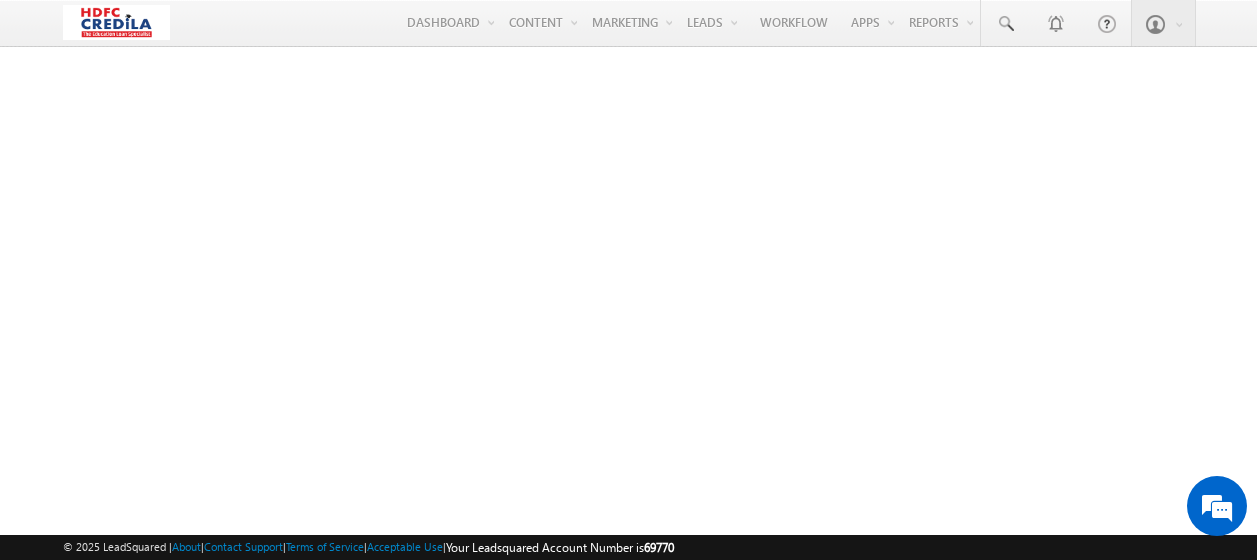scroll, scrollTop: 0, scrollLeft: 0, axis: both 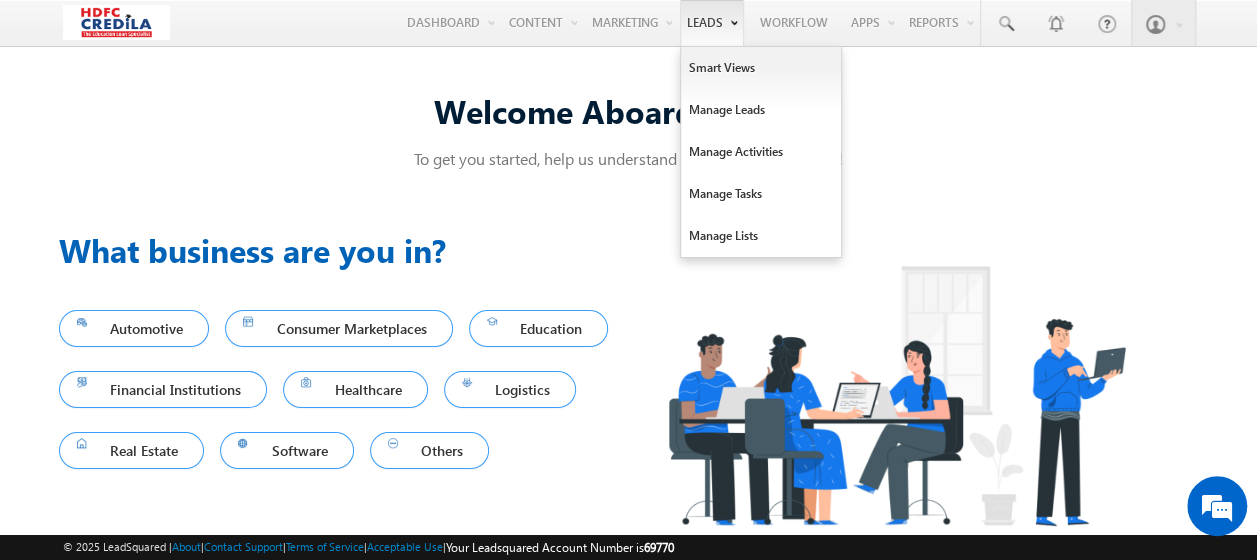 click on "Leads" at bounding box center (712, 23) 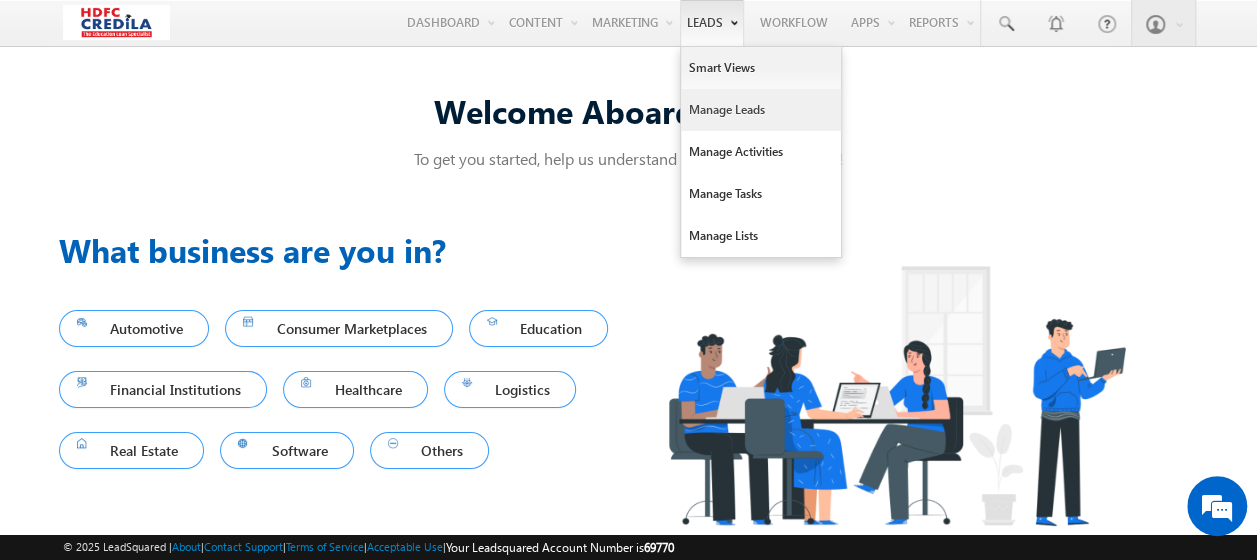 click on "Manage Leads" at bounding box center (761, 110) 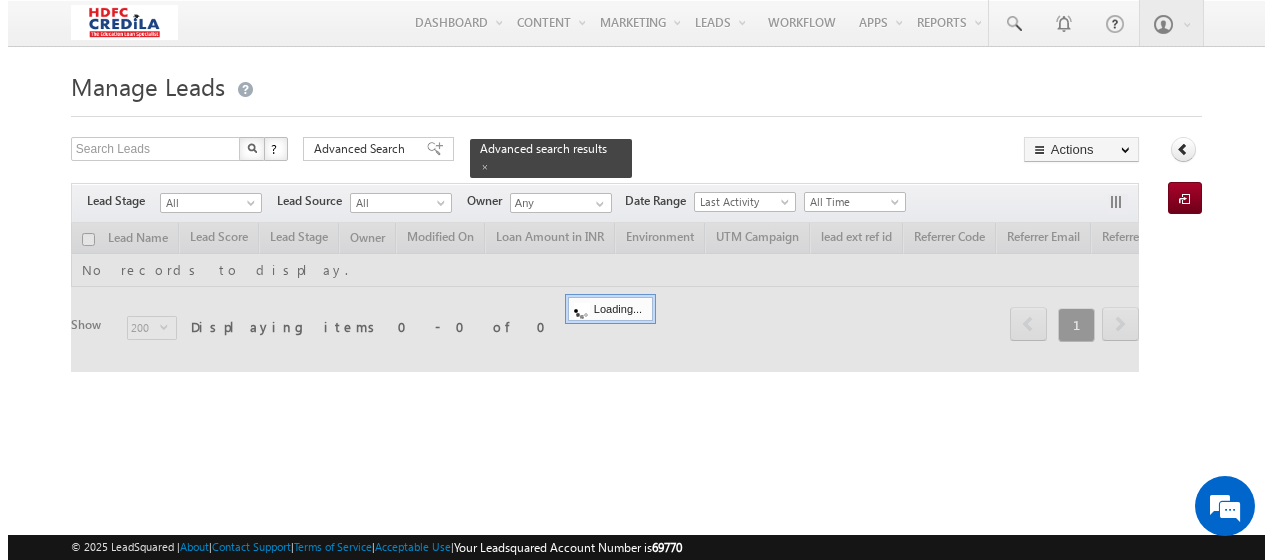scroll, scrollTop: 0, scrollLeft: 0, axis: both 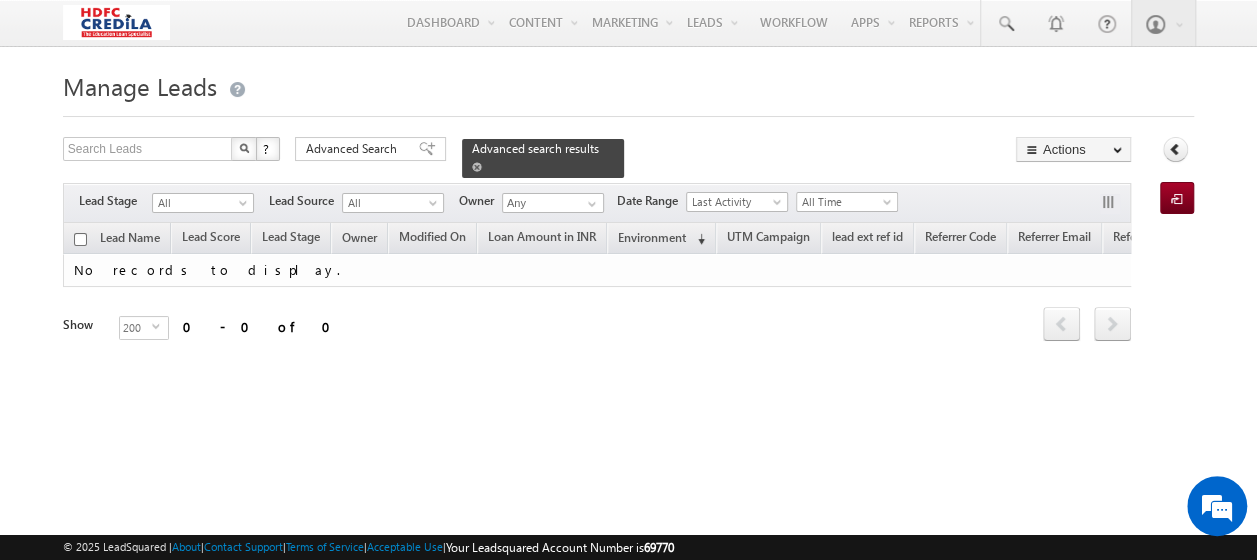 click on "Advanced search results" at bounding box center (535, 148) 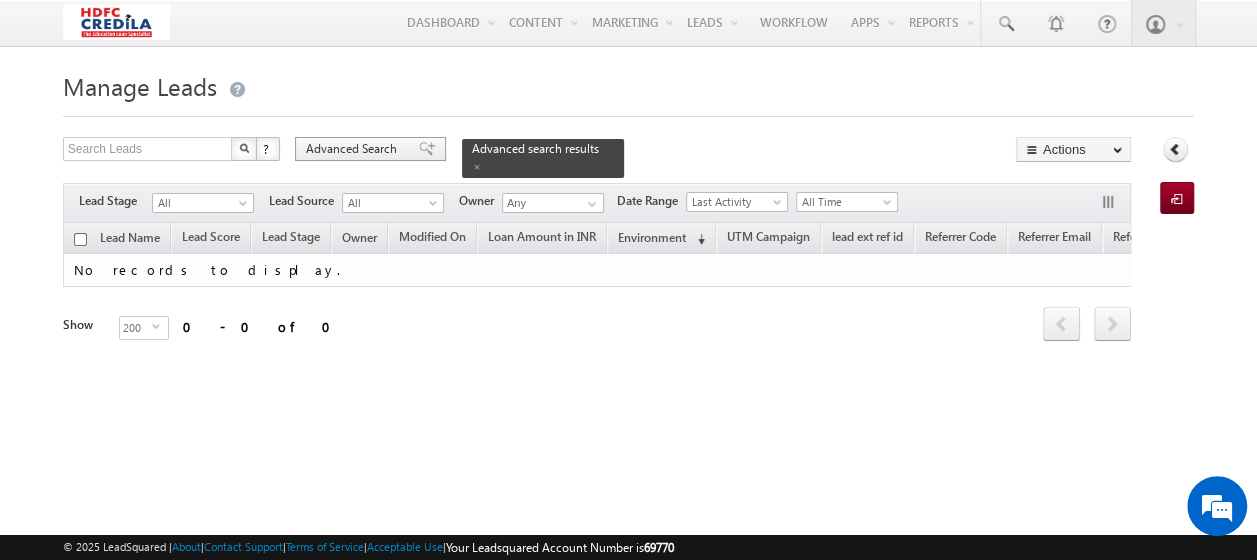 click on "Advanced Search" at bounding box center [354, 149] 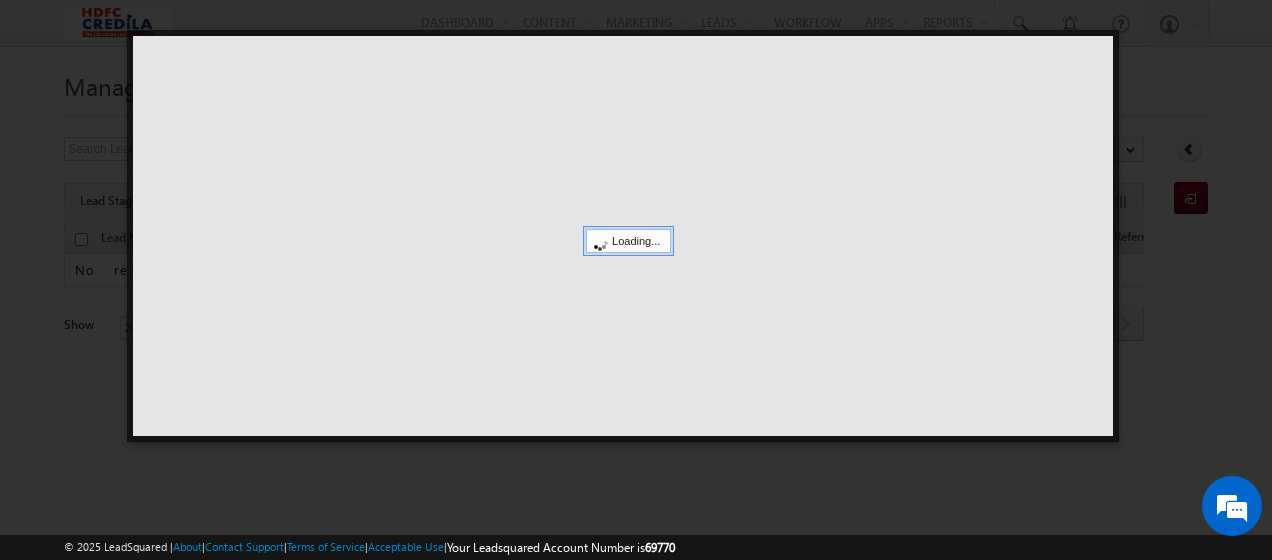 scroll, scrollTop: 0, scrollLeft: 0, axis: both 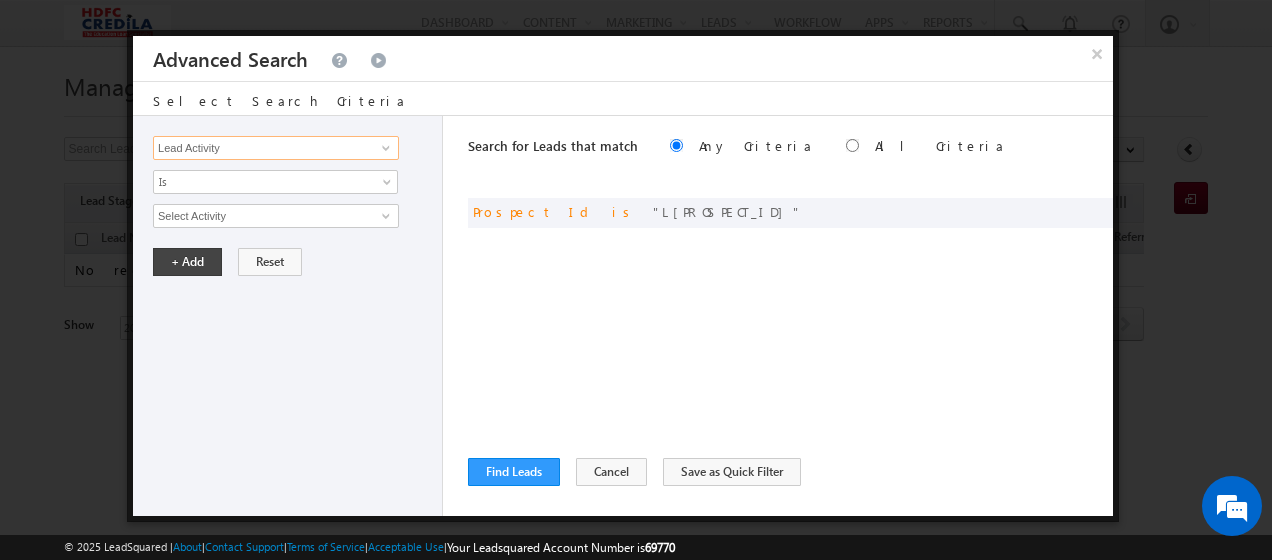 click on "Lead Activity" at bounding box center [276, 148] 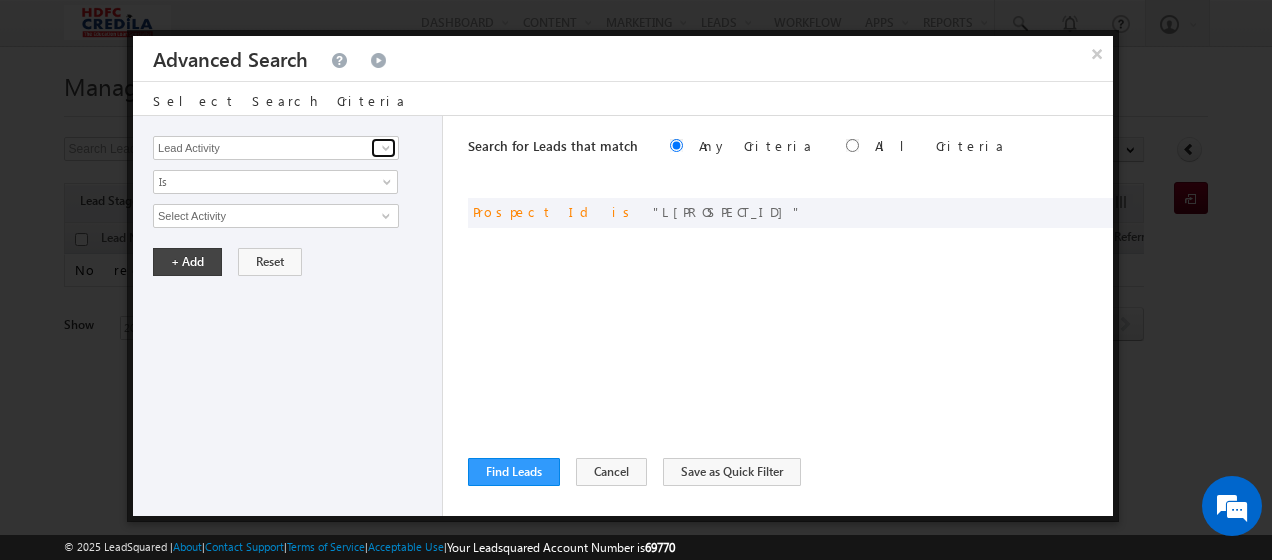 click at bounding box center (386, 148) 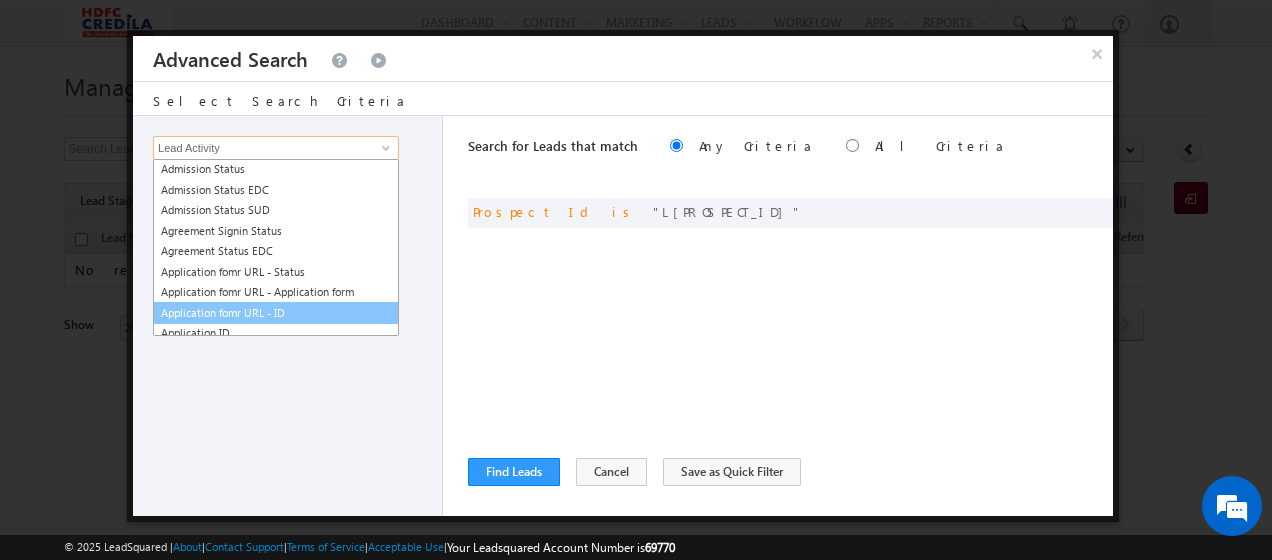 scroll, scrollTop: 193, scrollLeft: 0, axis: vertical 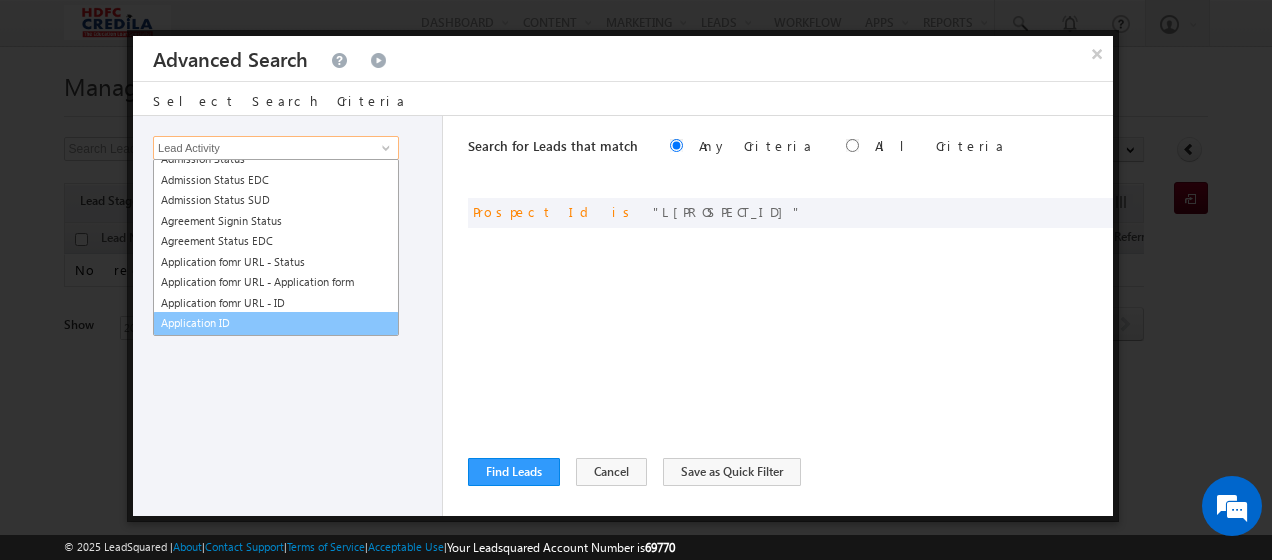 click on "Application ID" at bounding box center [276, 323] 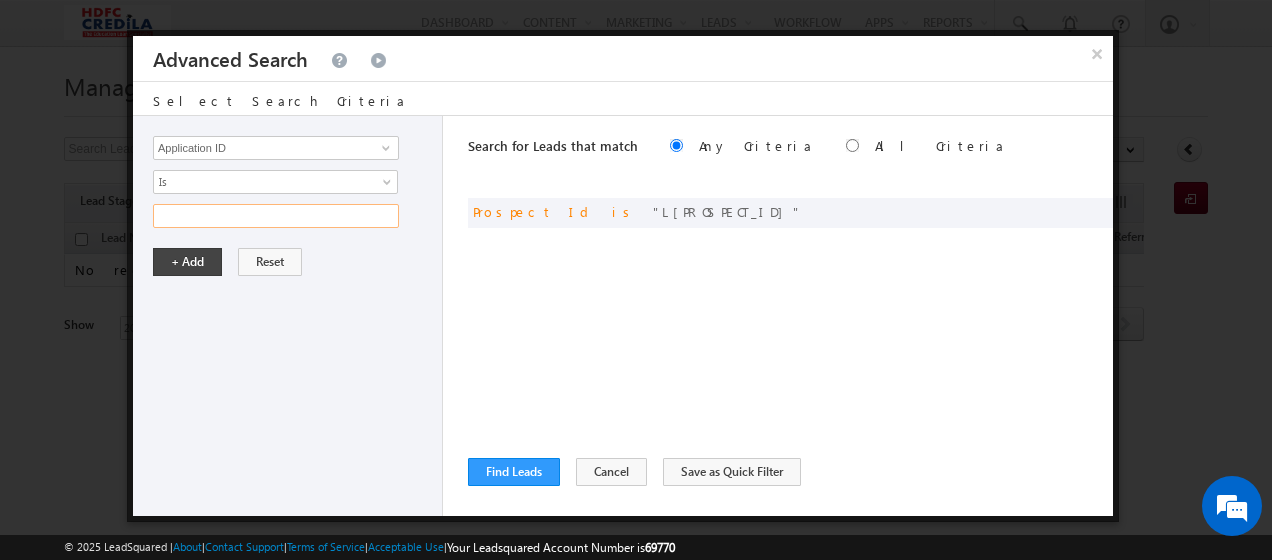 click at bounding box center (276, 216) 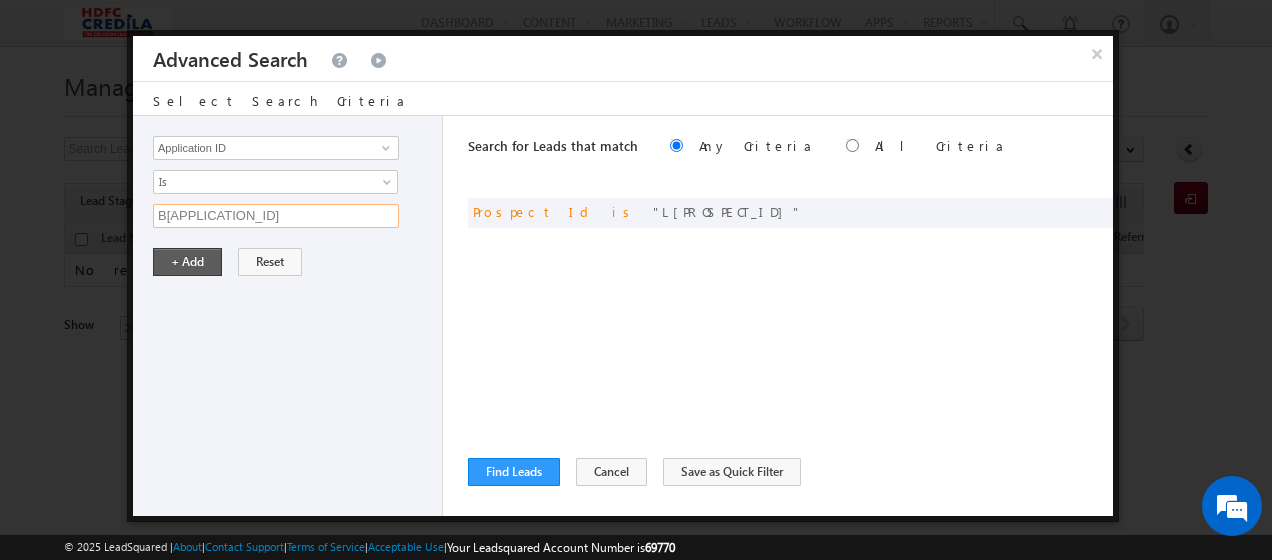type on "B2505285001" 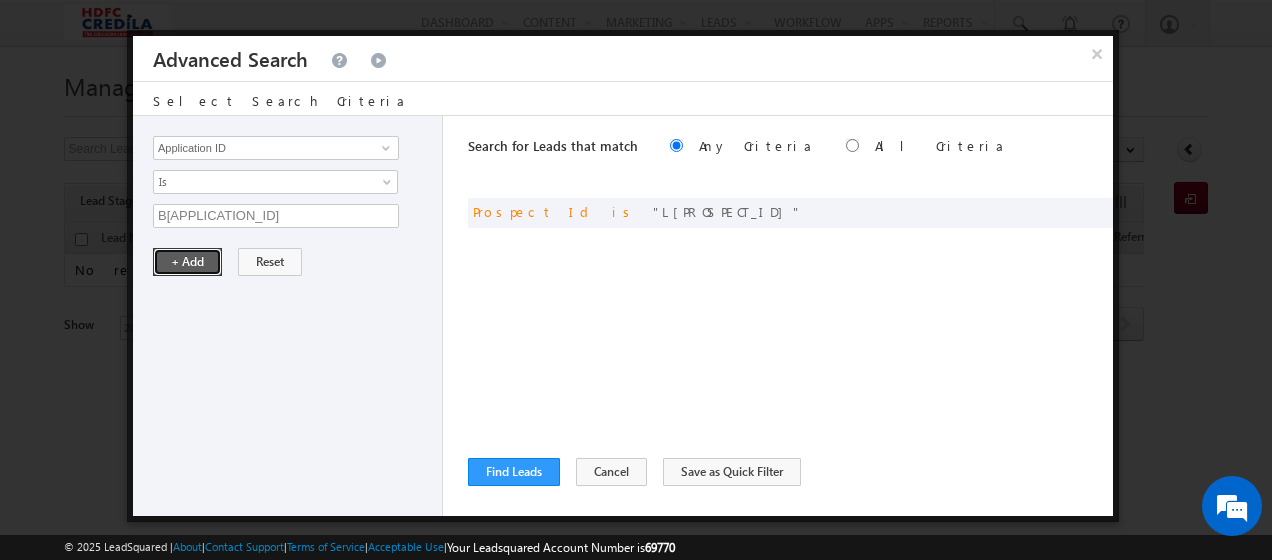 click on "+ Add" at bounding box center (187, 262) 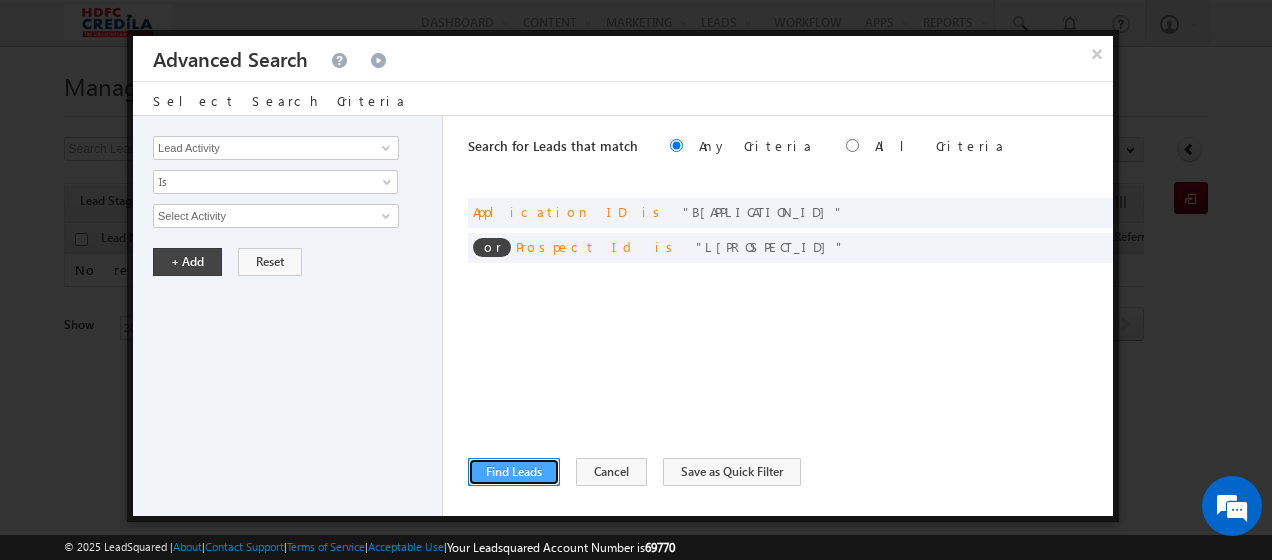 click on "Find Leads" at bounding box center [514, 472] 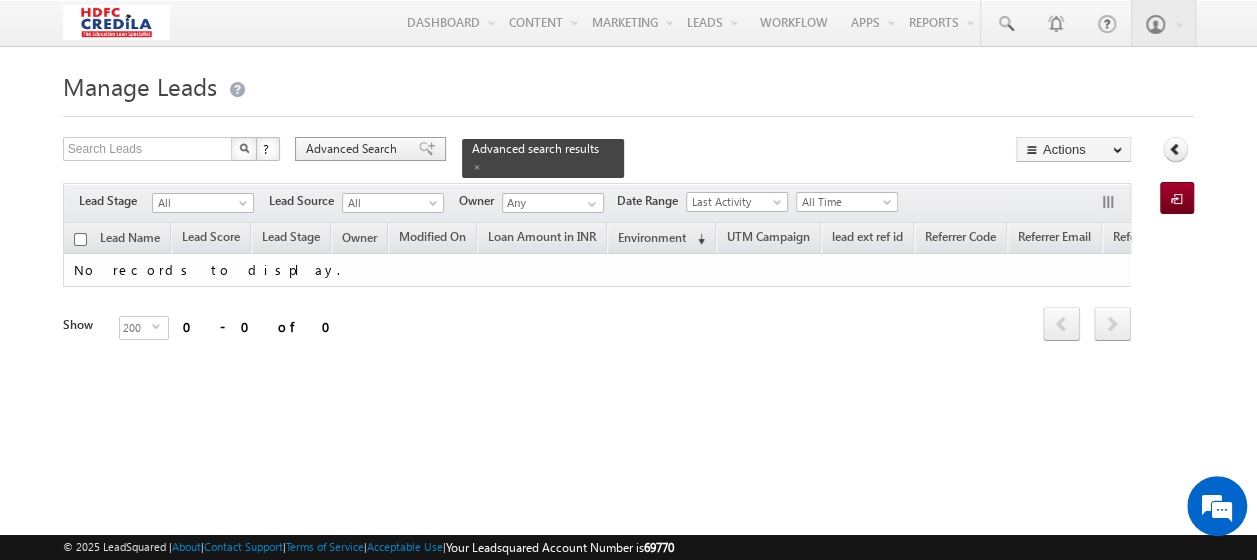 click on "Advanced Search" at bounding box center (354, 149) 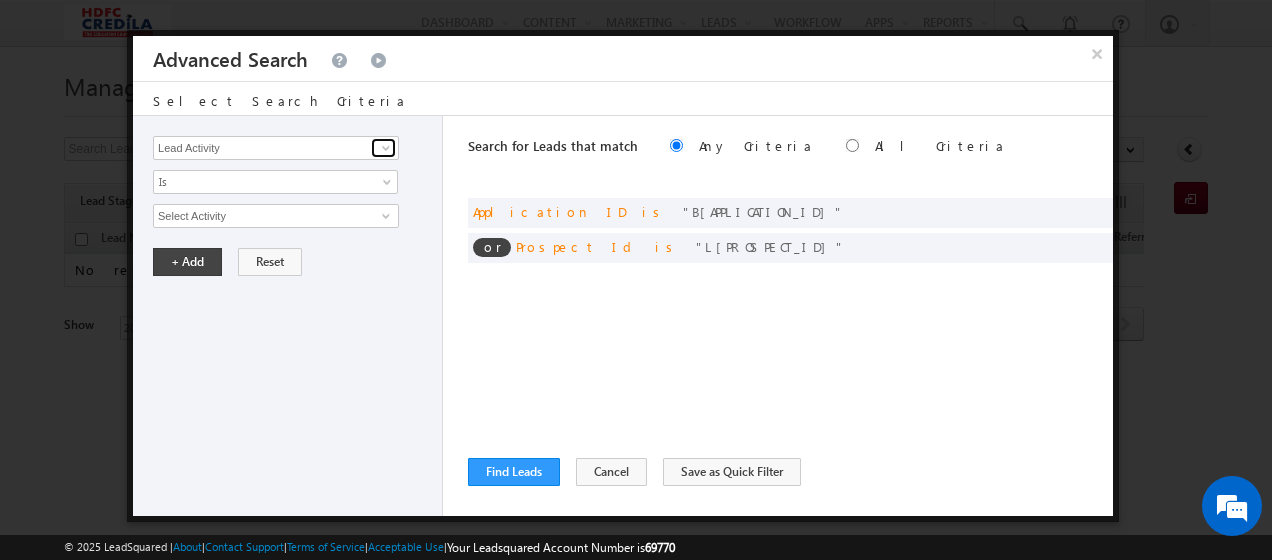 click at bounding box center (386, 148) 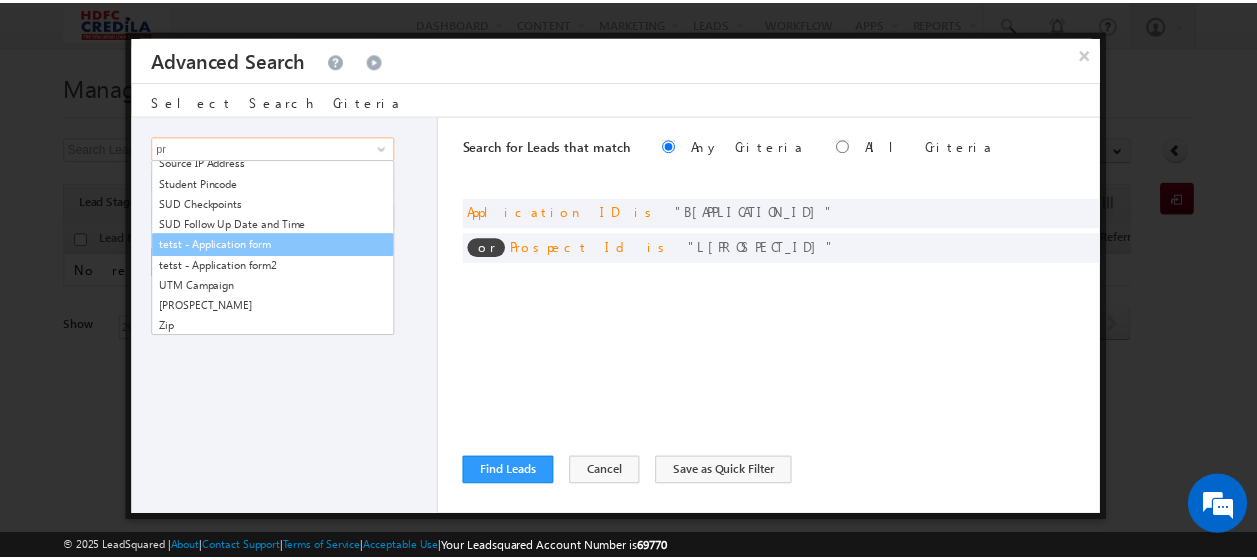 scroll, scrollTop: 0, scrollLeft: 0, axis: both 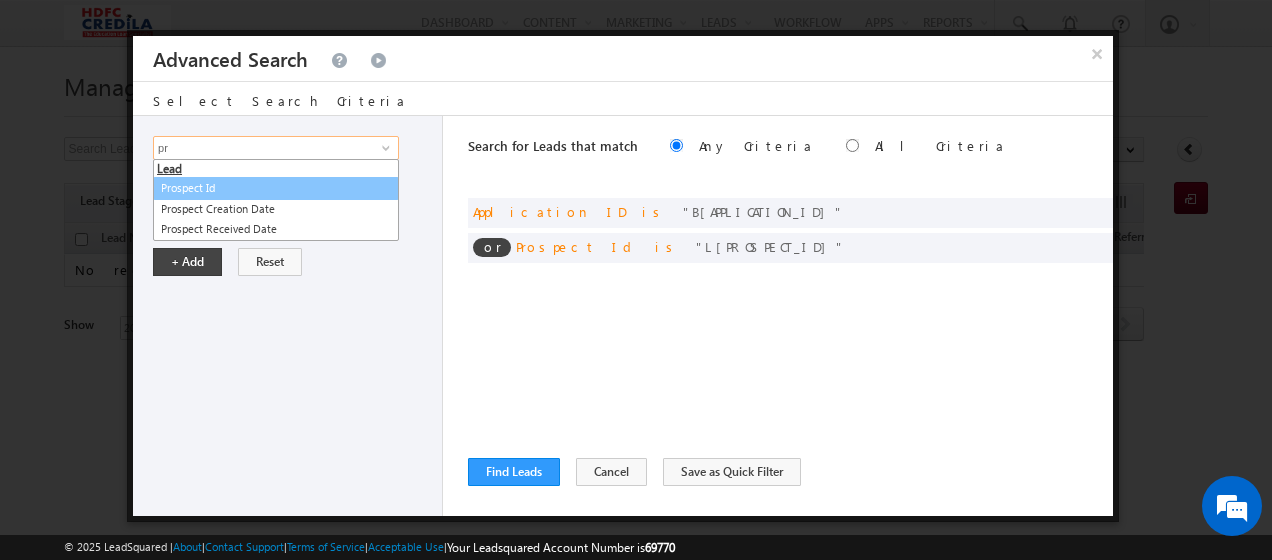 click on "Prospect Id" at bounding box center [276, 188] 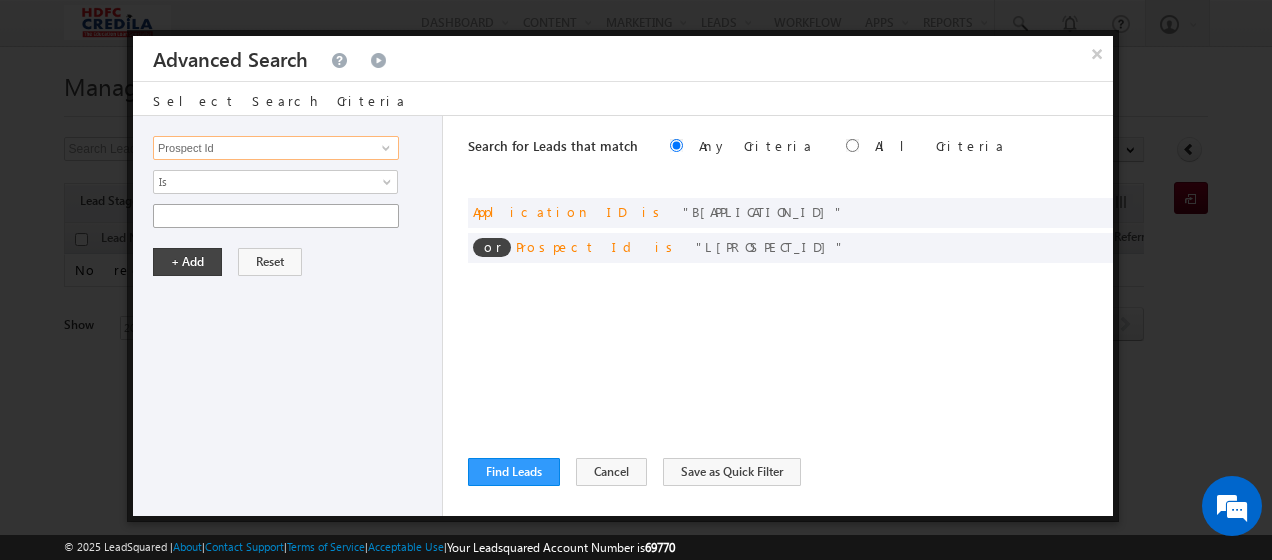 type on "Prospect Id" 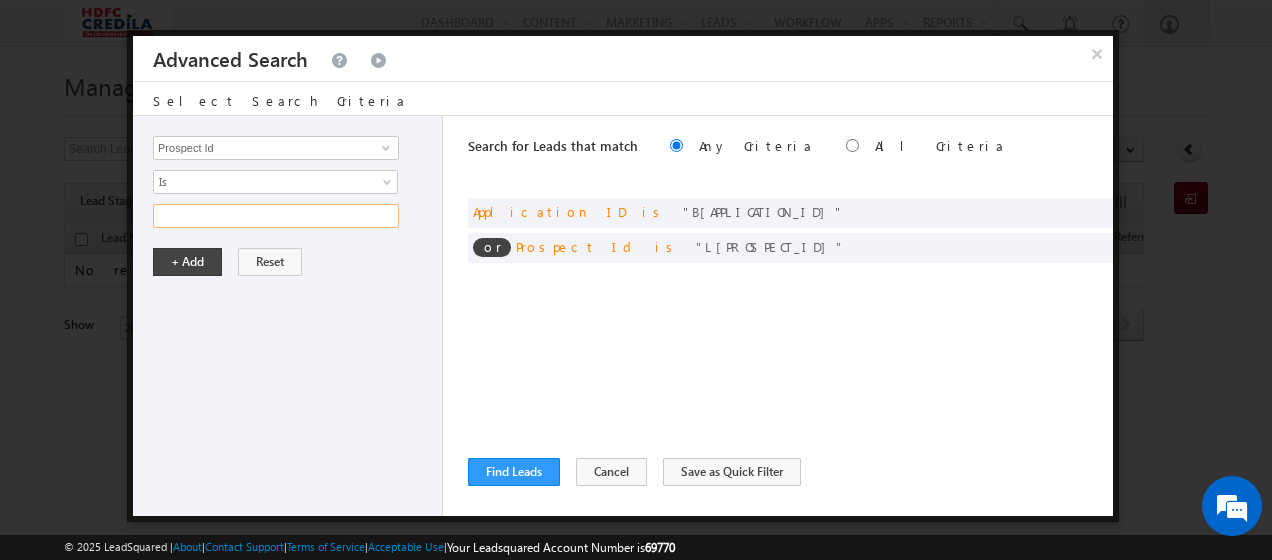 click at bounding box center (276, 216) 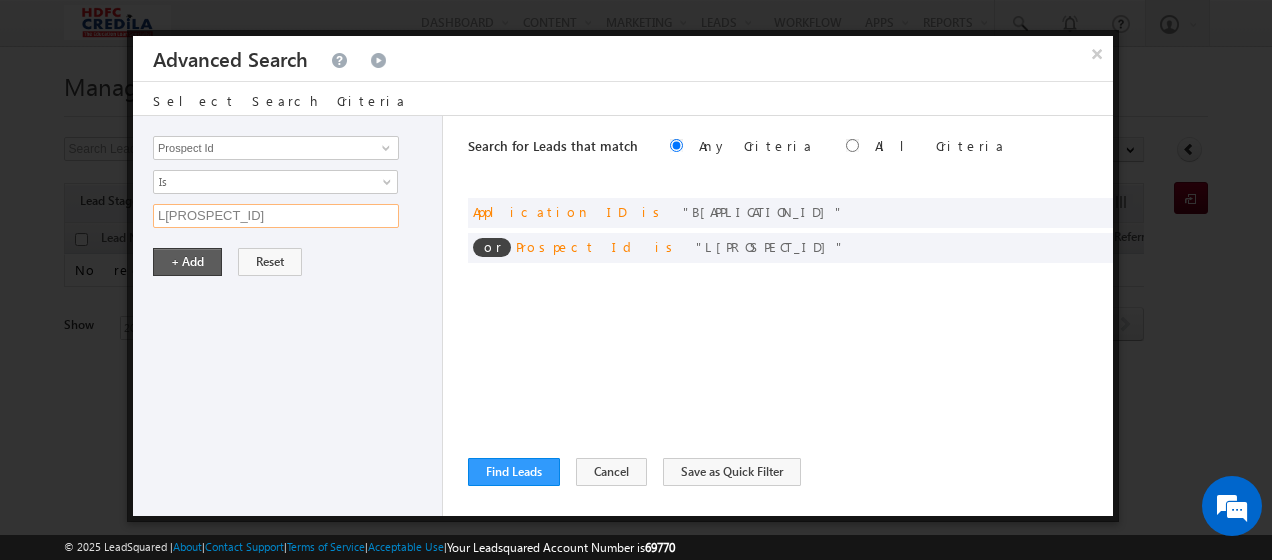type on "[ID]" 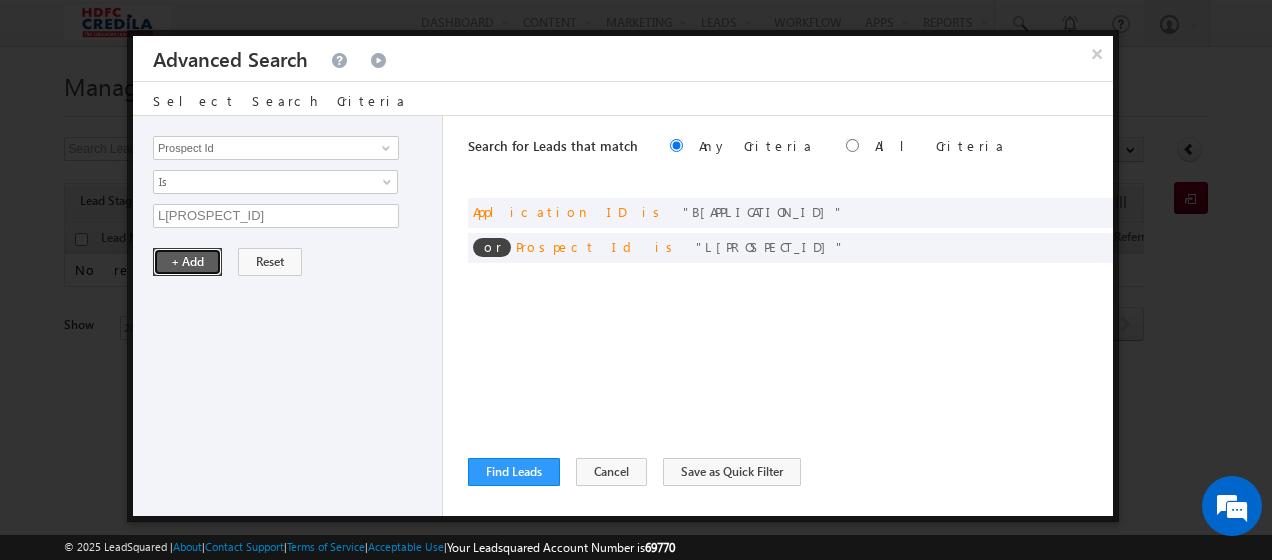 click on "+ Add" at bounding box center (187, 262) 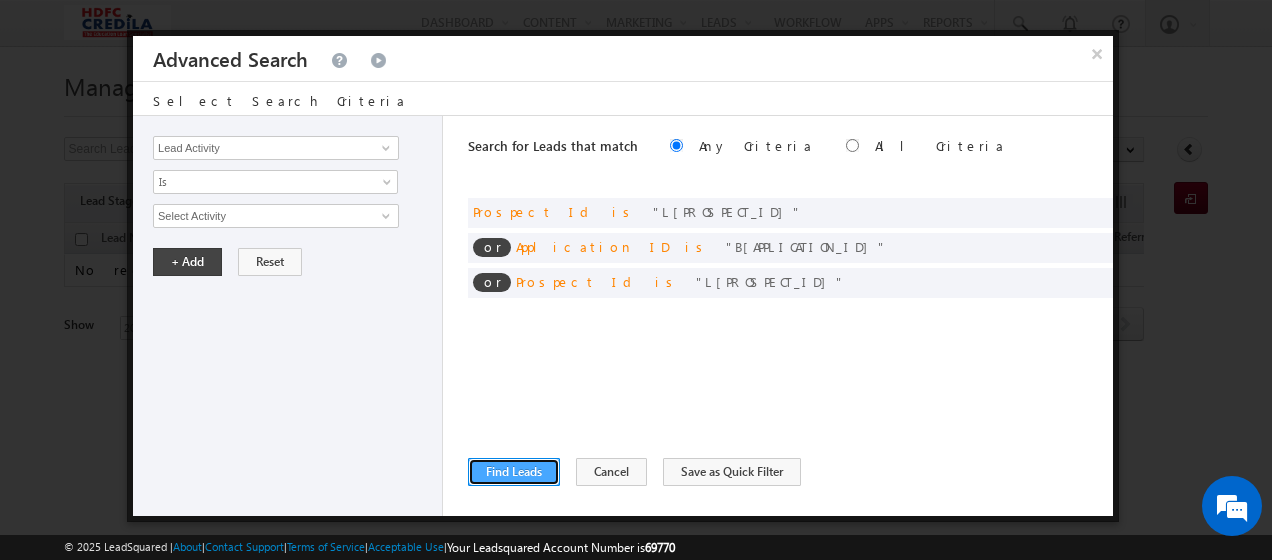 click on "Find Leads" at bounding box center [514, 472] 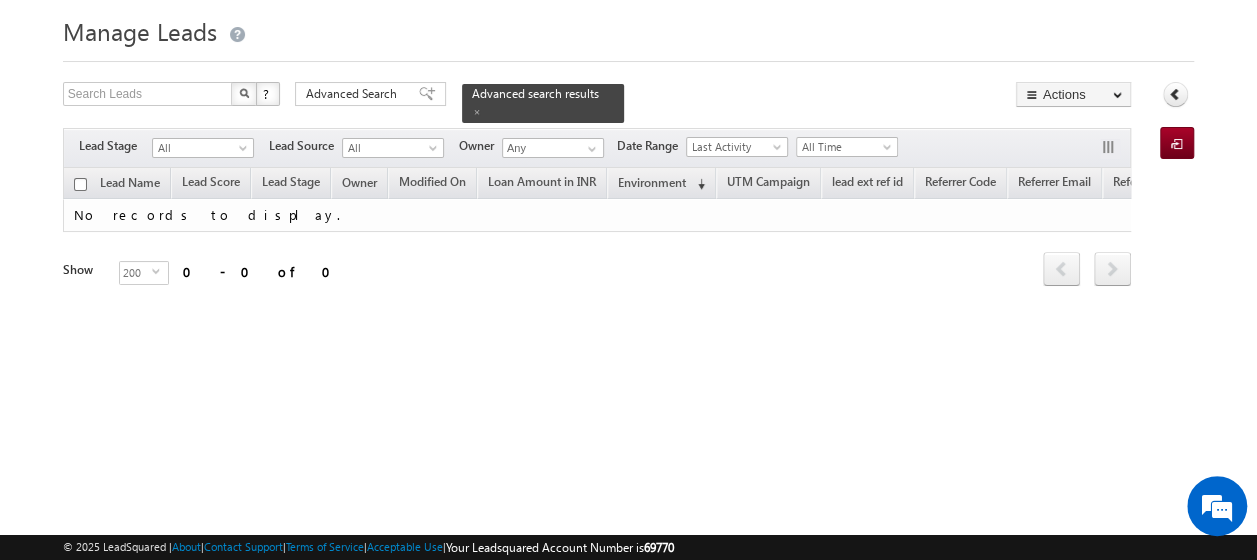 scroll, scrollTop: 0, scrollLeft: 0, axis: both 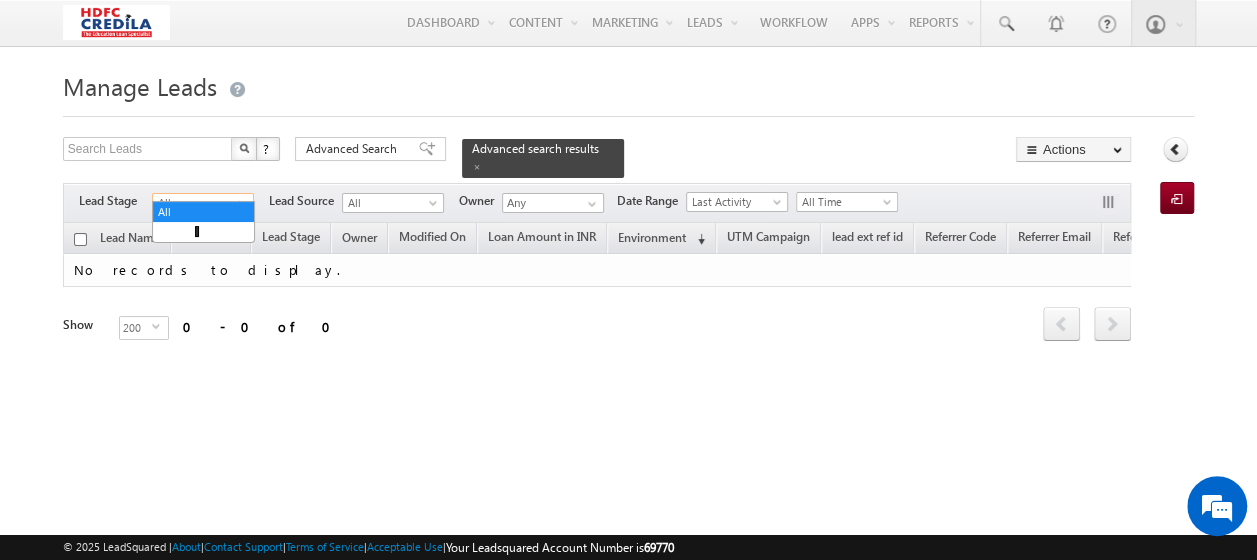 click on "All" at bounding box center [200, 203] 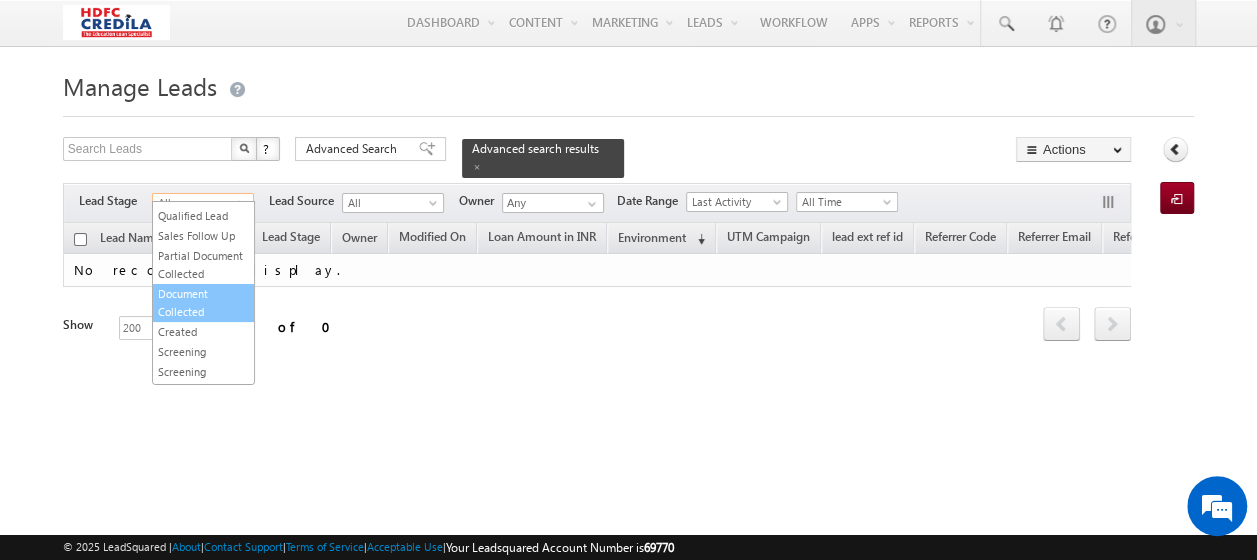 scroll, scrollTop: 289, scrollLeft: 0, axis: vertical 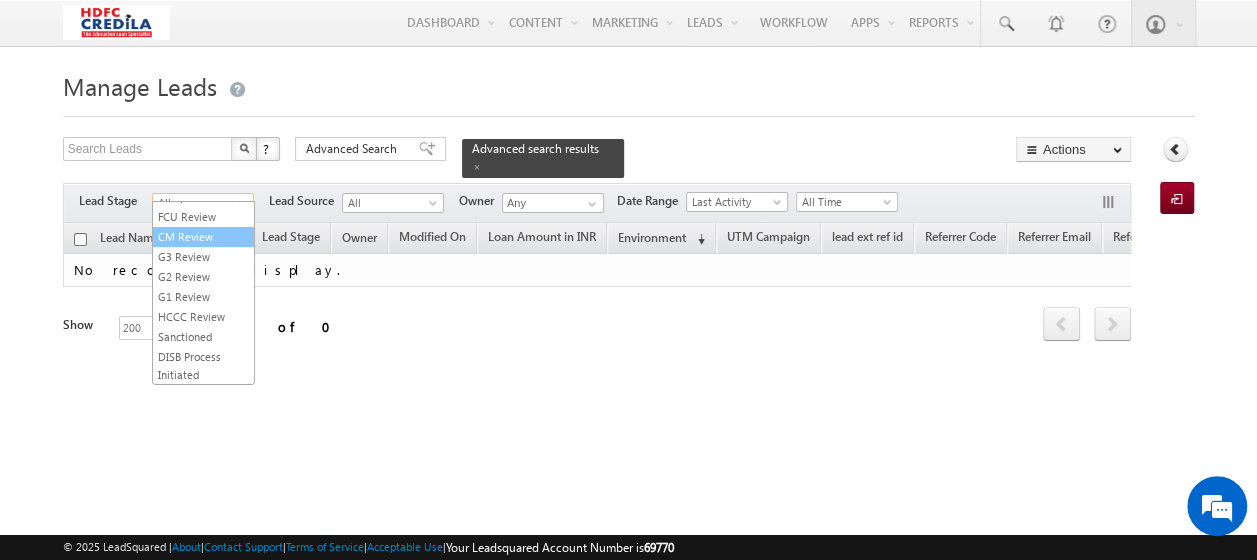 click on "CM Review" at bounding box center [203, 237] 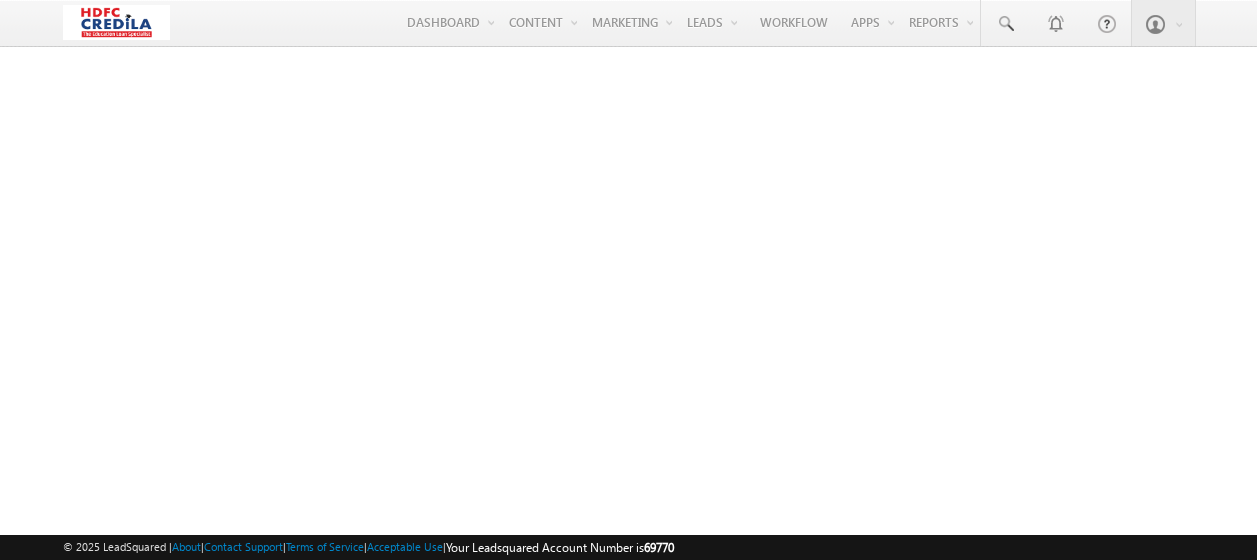 scroll, scrollTop: 0, scrollLeft: 0, axis: both 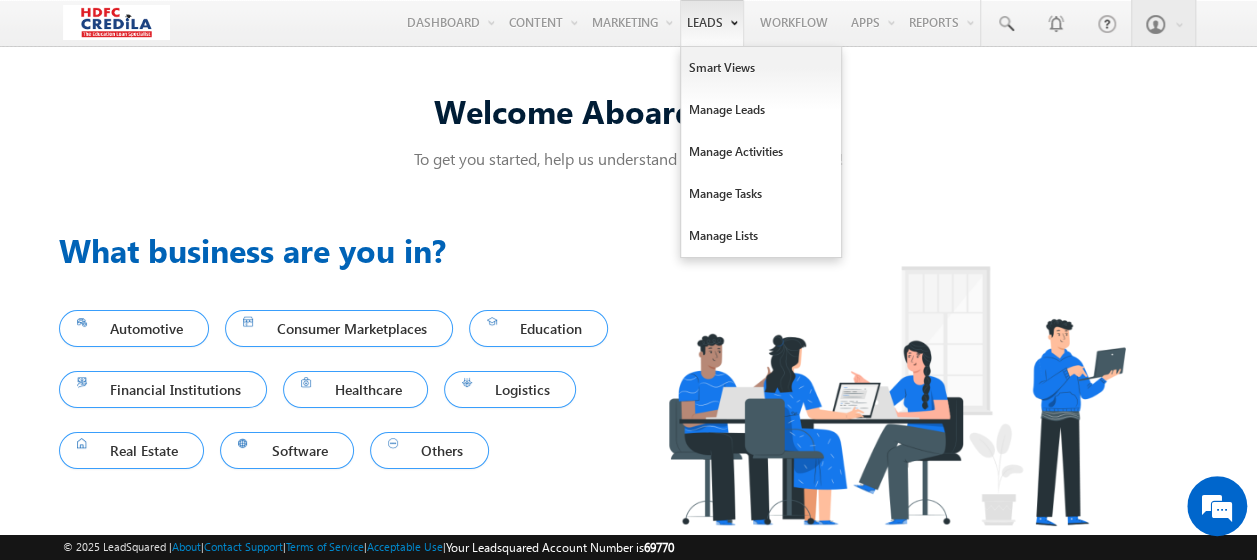 click on "Leads" at bounding box center (712, 23) 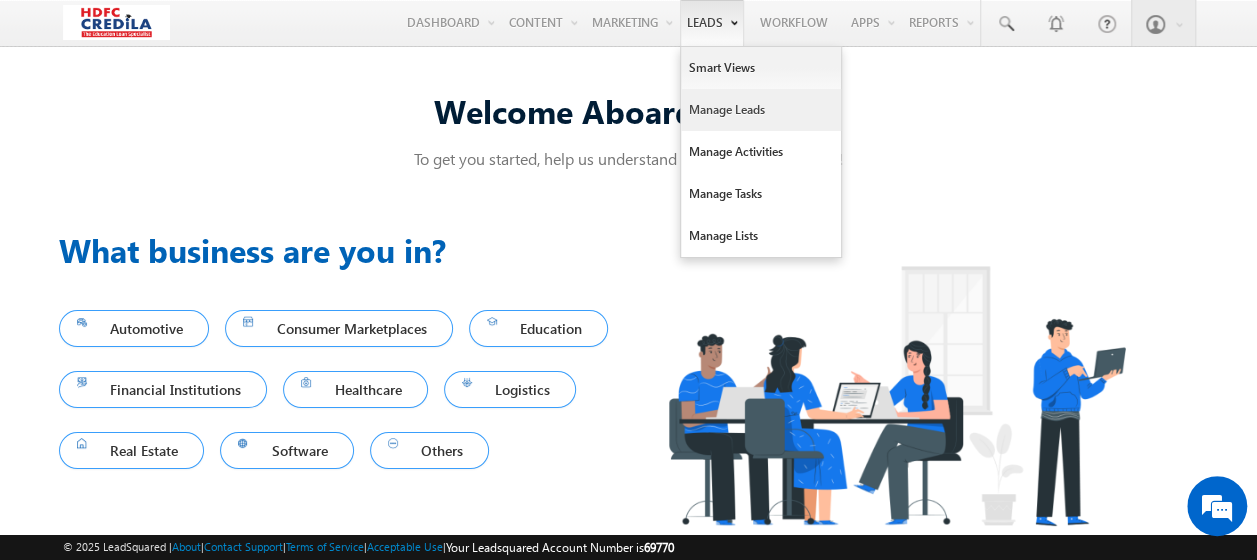 click on "Manage Leads" at bounding box center [761, 110] 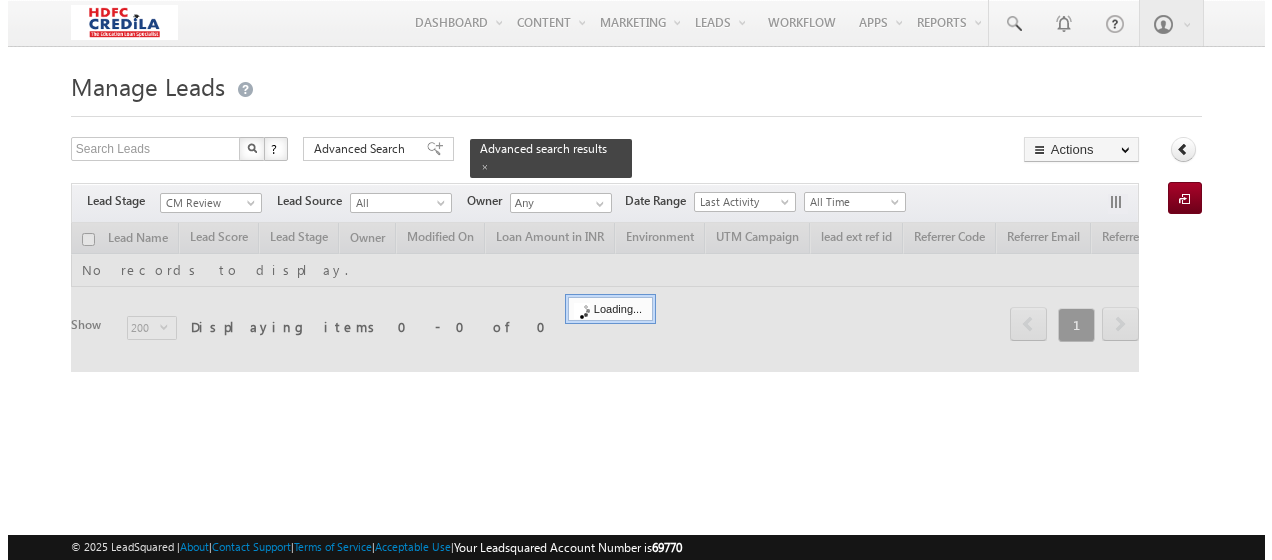 scroll, scrollTop: 0, scrollLeft: 0, axis: both 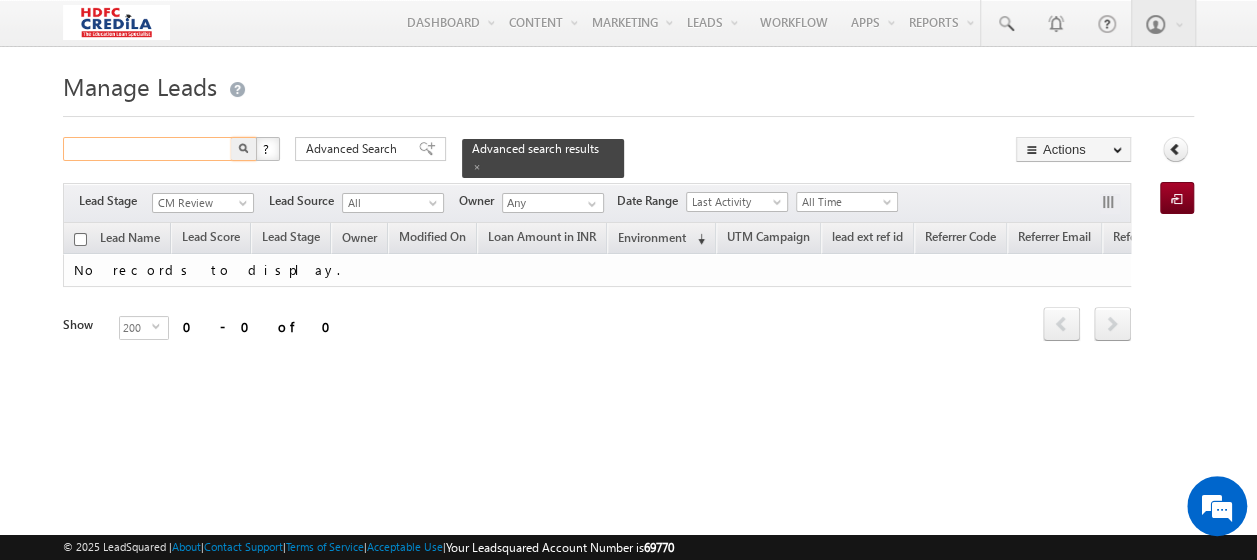 click at bounding box center (148, 149) 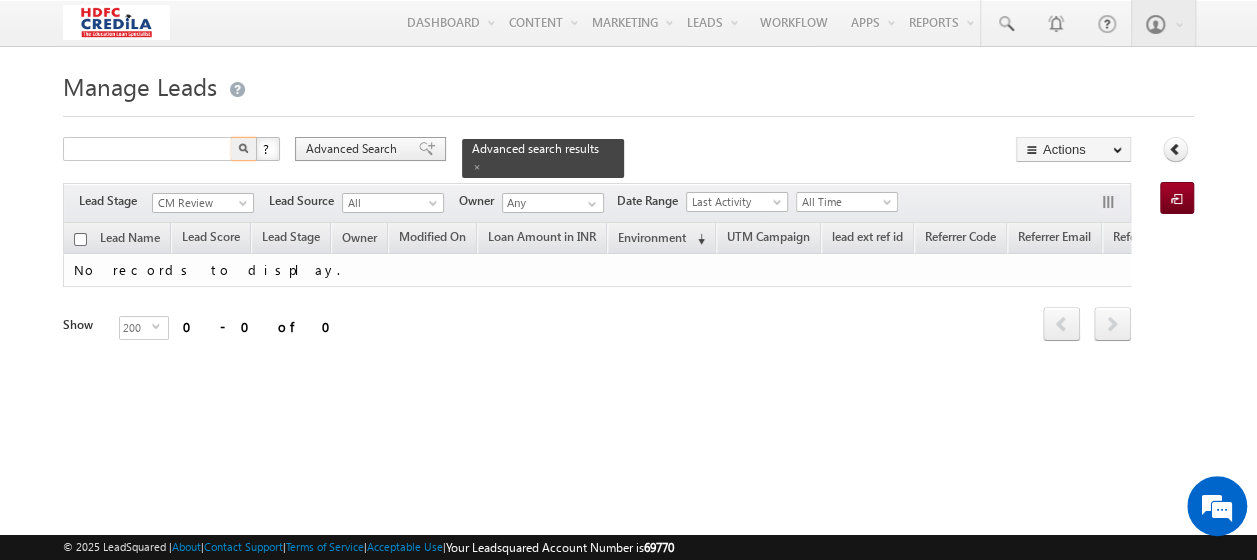 type on "Search Leads" 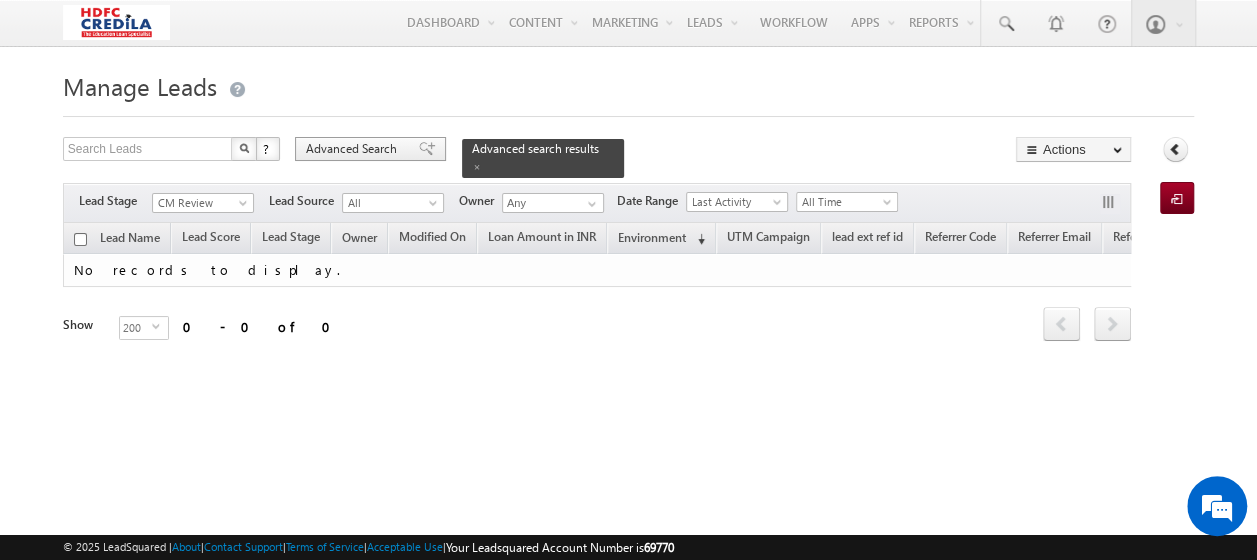 click on "Advanced Search" at bounding box center [354, 149] 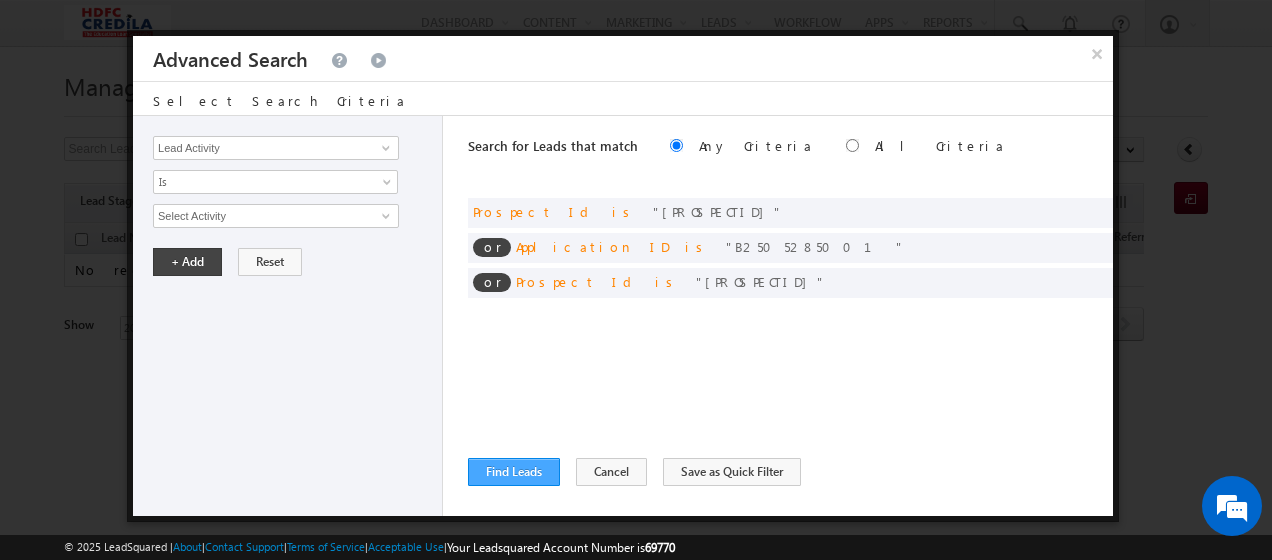 scroll, scrollTop: 0, scrollLeft: 0, axis: both 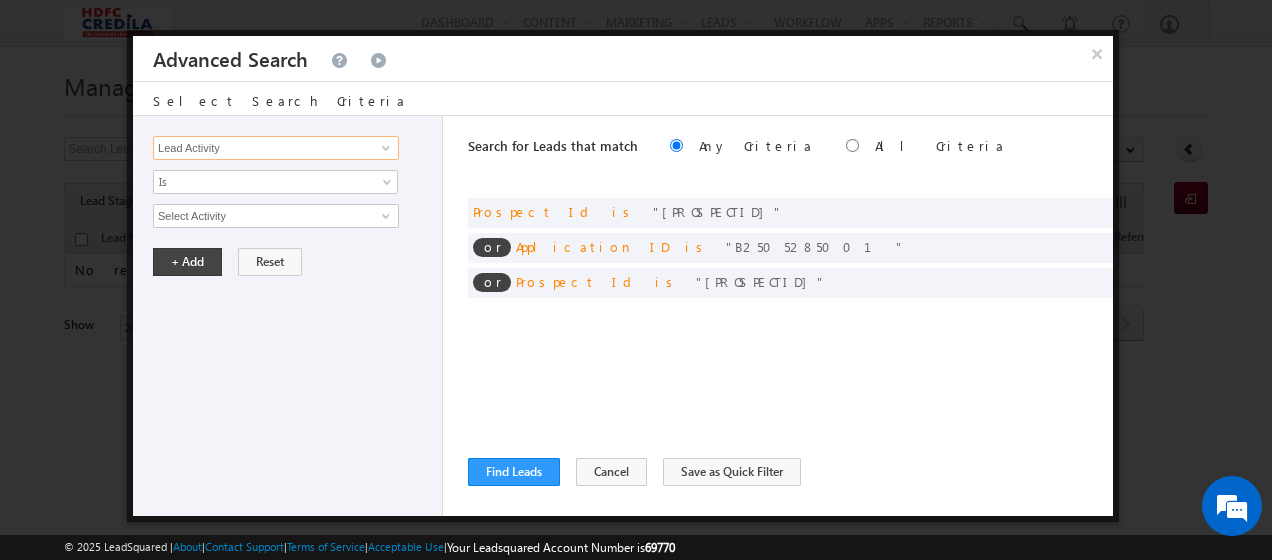 click on "Lead Activity" at bounding box center (276, 148) 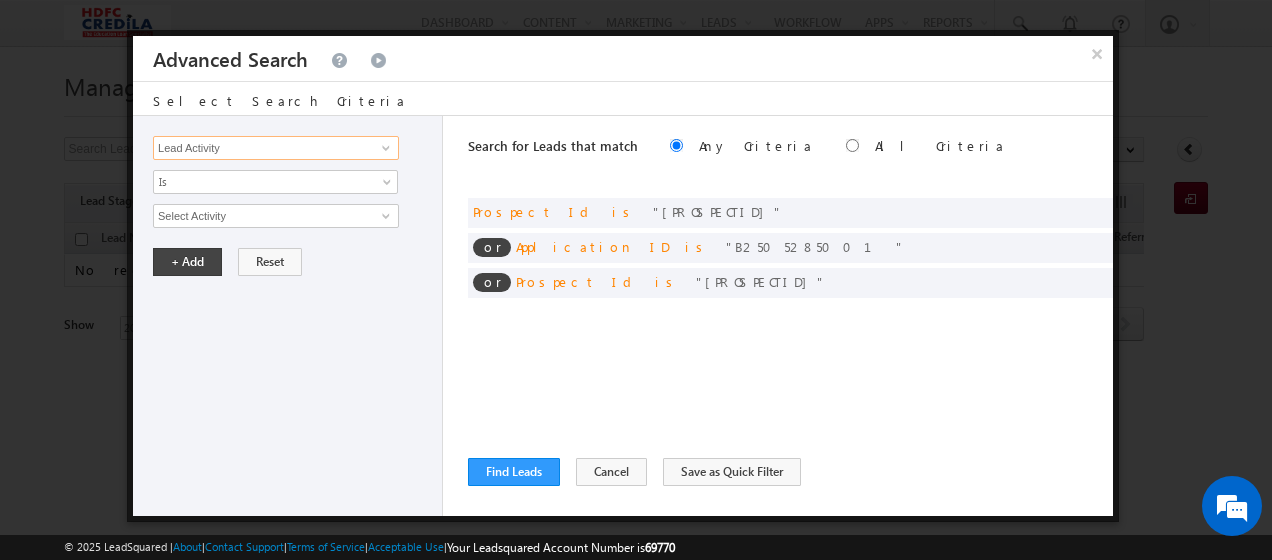 click on "Lead Activity" at bounding box center [276, 148] 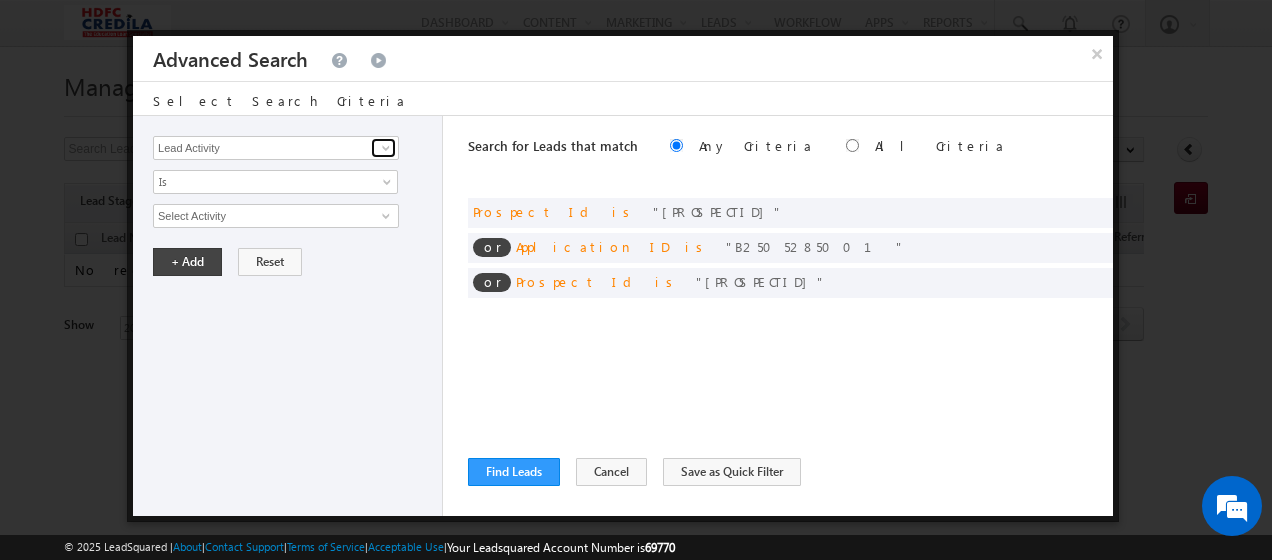 click at bounding box center (386, 148) 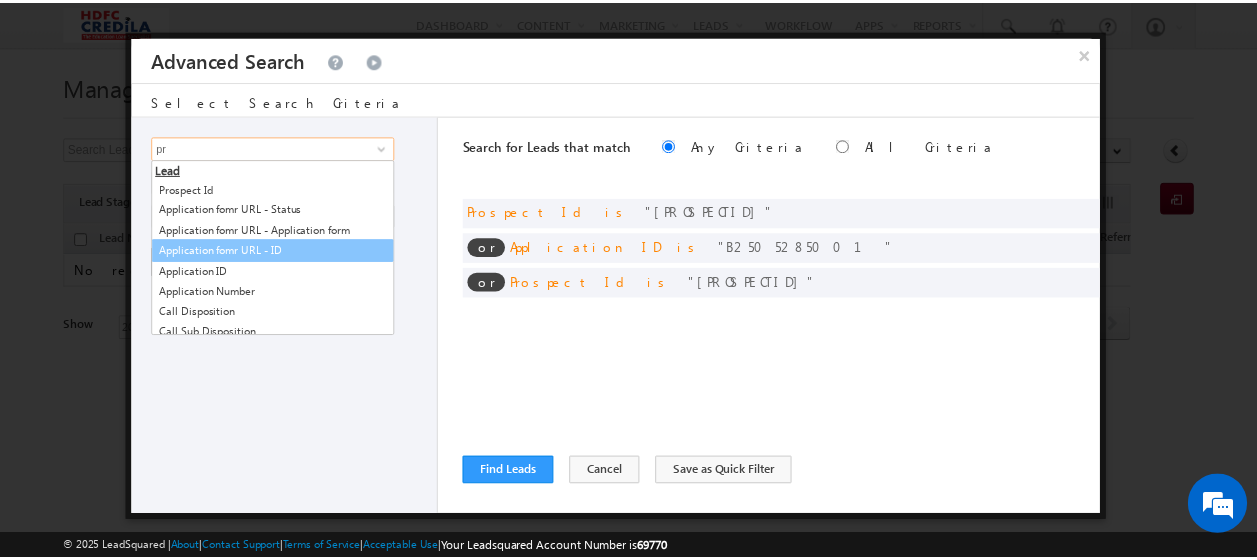 scroll, scrollTop: 0, scrollLeft: 0, axis: both 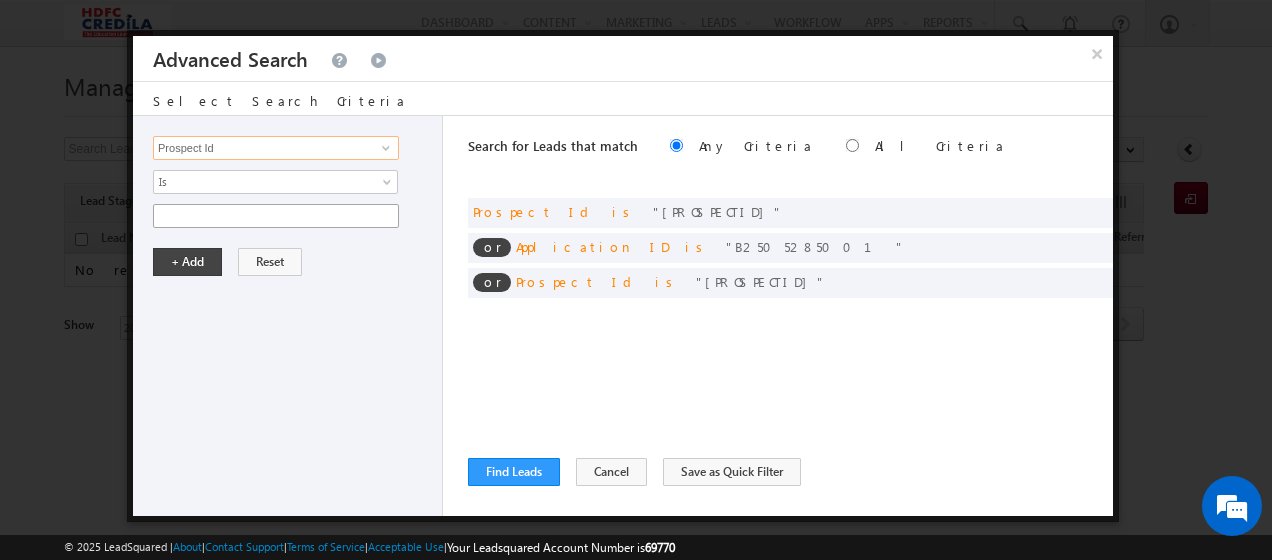 type on "Prospect Id" 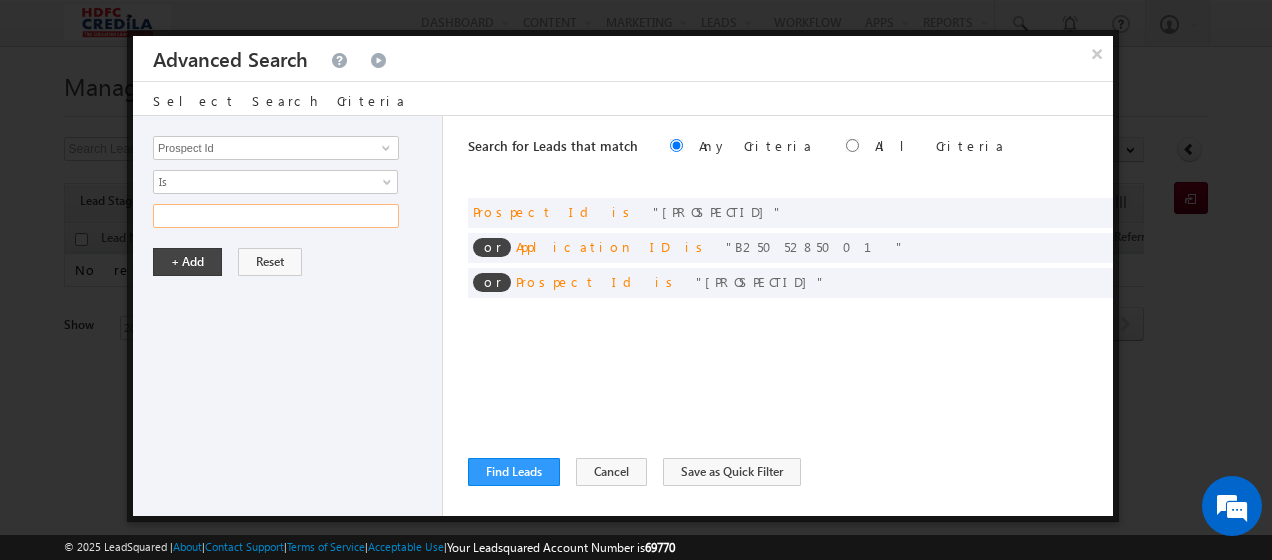 click at bounding box center (276, 216) 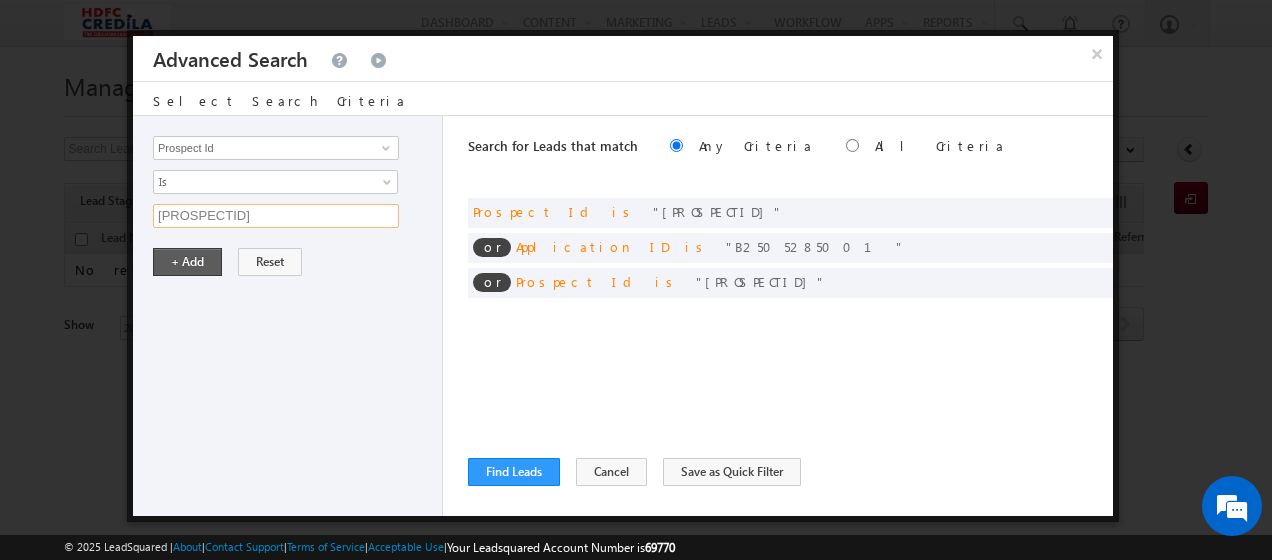 type on "L250725000003" 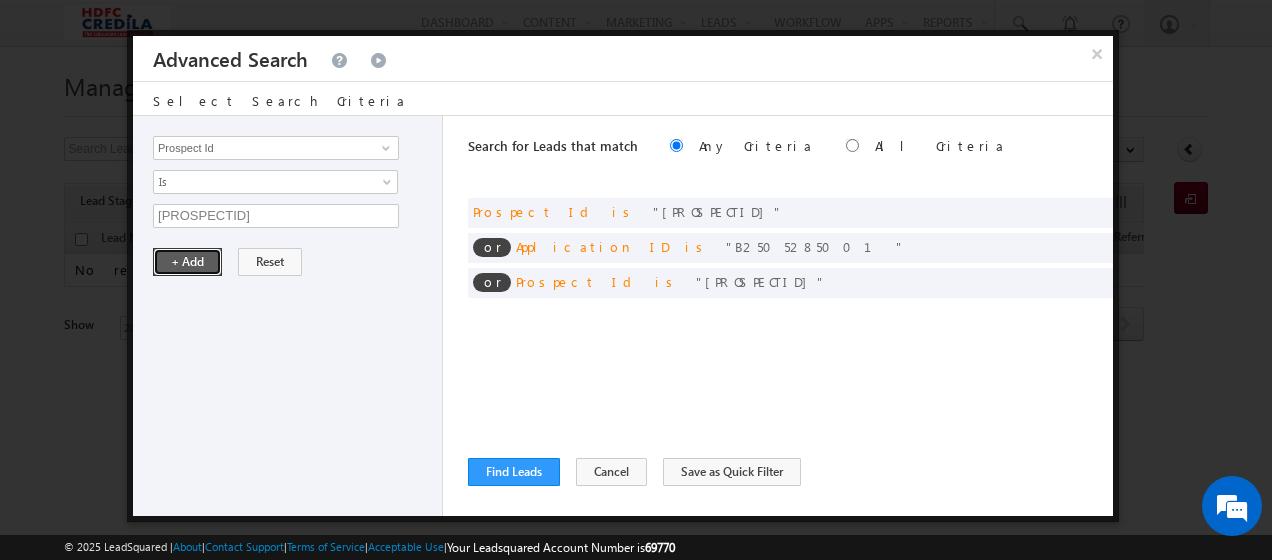 click on "+ Add" at bounding box center (187, 262) 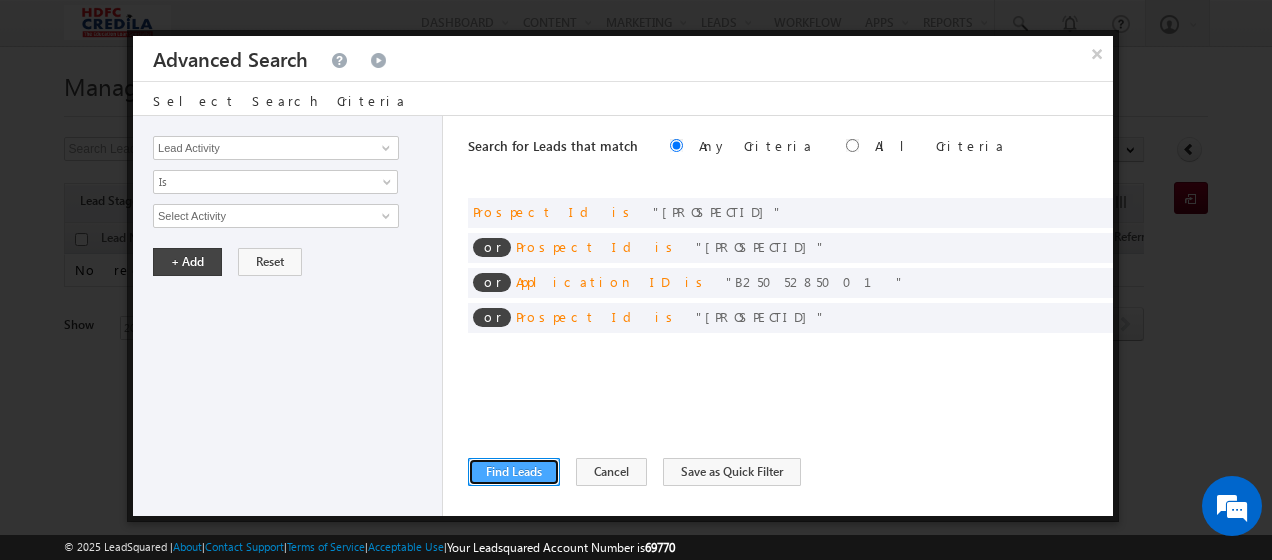 click on "Find Leads" at bounding box center (514, 472) 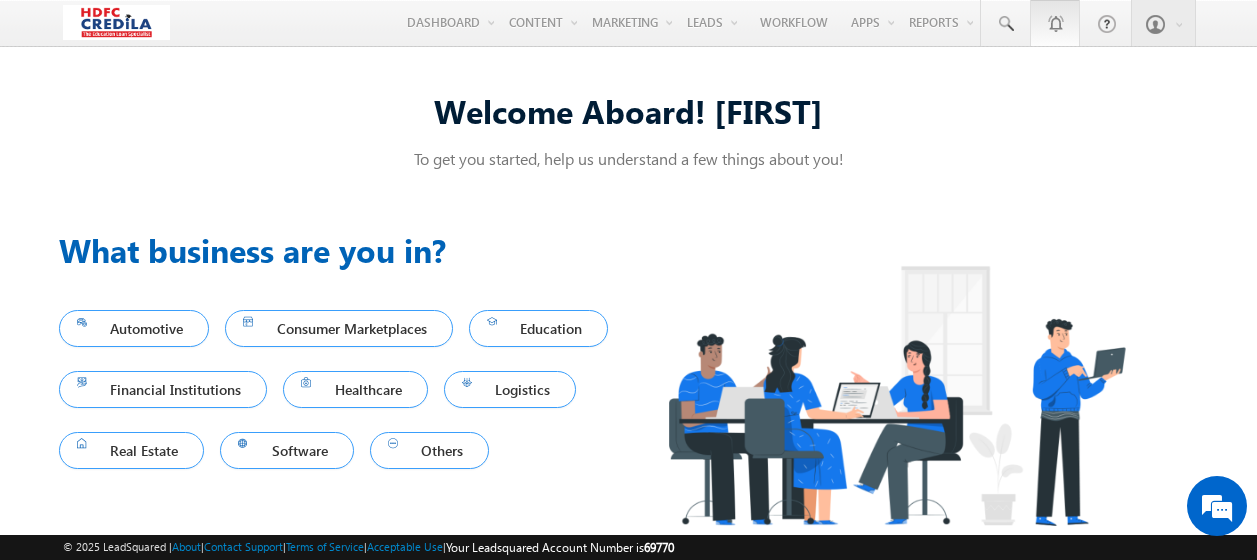 scroll, scrollTop: 0, scrollLeft: 0, axis: both 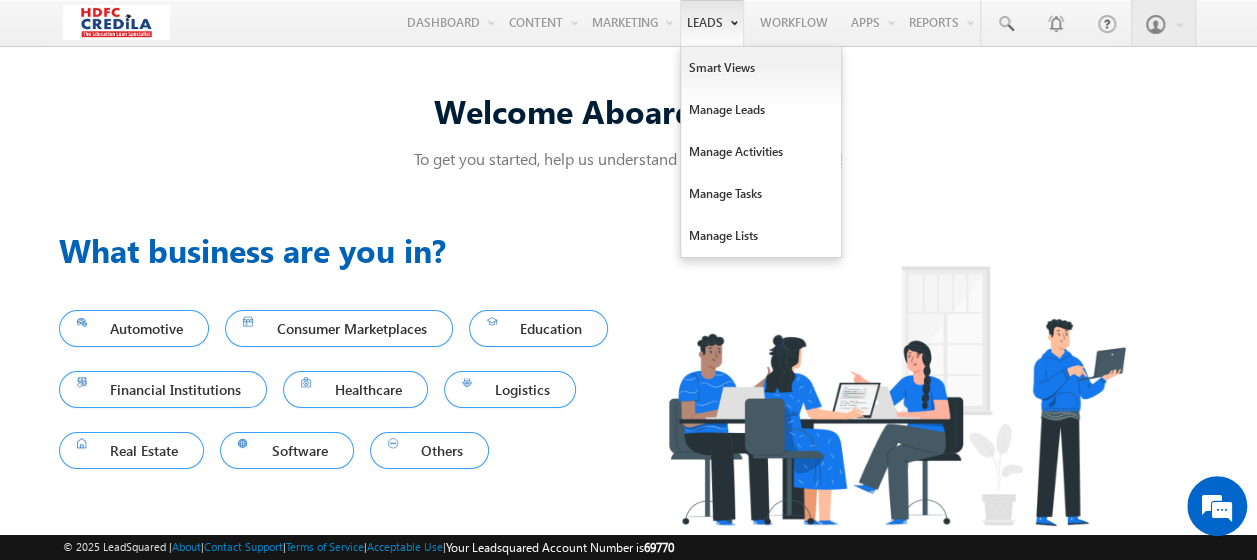 click on "Leads" at bounding box center (712, 23) 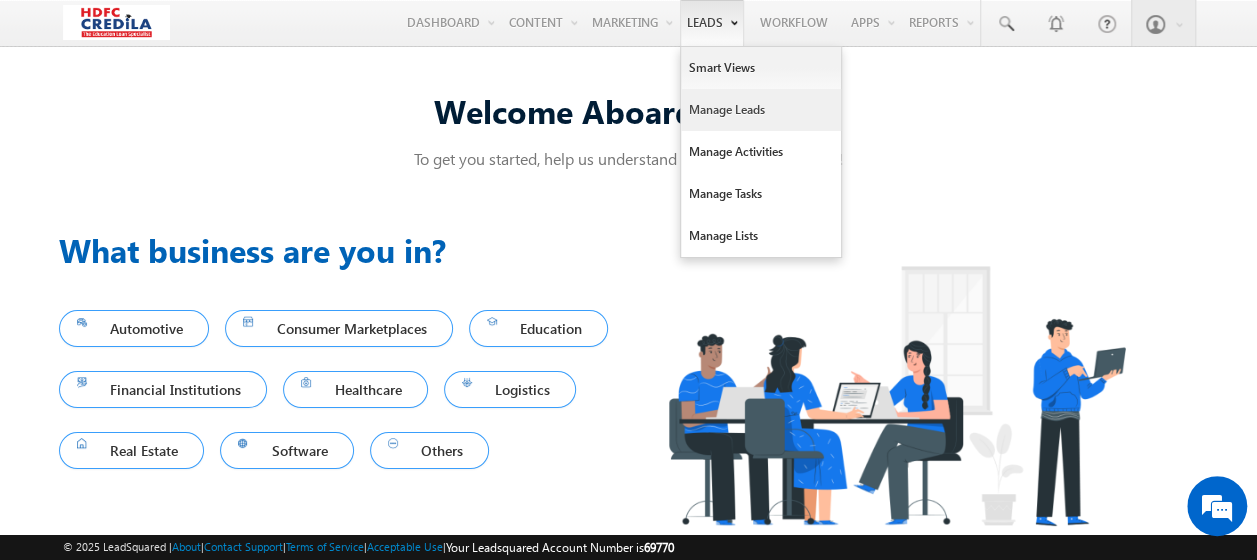 click on "Manage Leads" at bounding box center (761, 110) 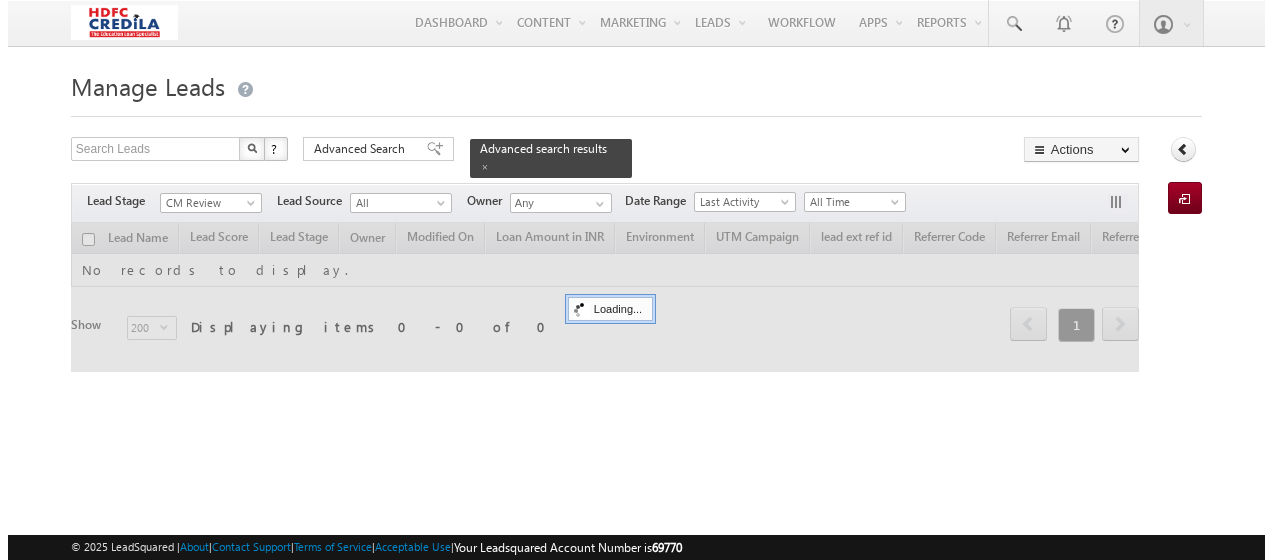 scroll, scrollTop: 0, scrollLeft: 0, axis: both 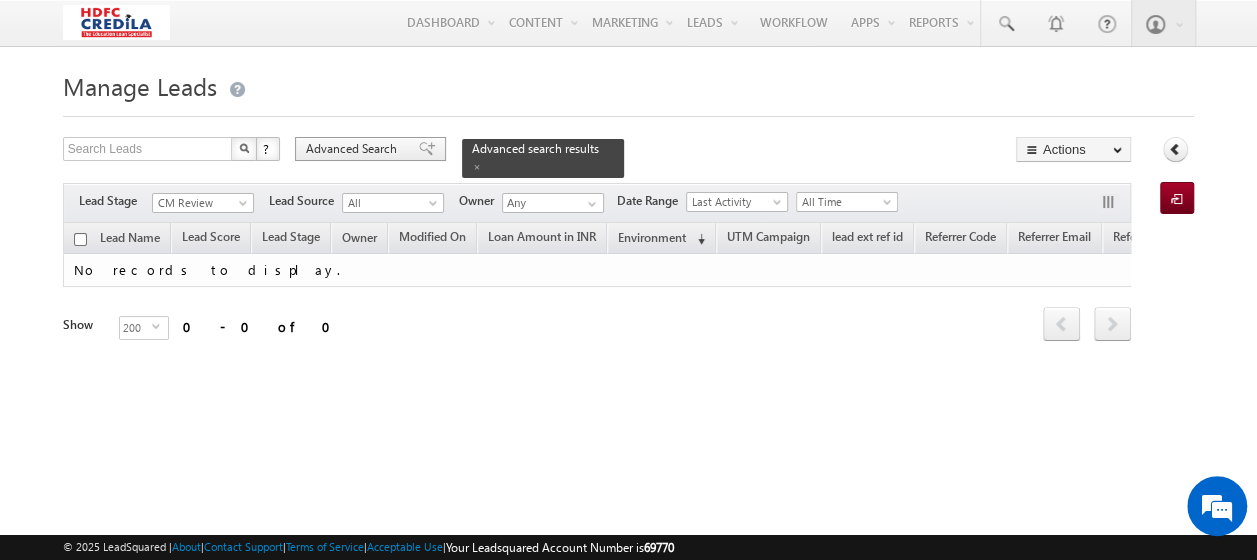 click on "Advanced Search" at bounding box center [354, 149] 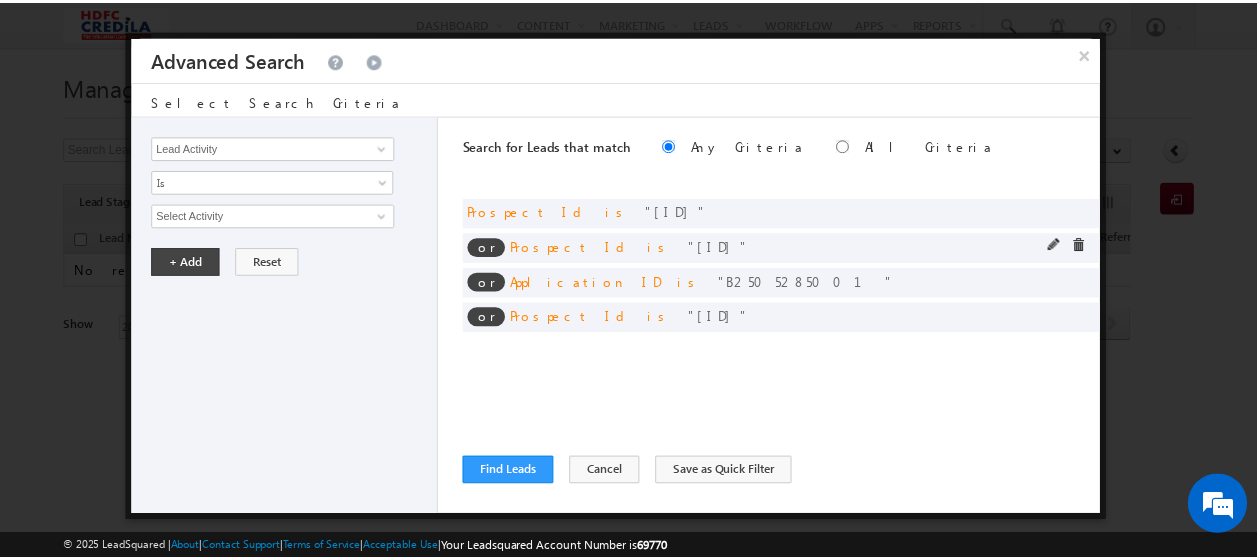 scroll, scrollTop: 0, scrollLeft: 0, axis: both 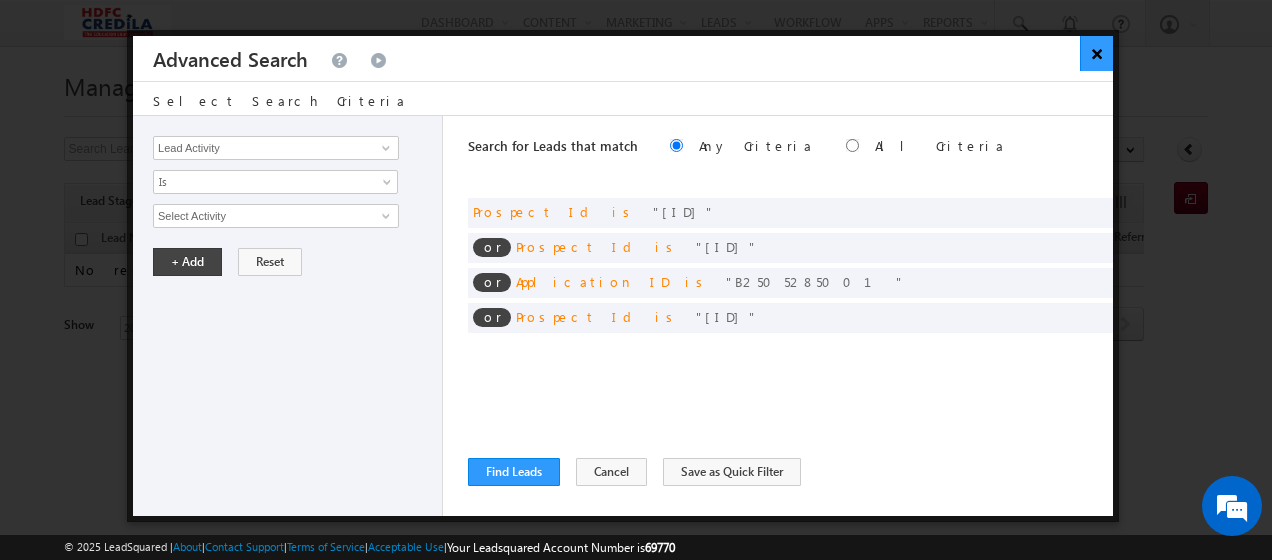 click on "×" at bounding box center [1096, 53] 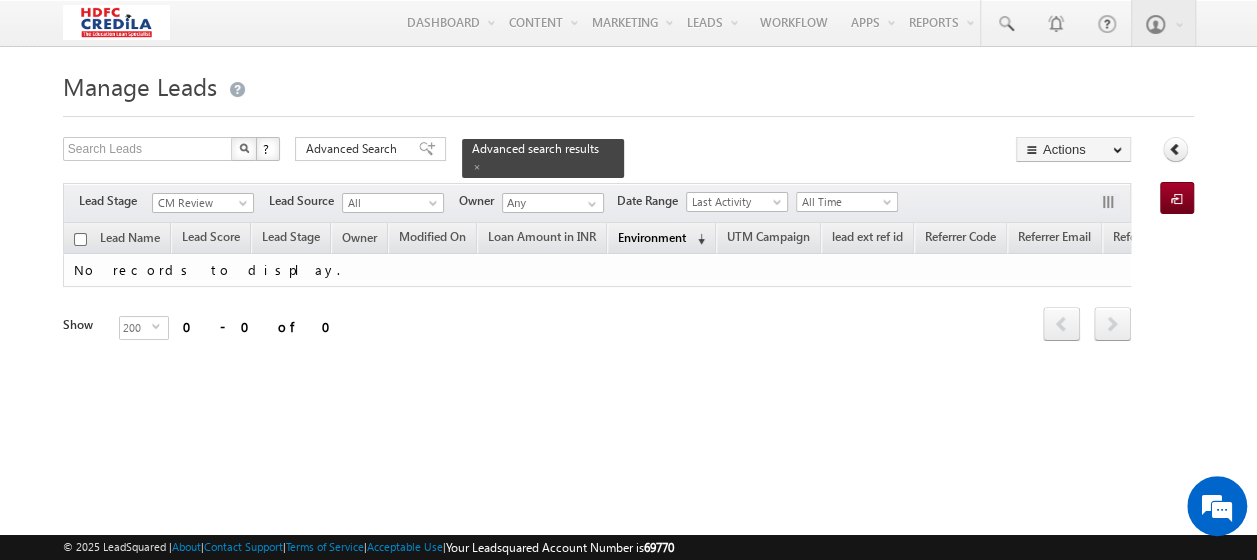 click on "Environment" at bounding box center [652, 237] 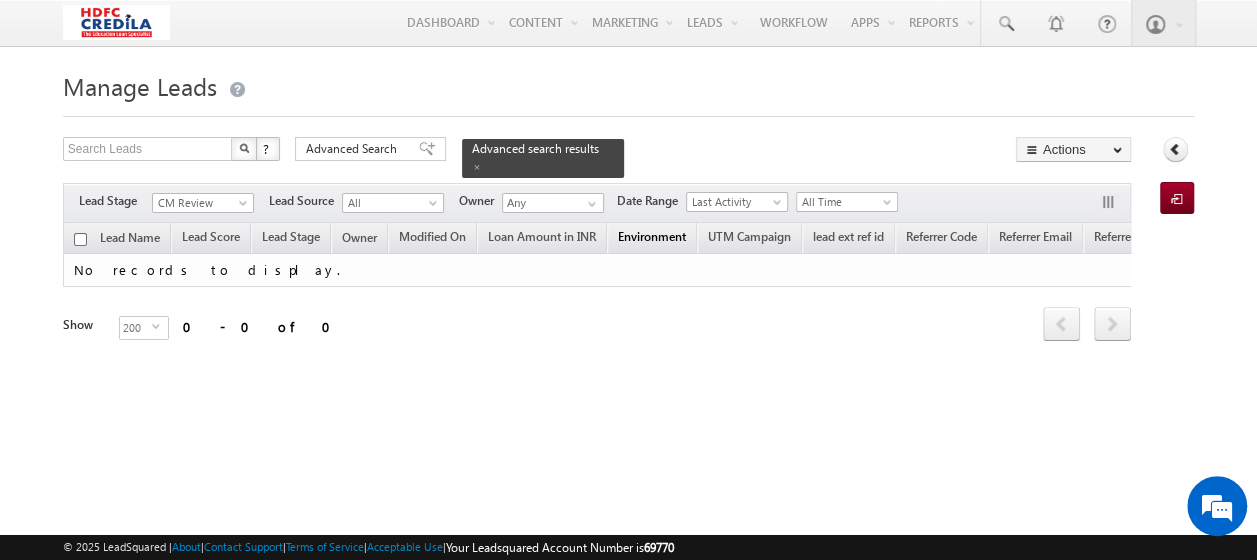 click on "Environment" at bounding box center (652, 236) 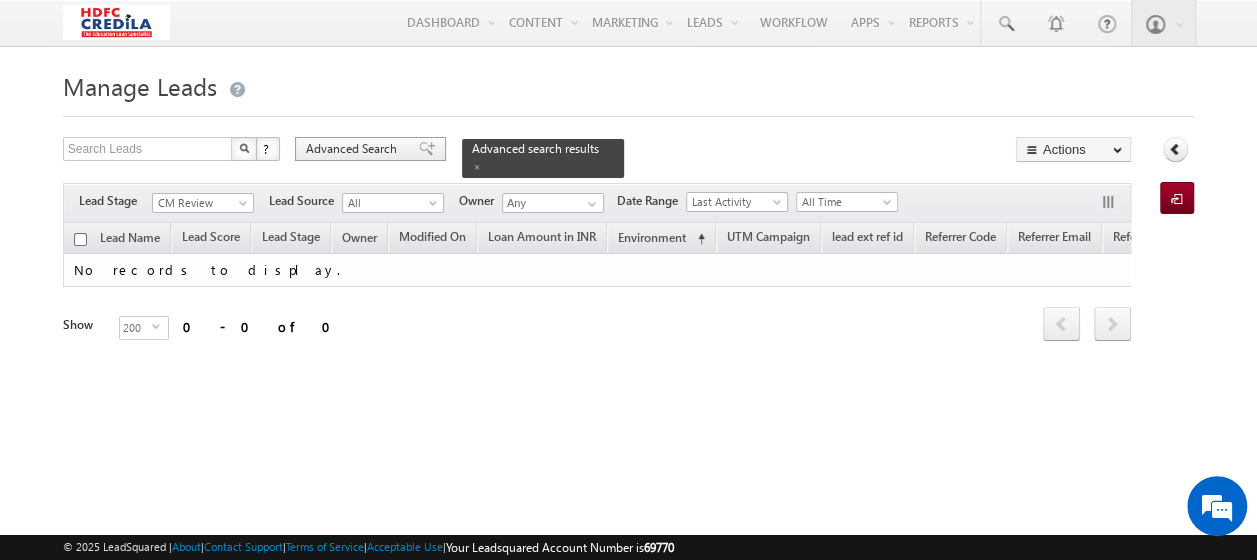 click on "Advanced Search" at bounding box center [354, 149] 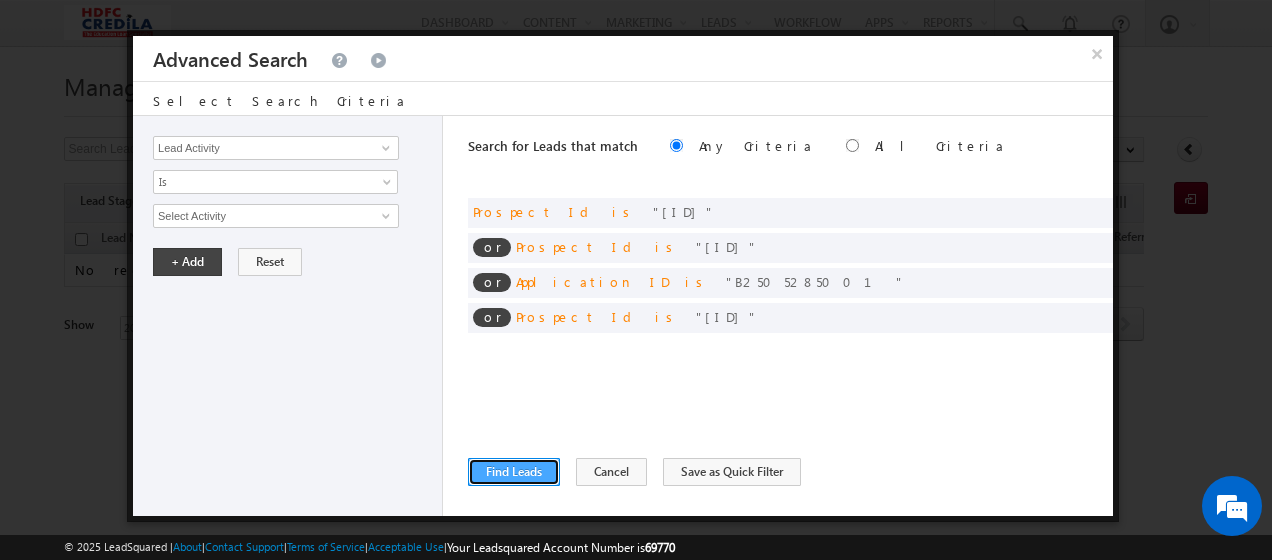 click on "Find Leads" at bounding box center [514, 472] 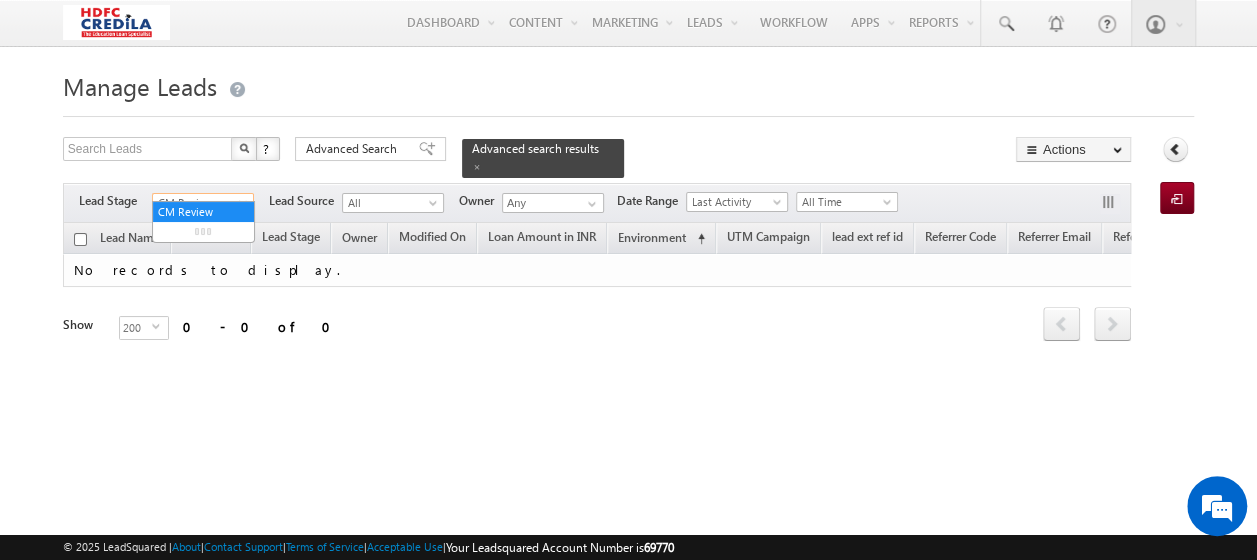 click on "CM Review" at bounding box center [200, 203] 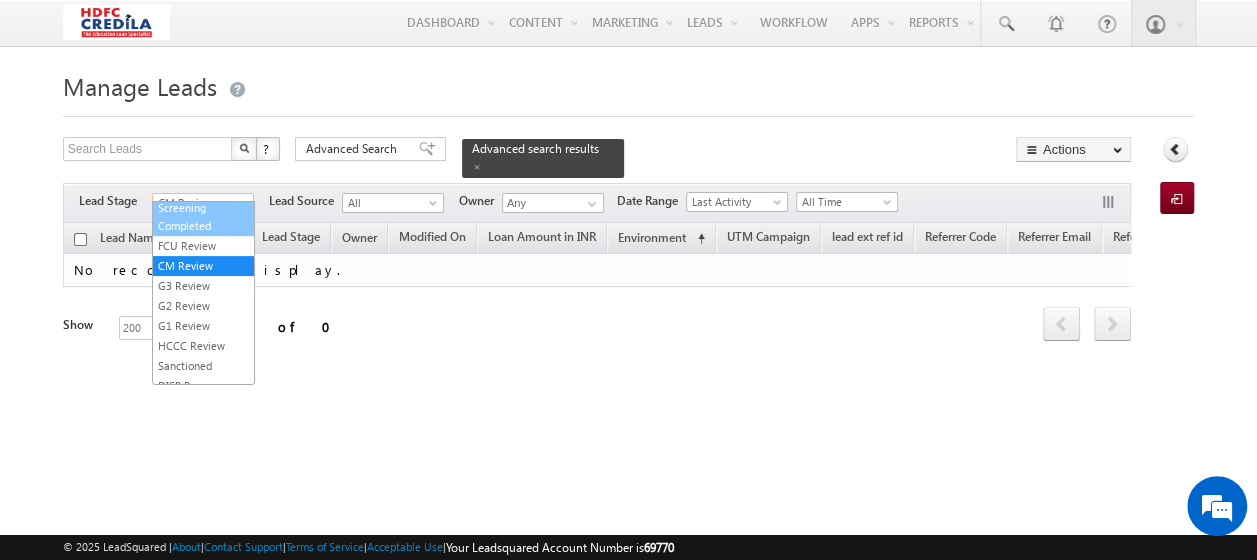 scroll, scrollTop: 0, scrollLeft: 0, axis: both 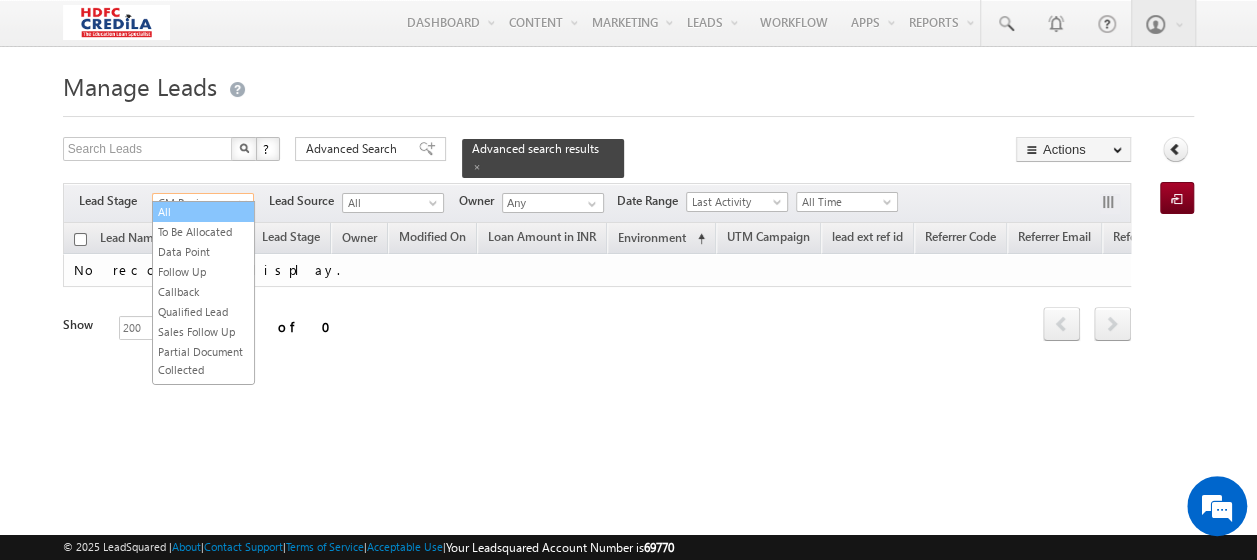 click on "All" at bounding box center (203, 212) 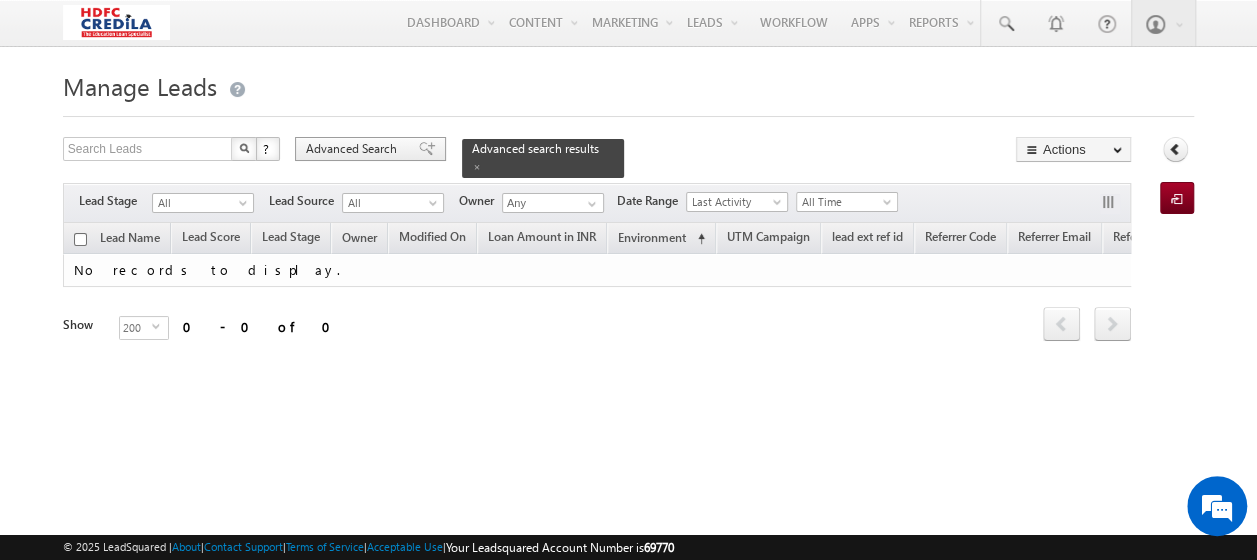 click on "Advanced Search" at bounding box center [370, 149] 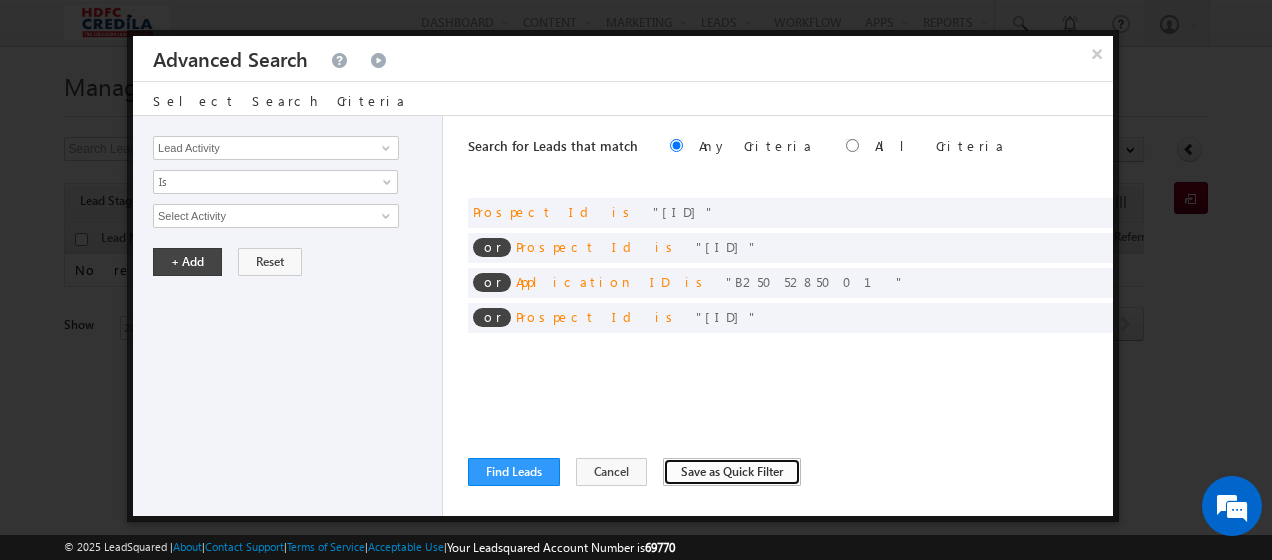 click on "Save as Quick Filter" at bounding box center [732, 472] 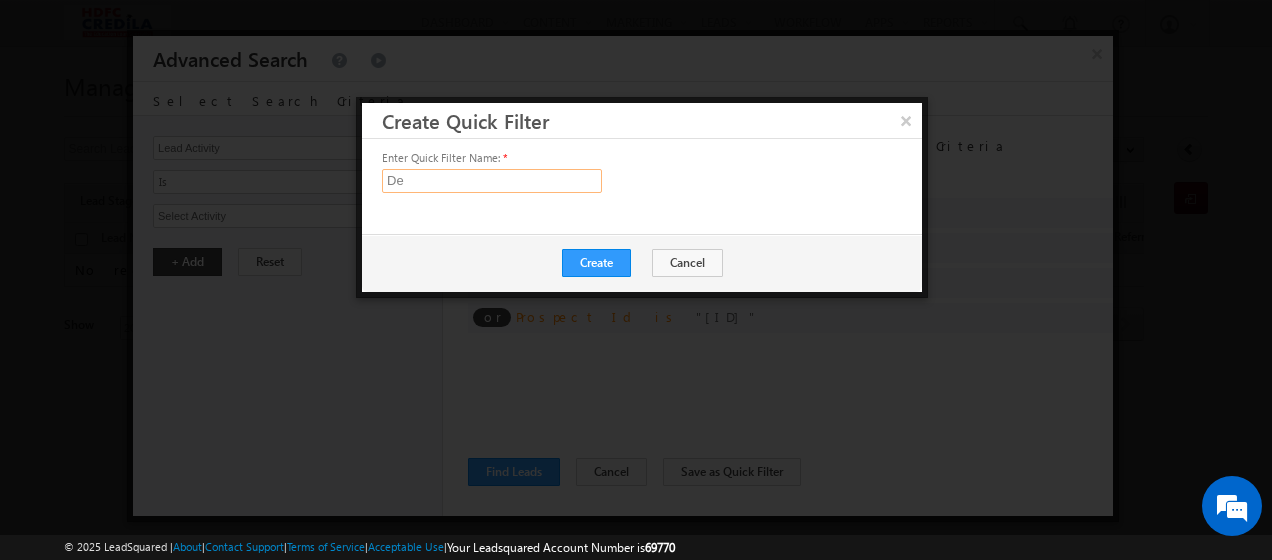 type on "D" 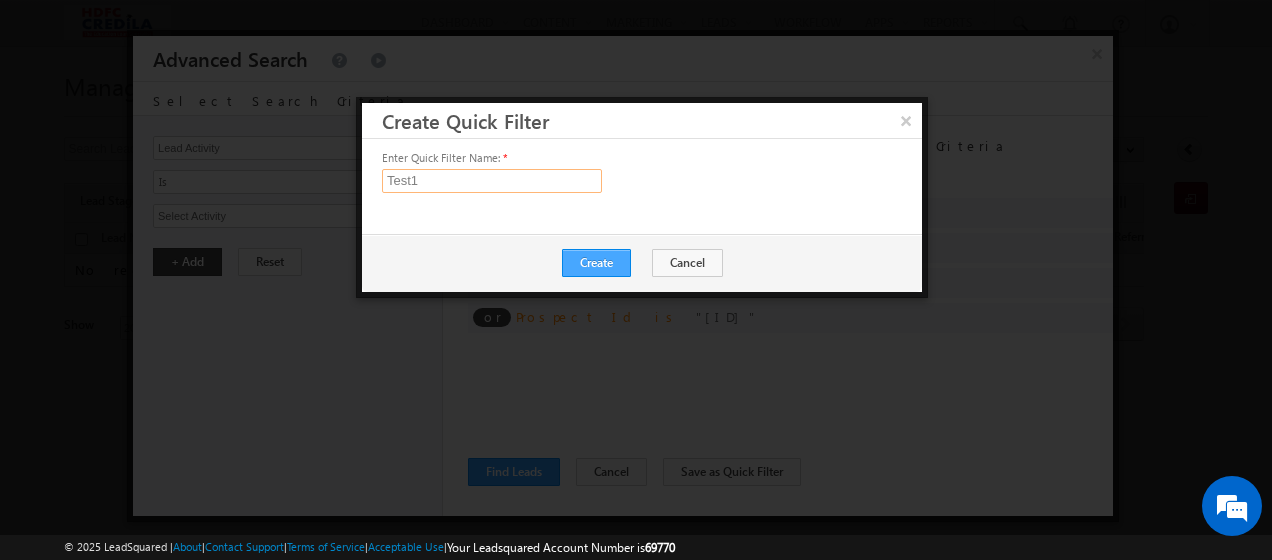 type on "Test1" 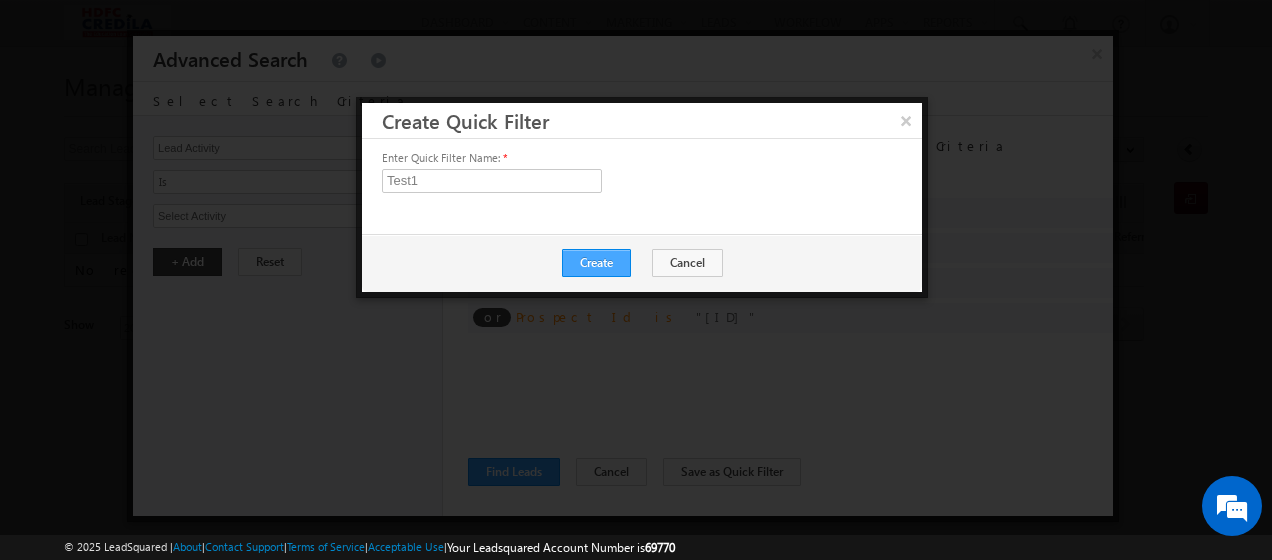 click on "Create" at bounding box center (596, 263) 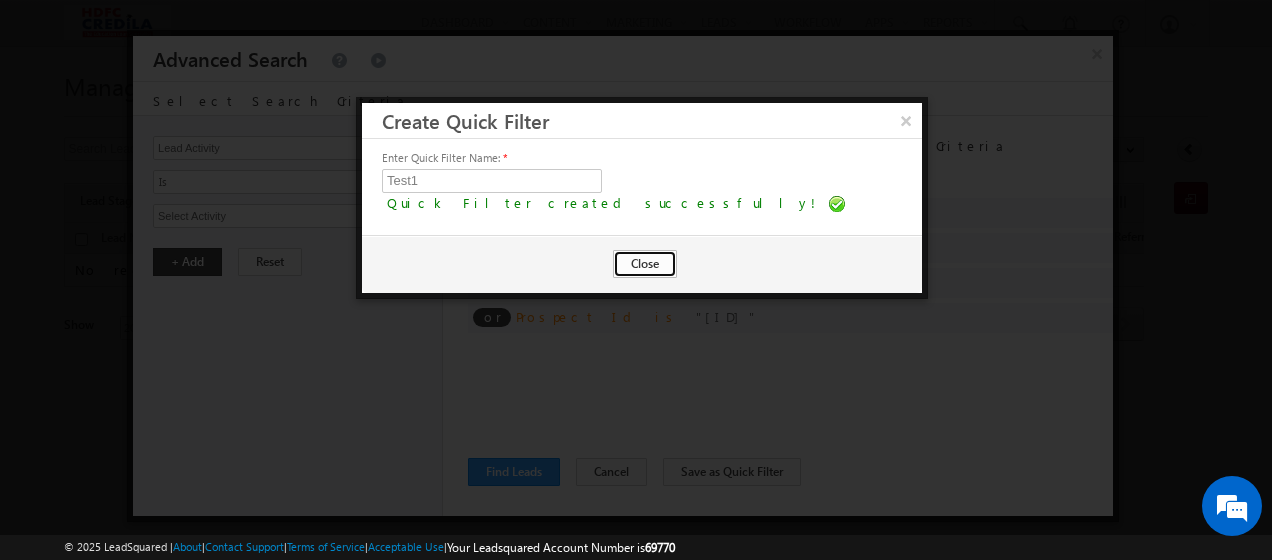click on "Close" at bounding box center [645, 264] 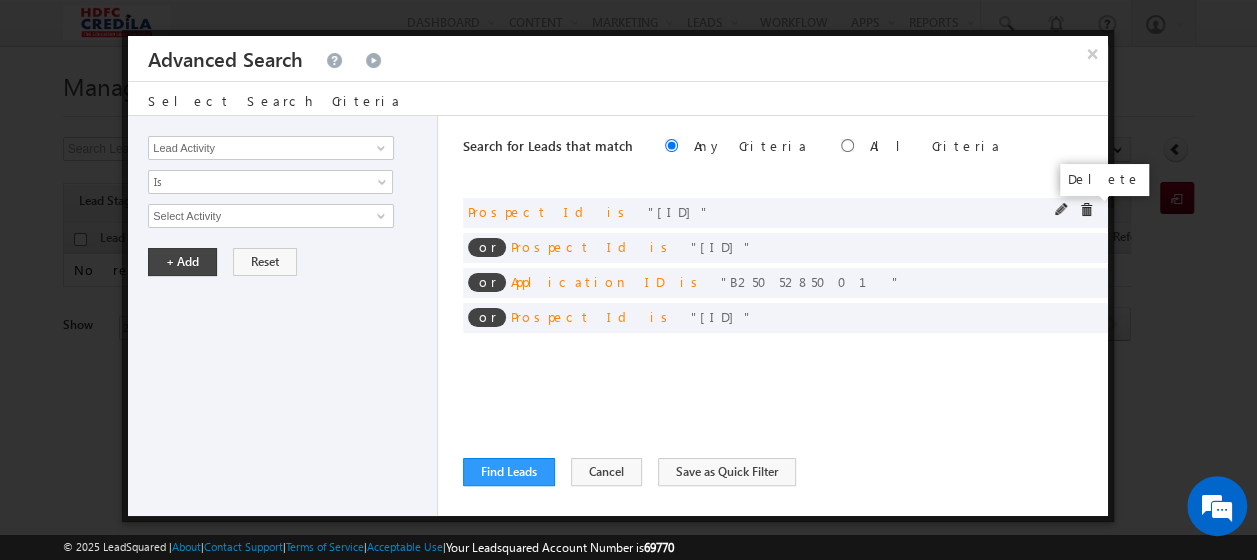 click at bounding box center (1086, 210) 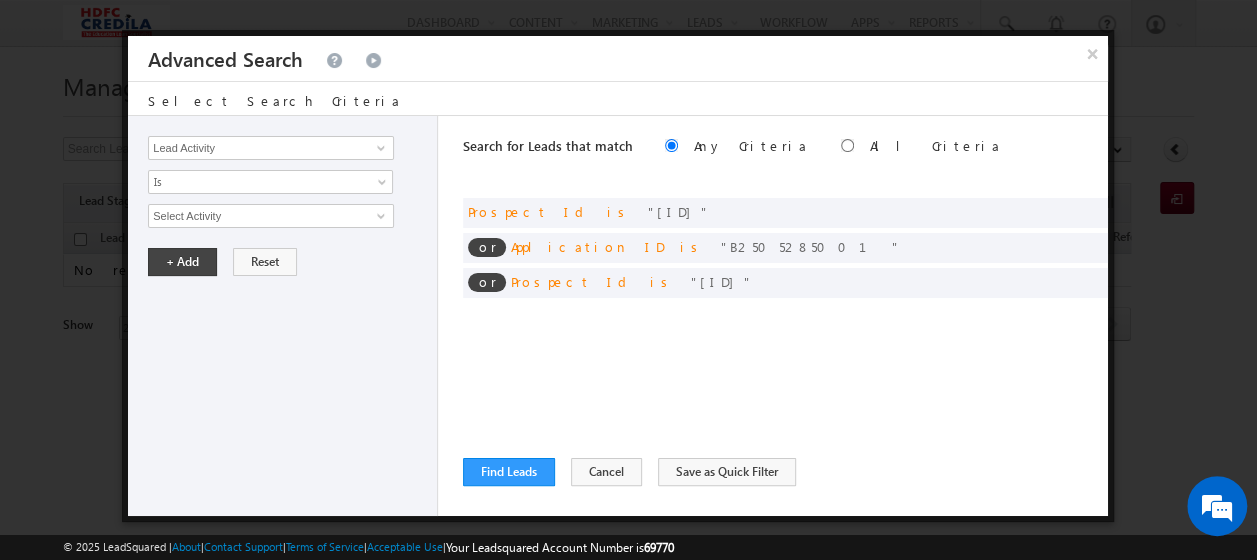 click at bounding box center (0, 0) 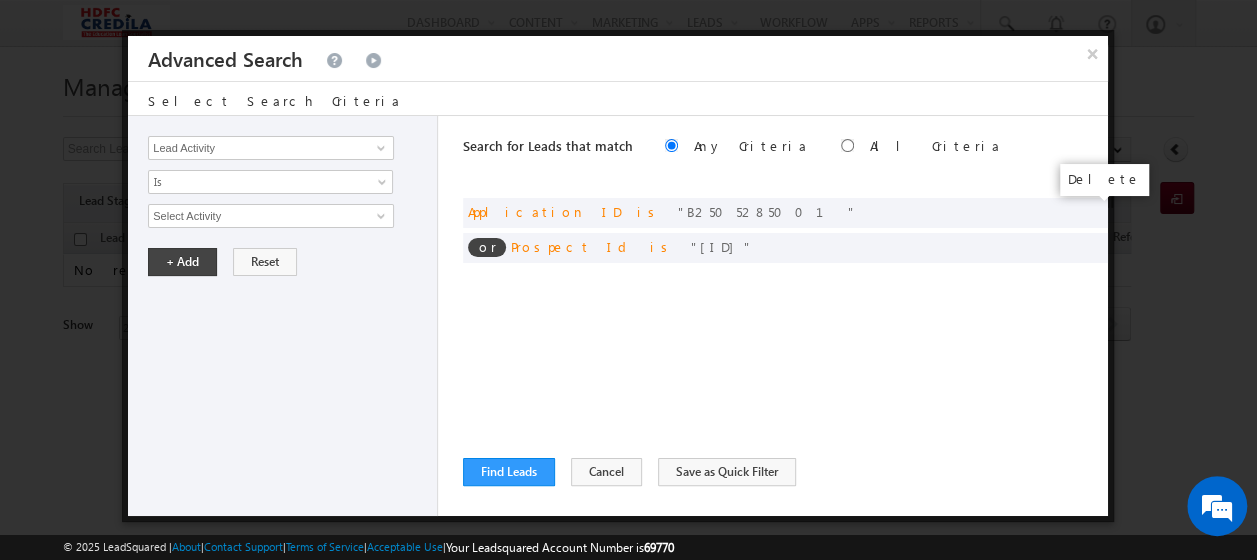 click at bounding box center (0, 0) 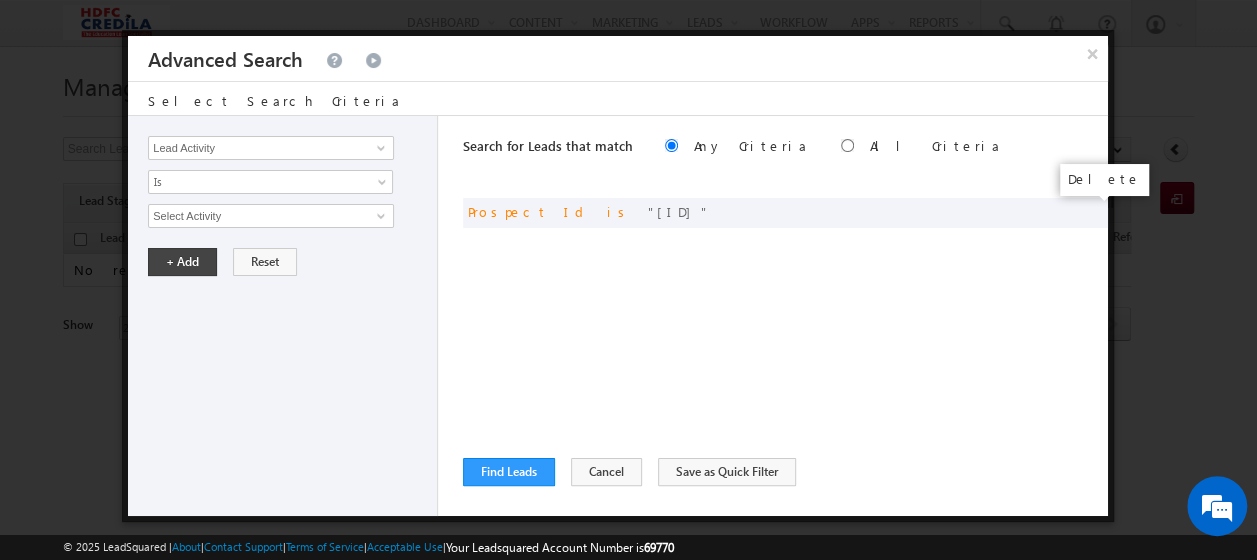 click at bounding box center (0, 0) 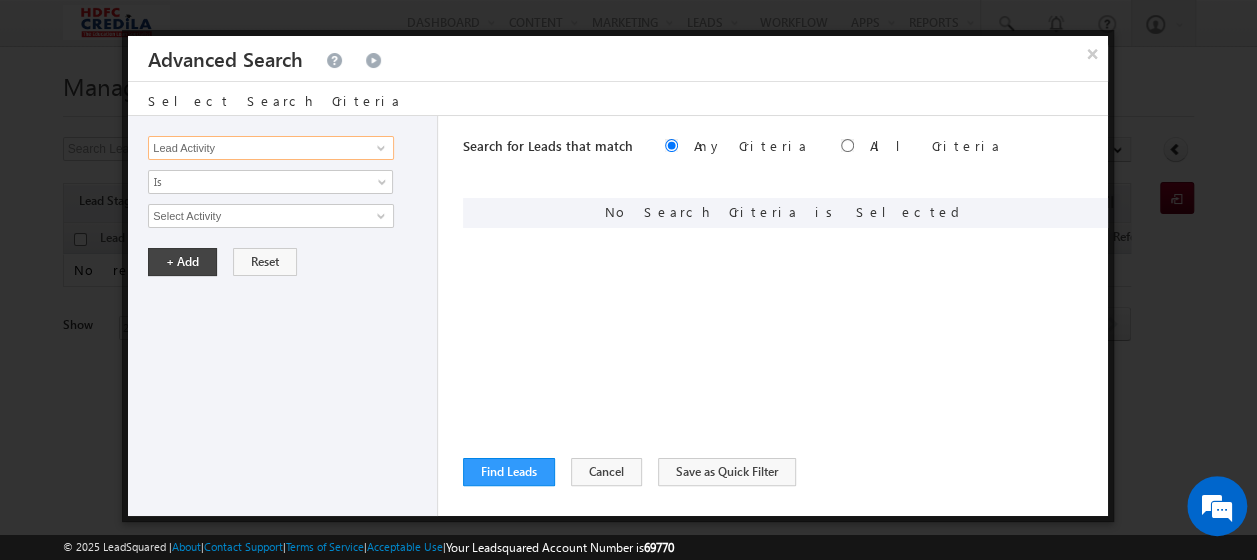click on "Lead Activity" at bounding box center (271, 148) 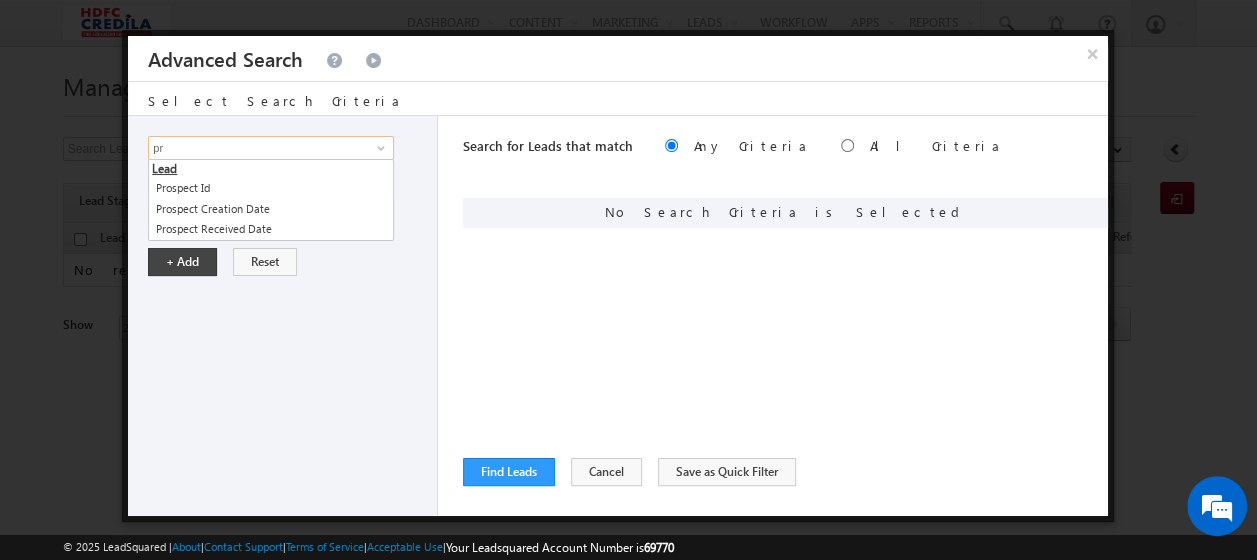 type on "p" 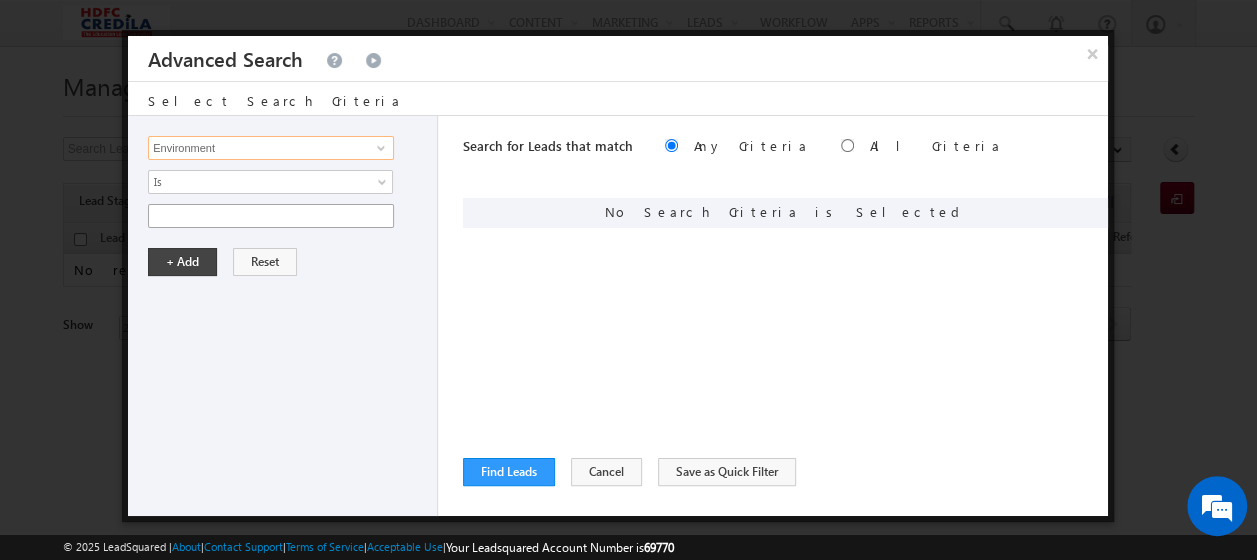 type on "Environment" 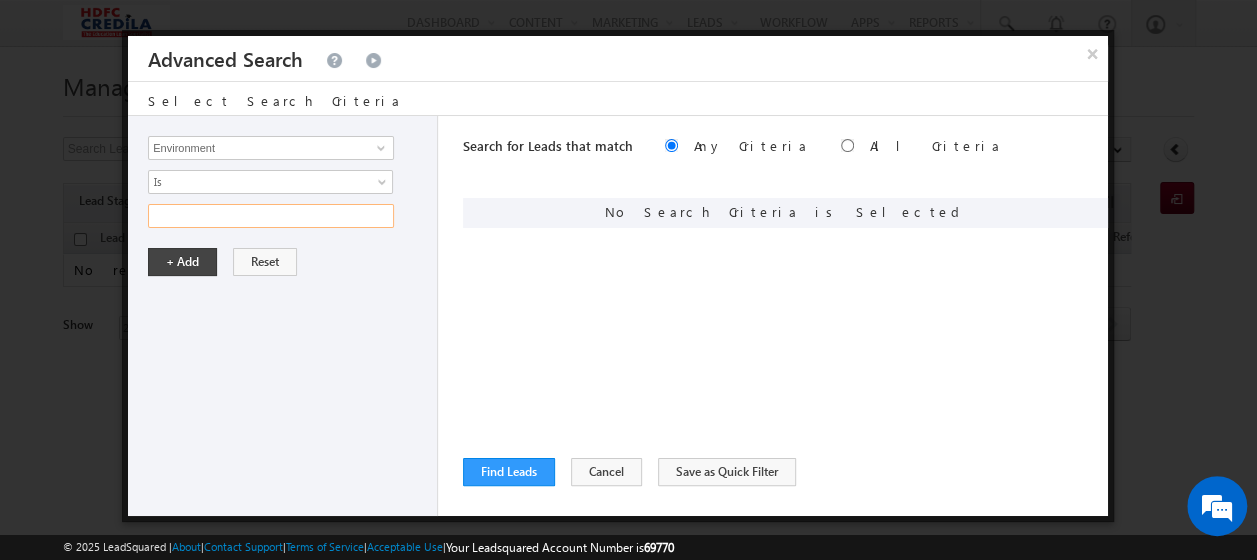click at bounding box center (271, 216) 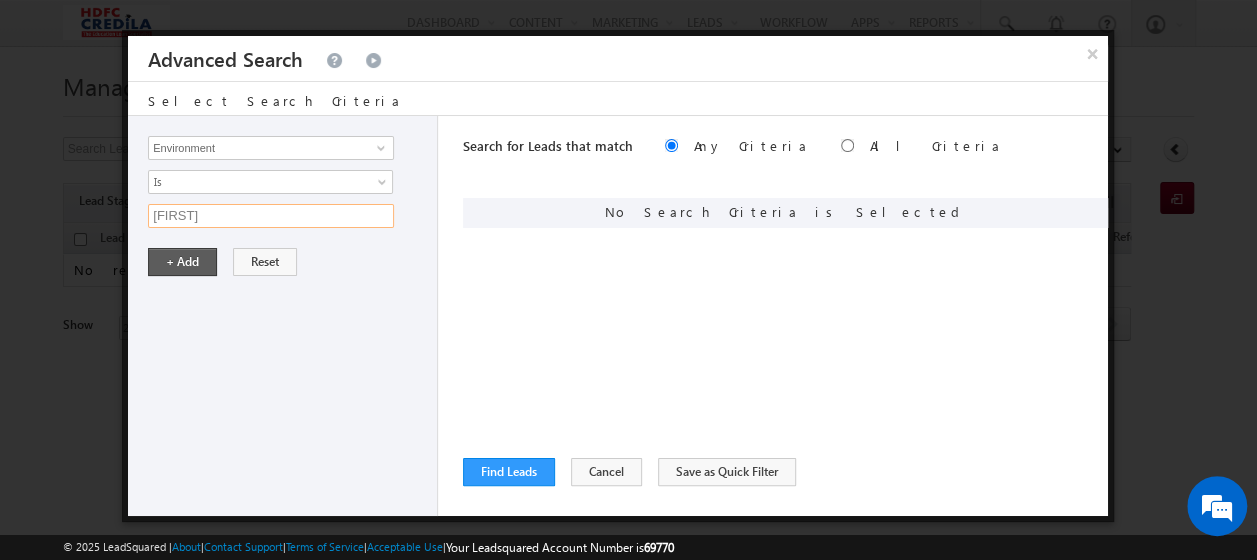type on "Dev" 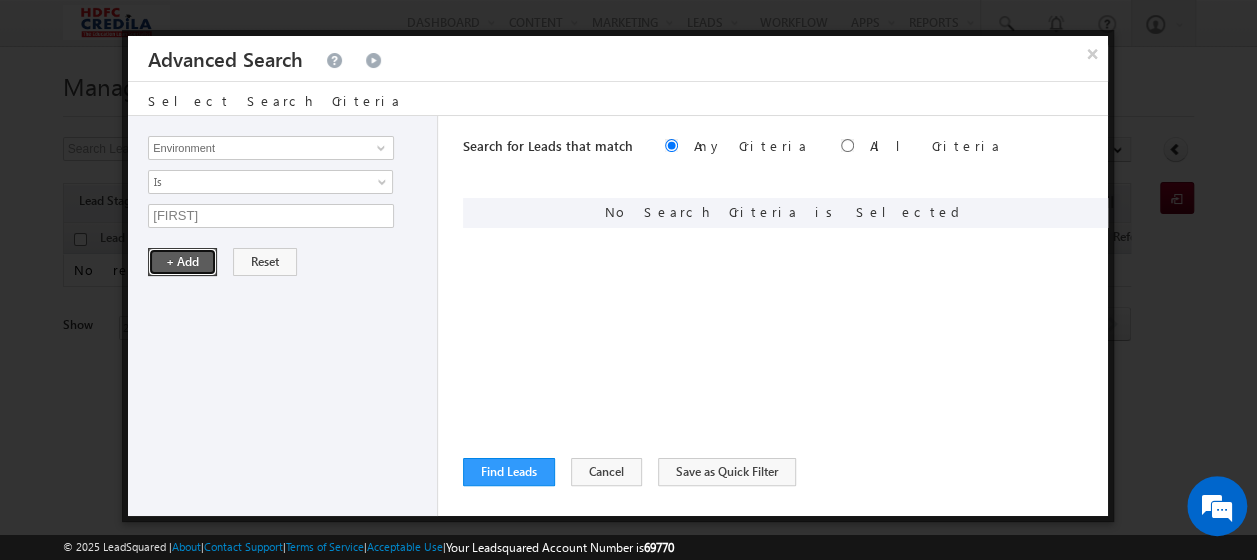 click on "+ Add" at bounding box center [182, 262] 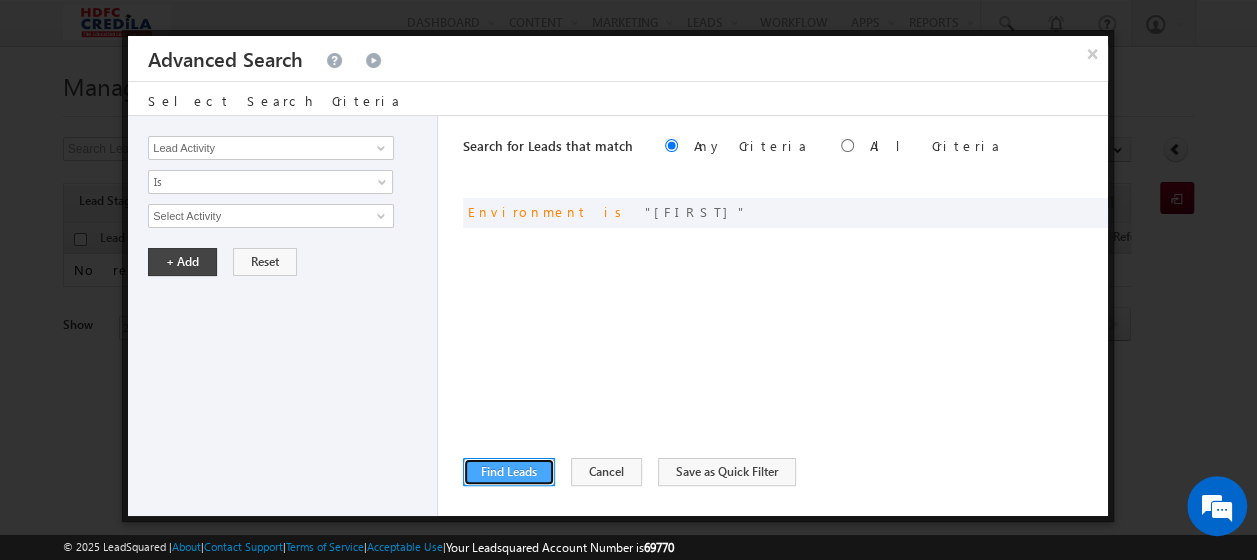 click on "Find Leads" at bounding box center (509, 472) 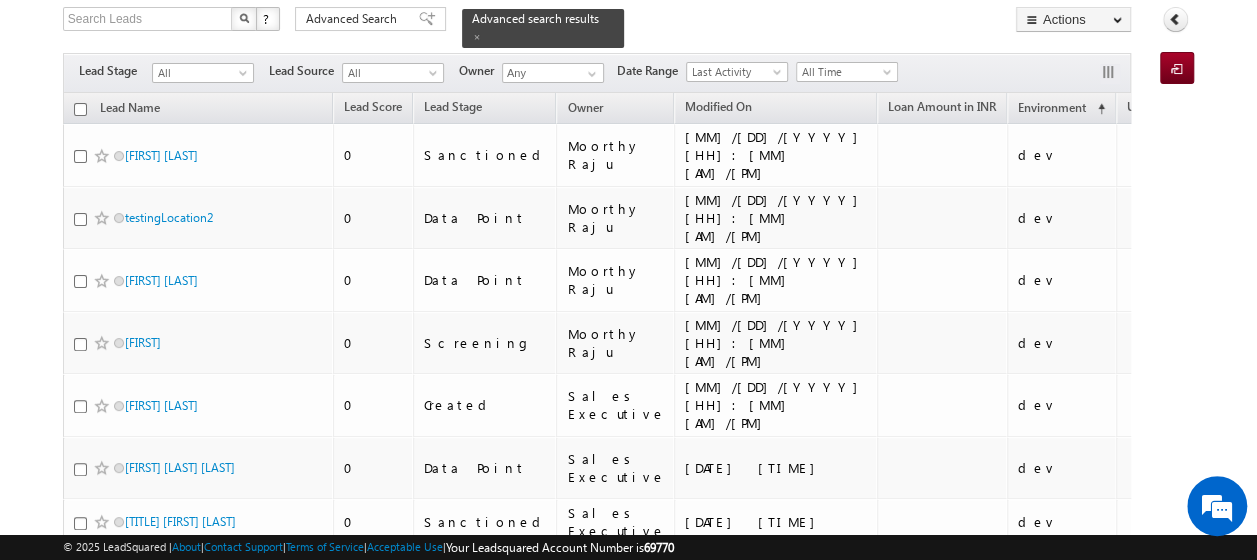 scroll, scrollTop: 0, scrollLeft: 0, axis: both 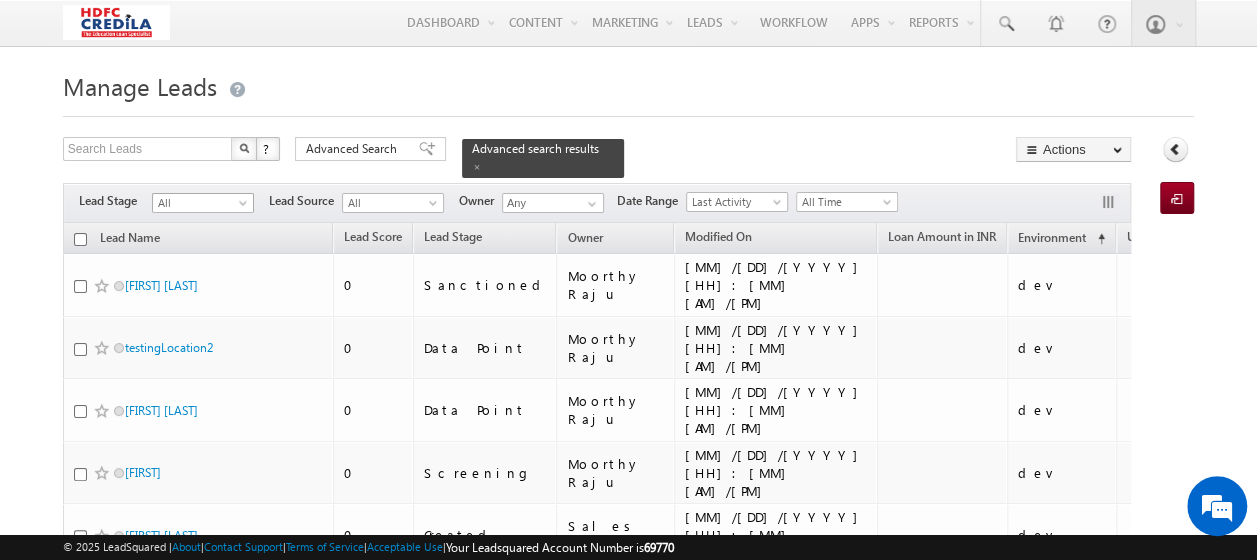 click on "All" at bounding box center [200, 203] 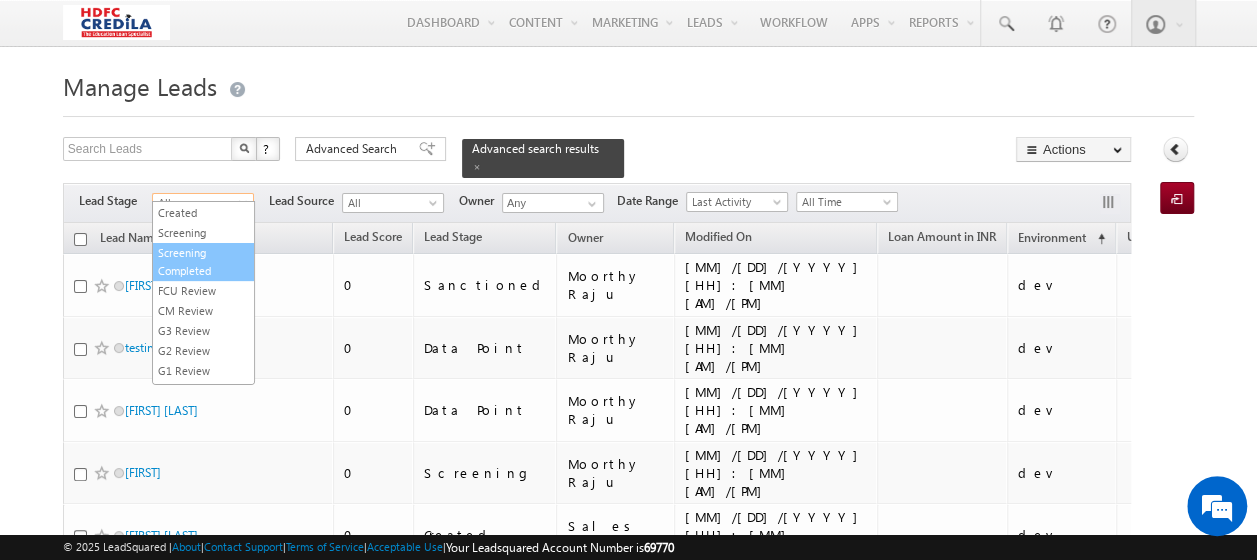 scroll, scrollTop: 226, scrollLeft: 0, axis: vertical 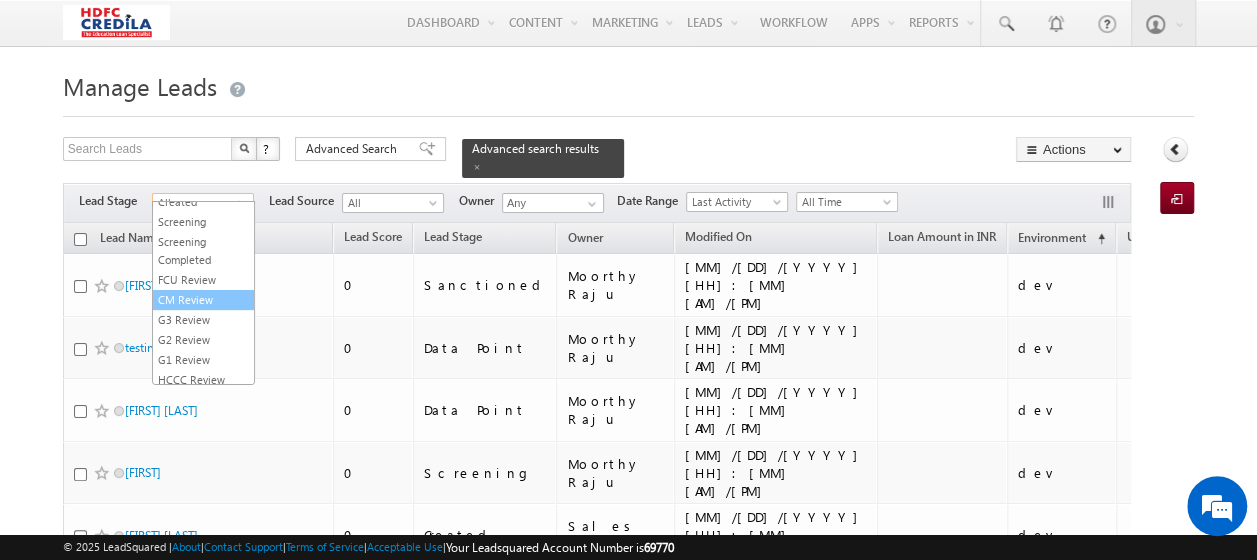 click on "CM Review" at bounding box center (203, 300) 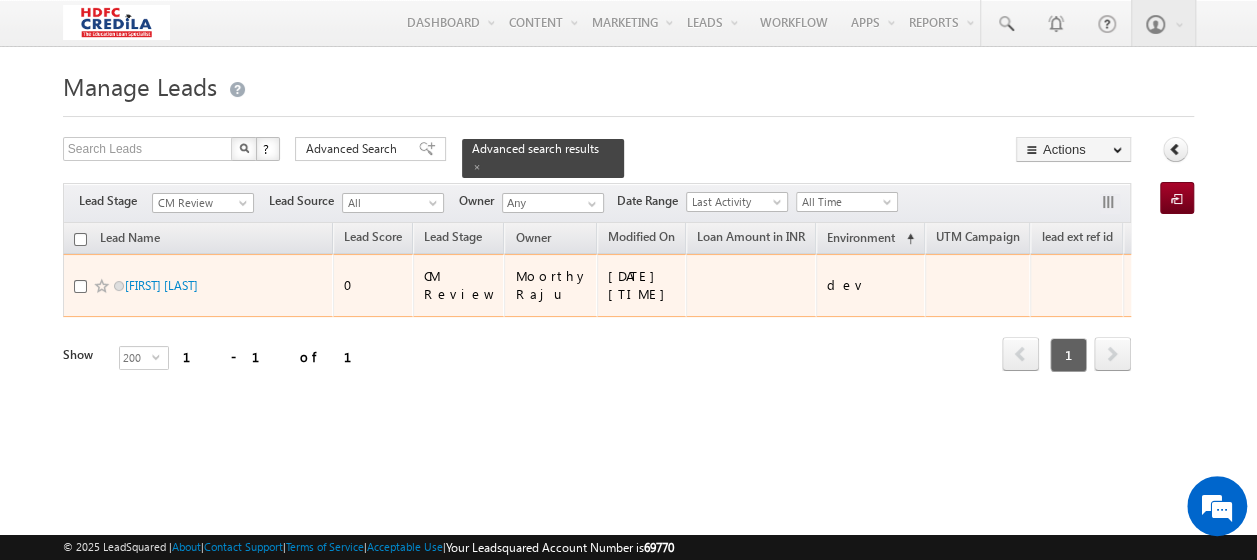 click on "[FIRST] [LAST]" at bounding box center (198, 285) 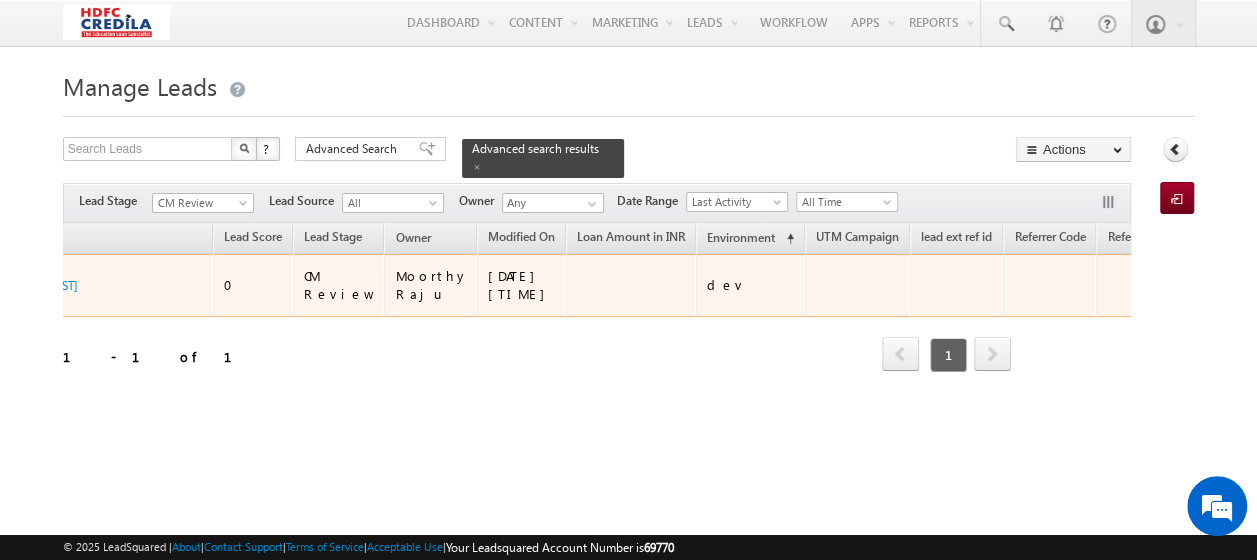 scroll, scrollTop: 0, scrollLeft: 0, axis: both 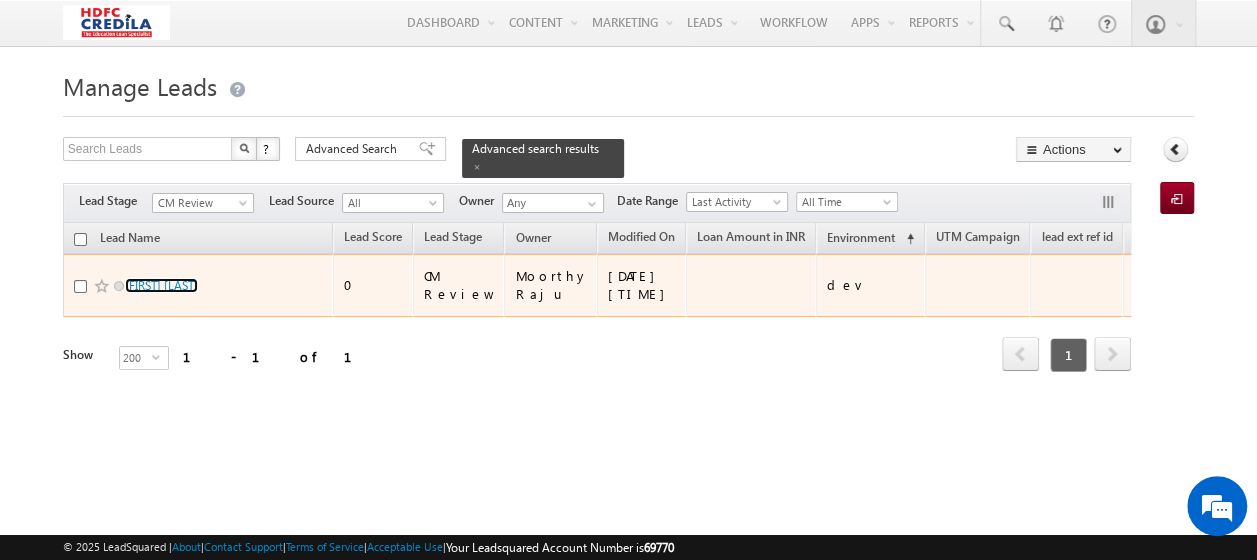 click on "[FIRST] [LAST]" at bounding box center (161, 285) 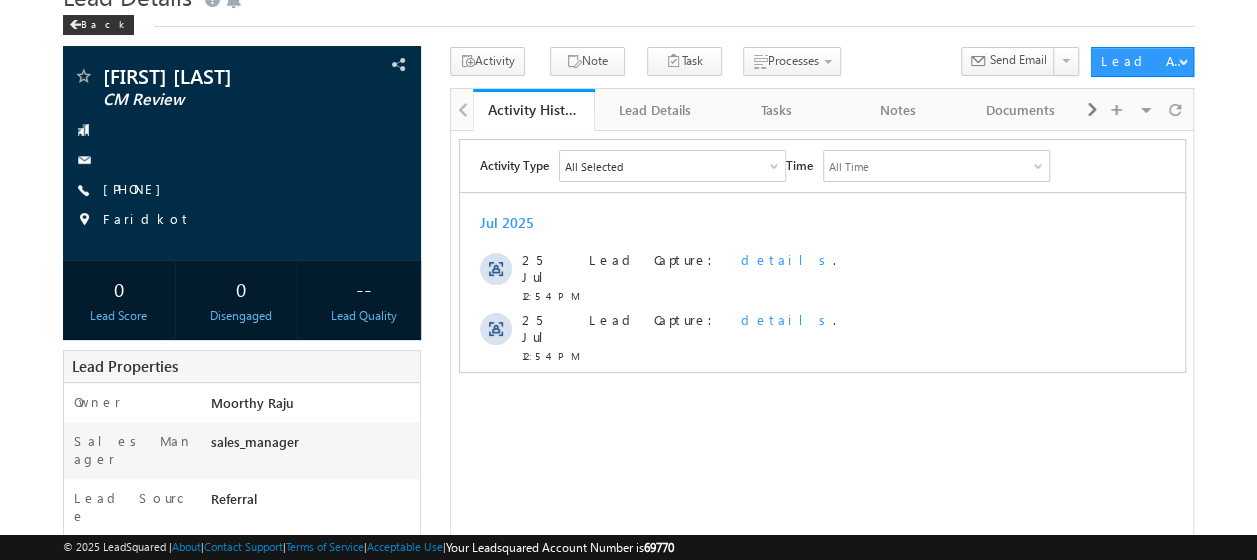 scroll, scrollTop: 91, scrollLeft: 0, axis: vertical 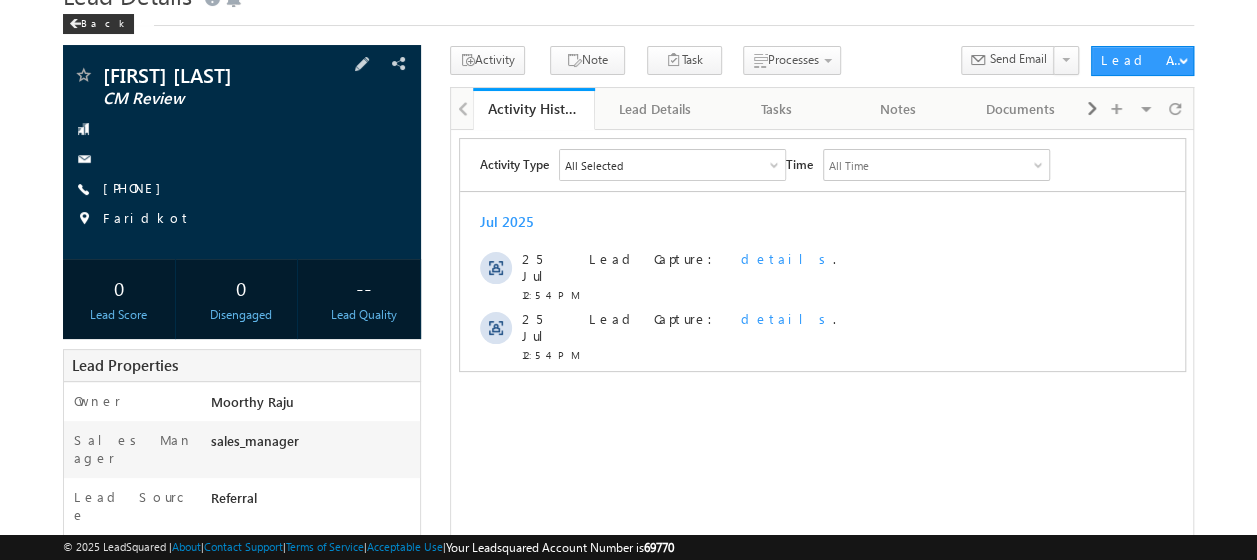 drag, startPoint x: 230, startPoint y: 189, endPoint x: 203, endPoint y: 195, distance: 27.658634 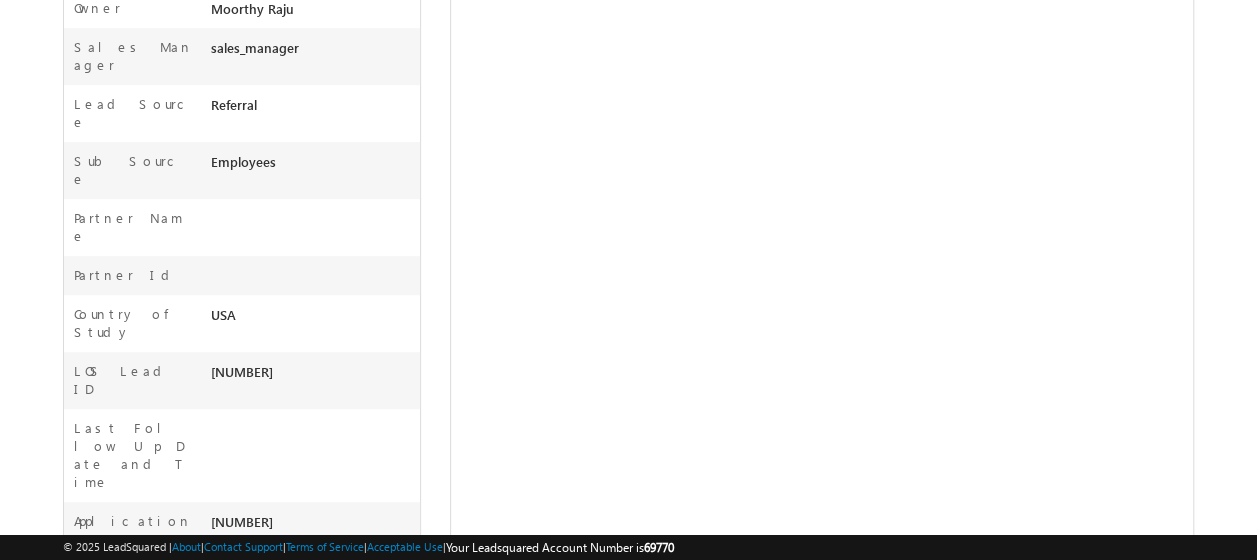 scroll, scrollTop: 485, scrollLeft: 0, axis: vertical 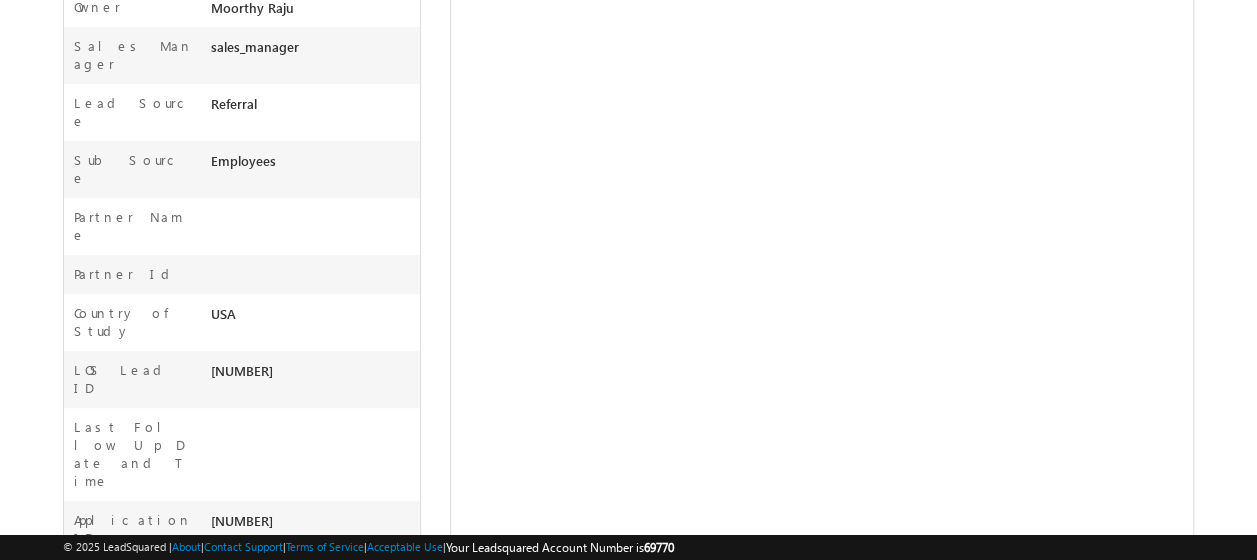 click on "[NUMBER]" at bounding box center [312, 375] 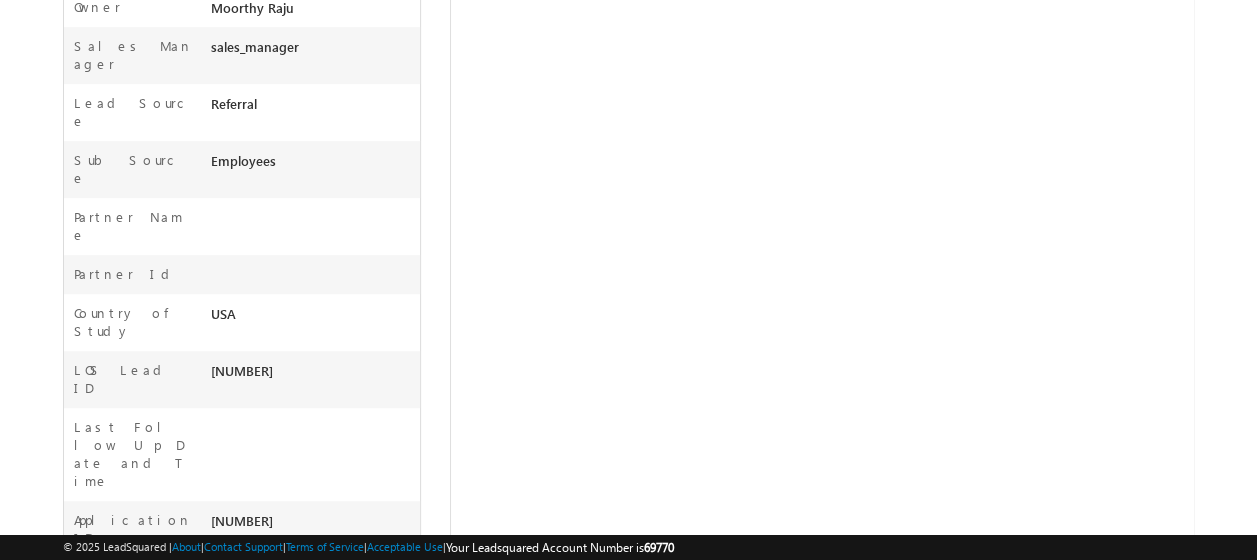 click on "[NUMBER]" at bounding box center (312, 375) 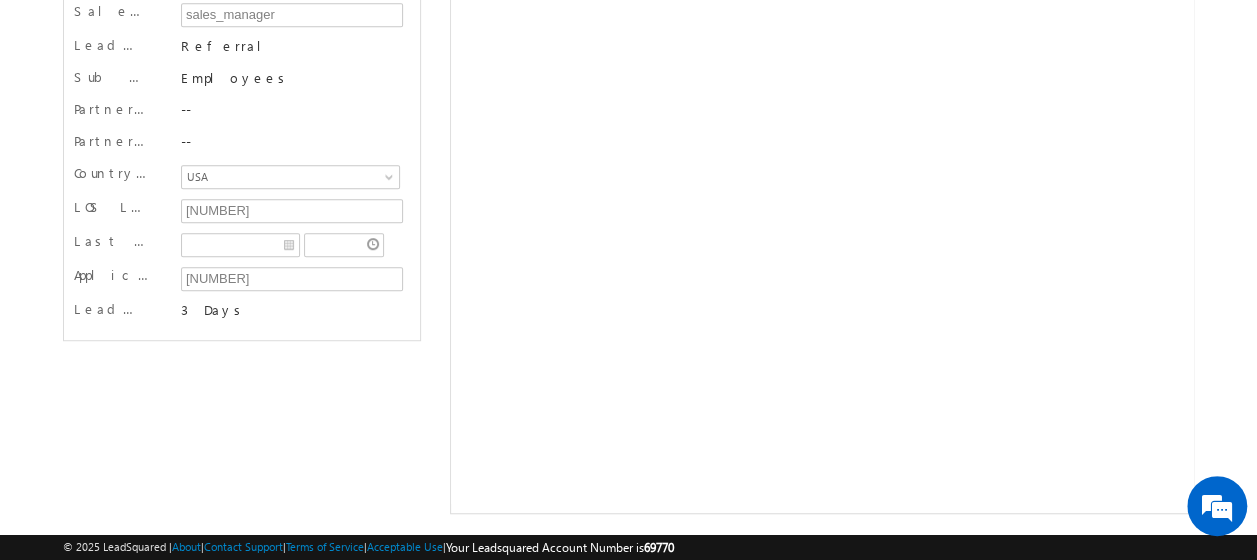 scroll, scrollTop: 476, scrollLeft: 0, axis: vertical 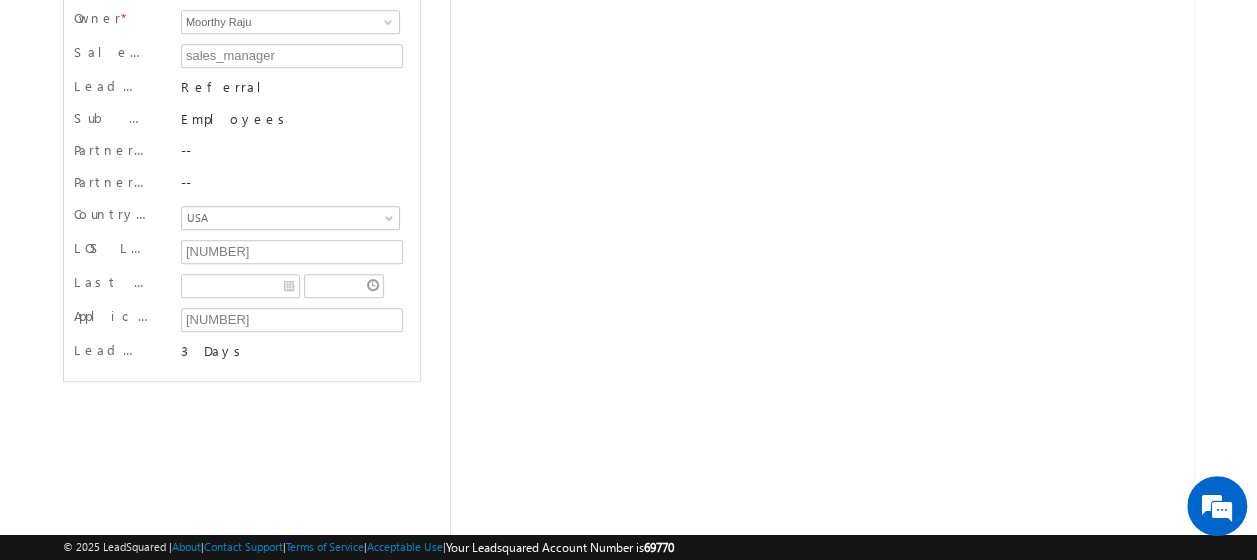click on "Menu
[FIRST] [LAST]
[FIRST] . [LAST]@[DOMAIN]" at bounding box center [628, 64] 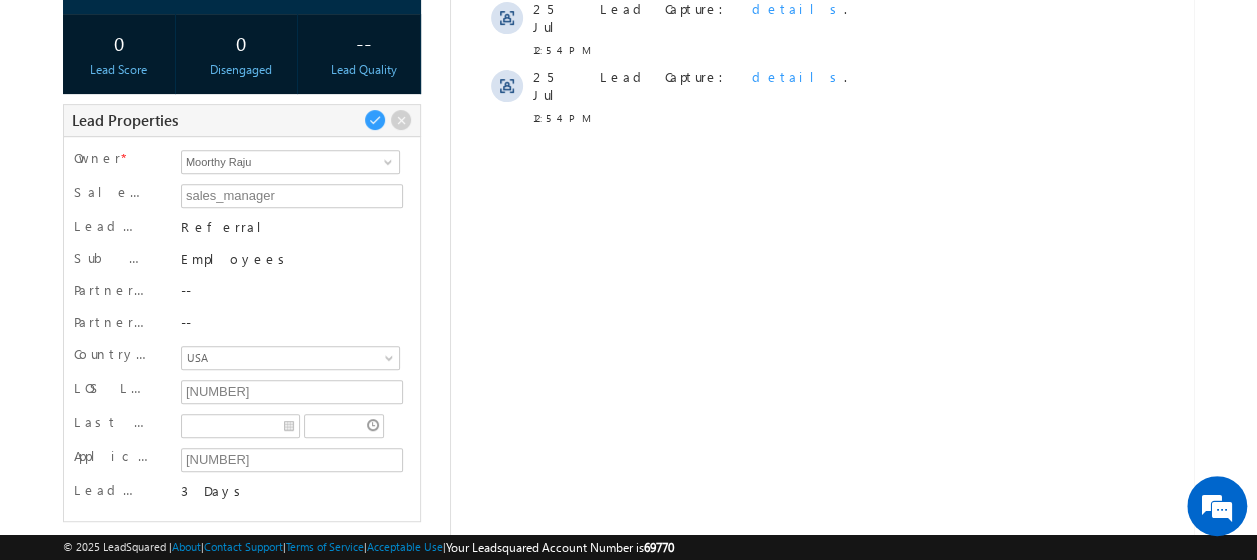 scroll, scrollTop: 324, scrollLeft: 0, axis: vertical 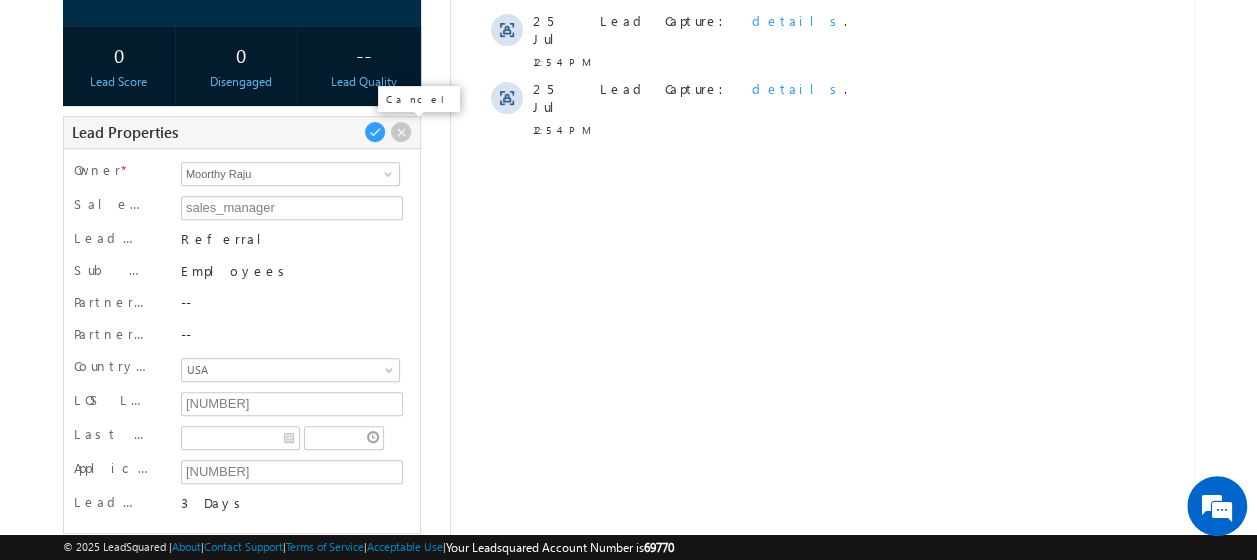 click at bounding box center [401, 134] 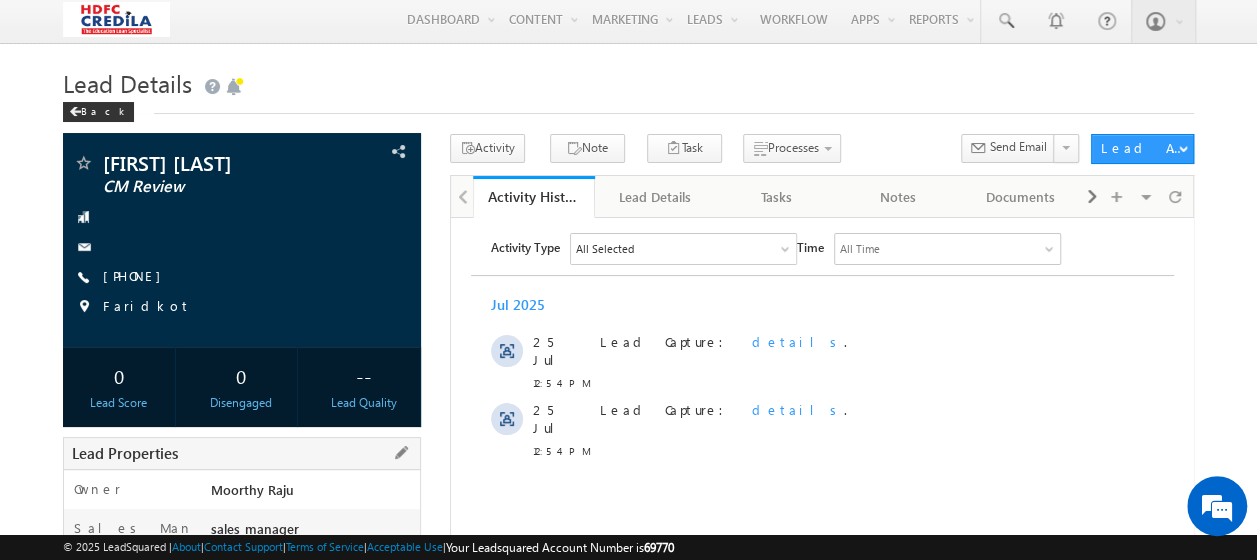 scroll, scrollTop: 0, scrollLeft: 0, axis: both 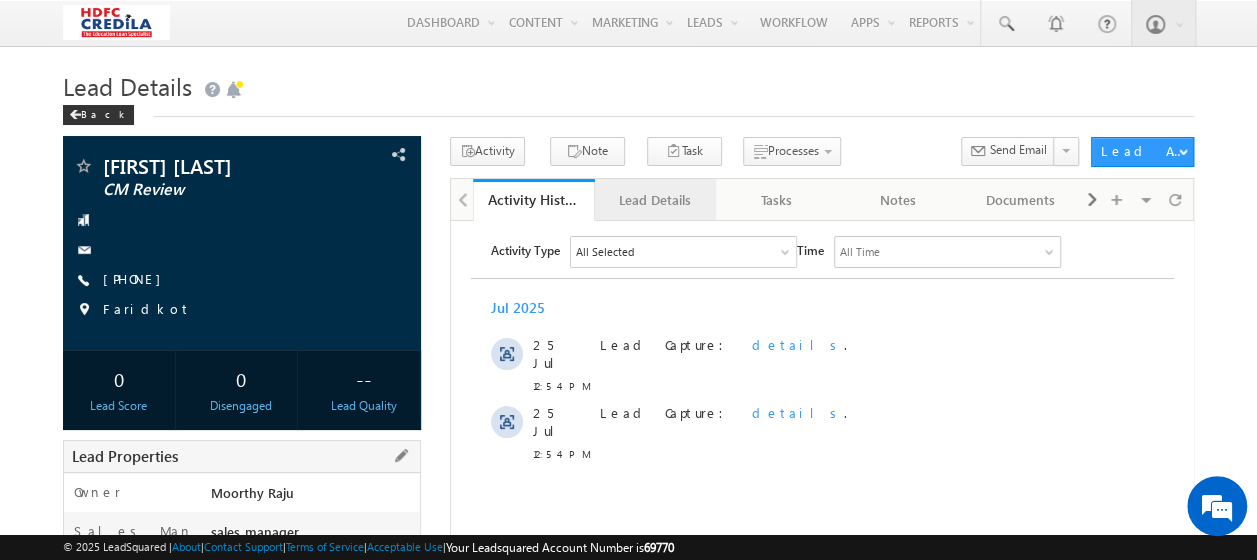 click on "Lead Details" at bounding box center [656, 200] 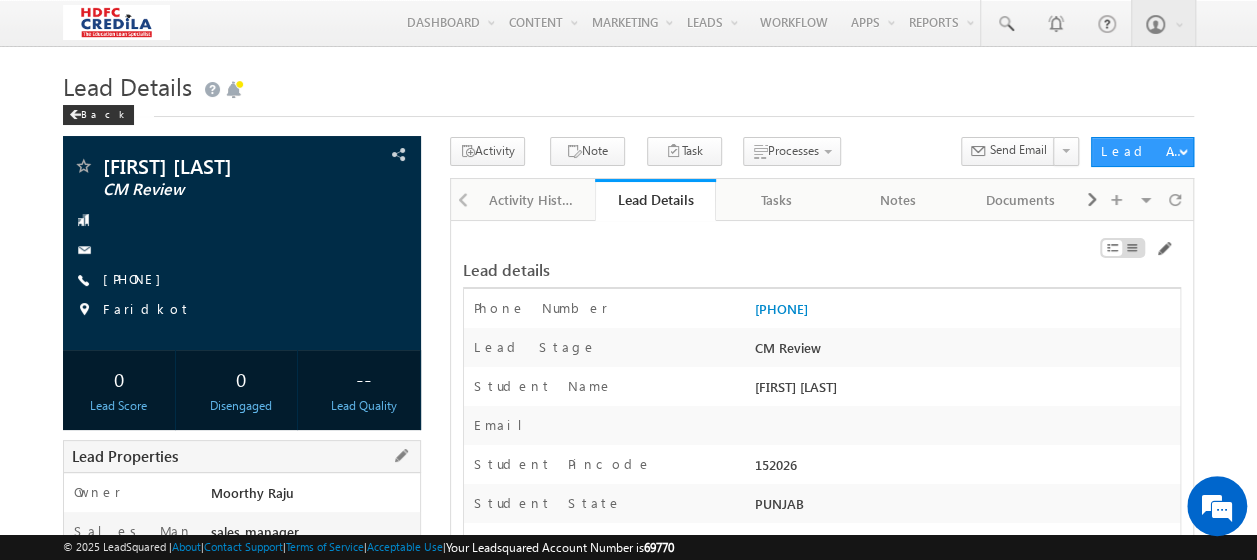 scroll, scrollTop: 0, scrollLeft: 0, axis: both 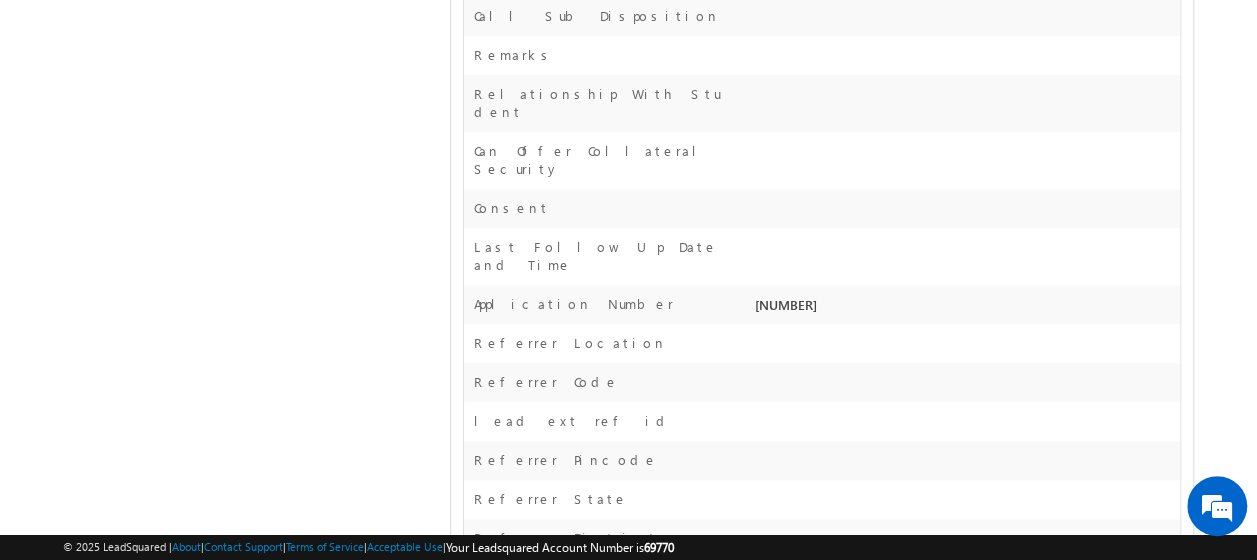 drag, startPoint x: 864, startPoint y: 243, endPoint x: 739, endPoint y: 250, distance: 125.19585 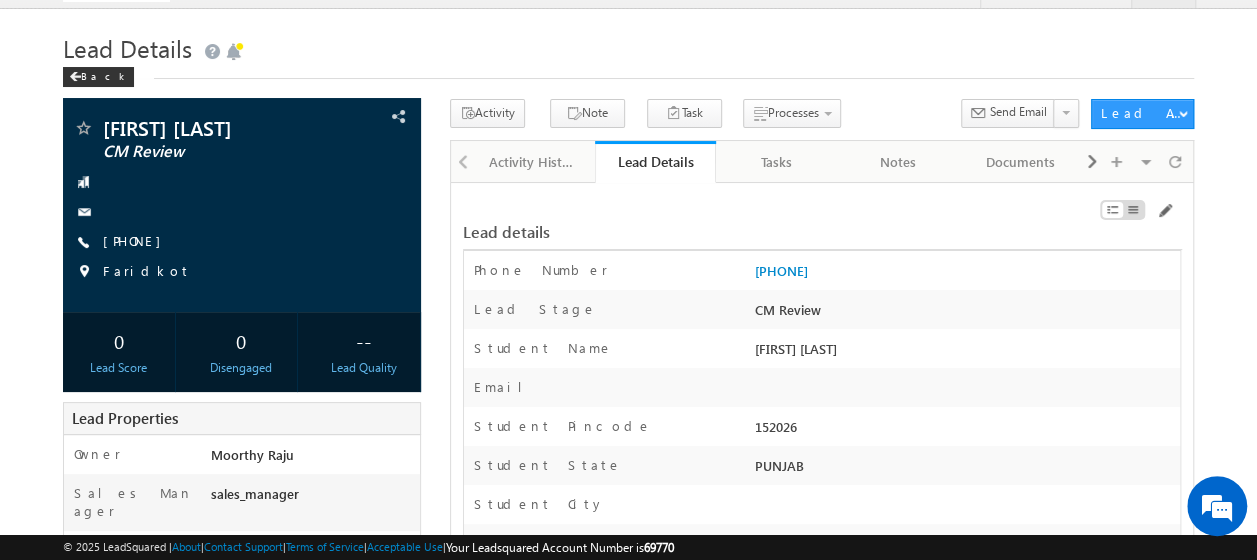 scroll, scrollTop: 0, scrollLeft: 0, axis: both 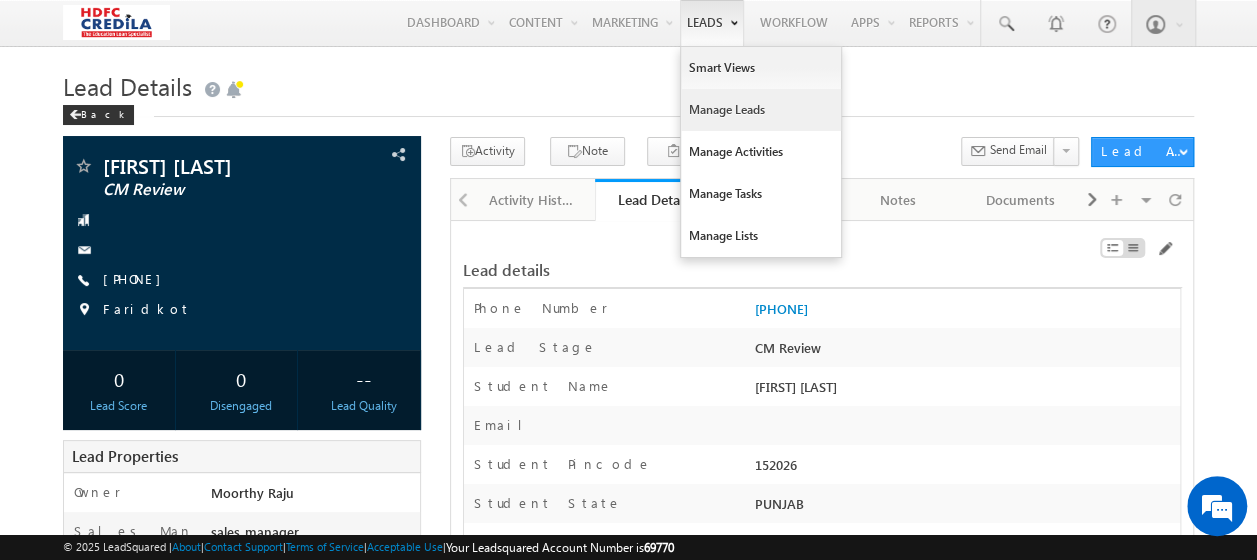 click on "Manage Leads" at bounding box center [761, 110] 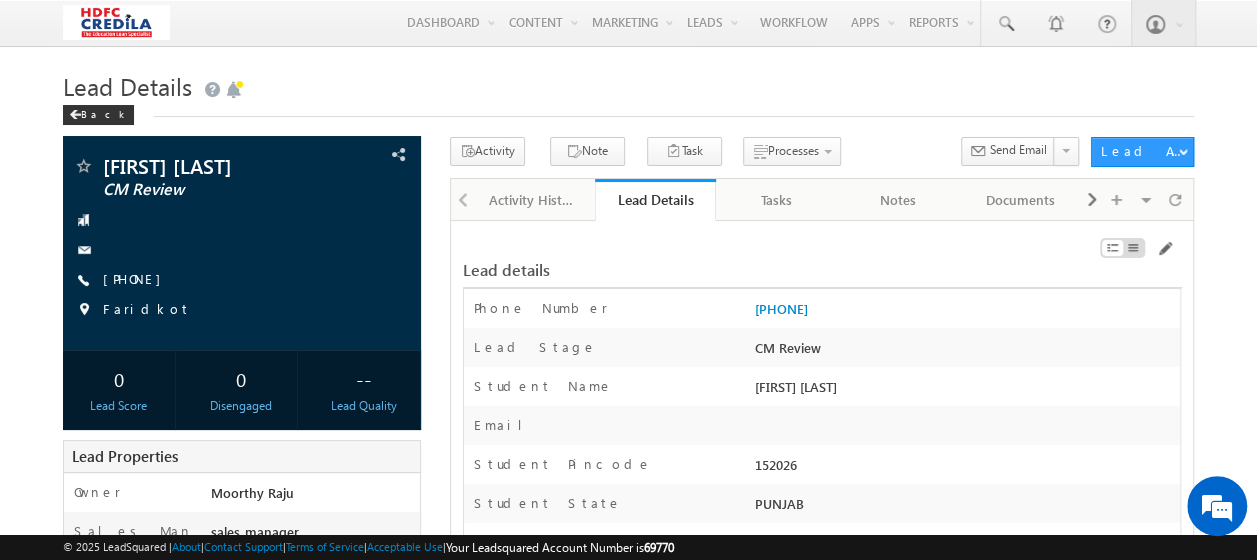 scroll, scrollTop: 485, scrollLeft: 0, axis: vertical 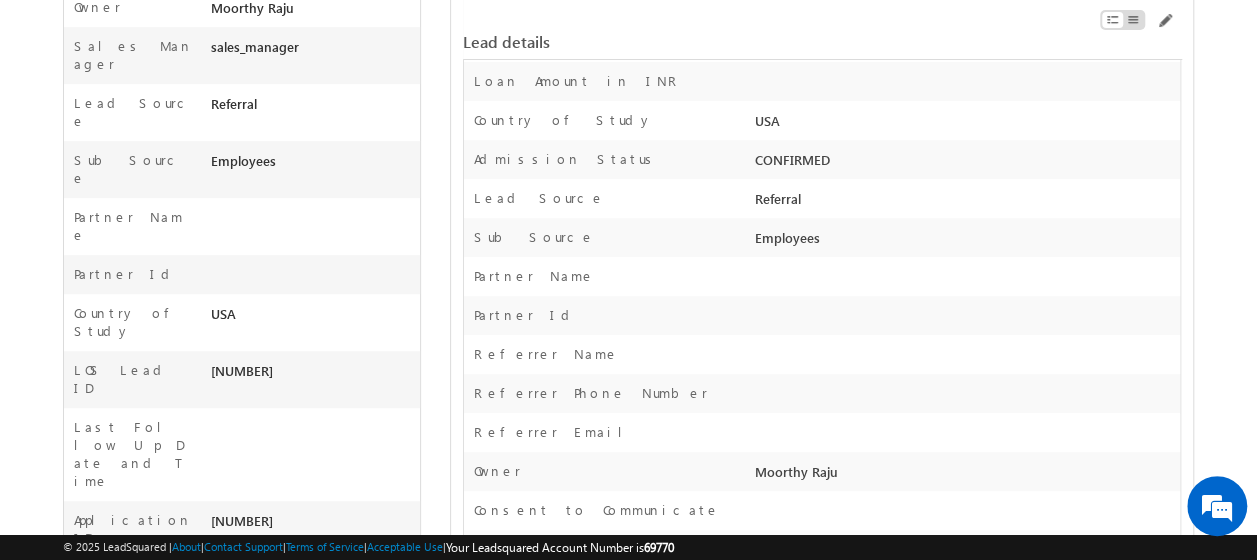 drag, startPoint x: 330, startPoint y: 284, endPoint x: 214, endPoint y: 291, distance: 116.21101 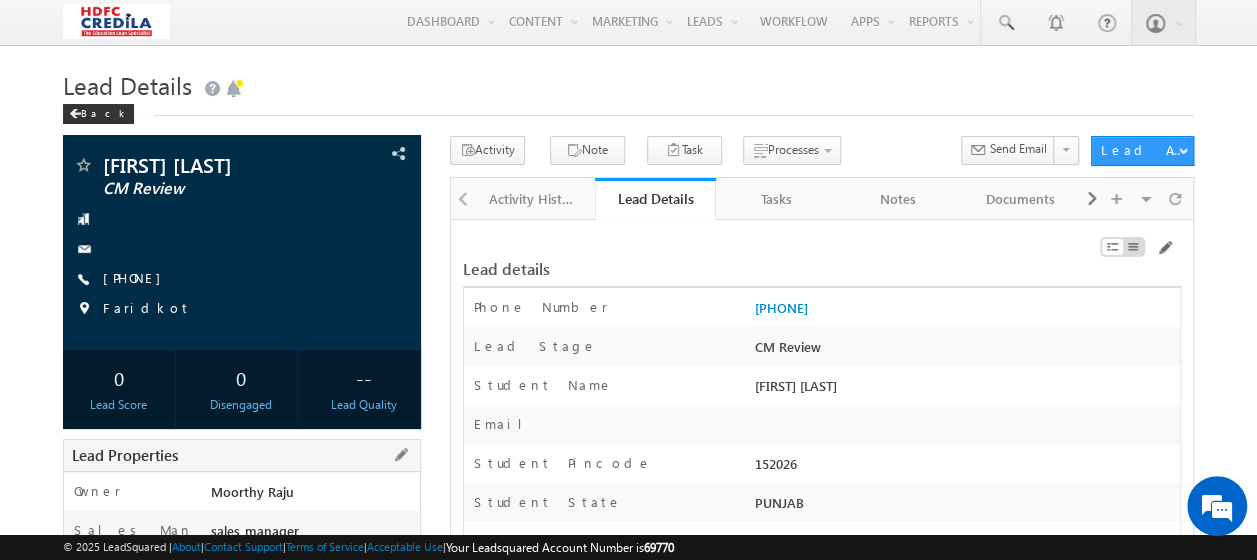 scroll, scrollTop: 0, scrollLeft: 0, axis: both 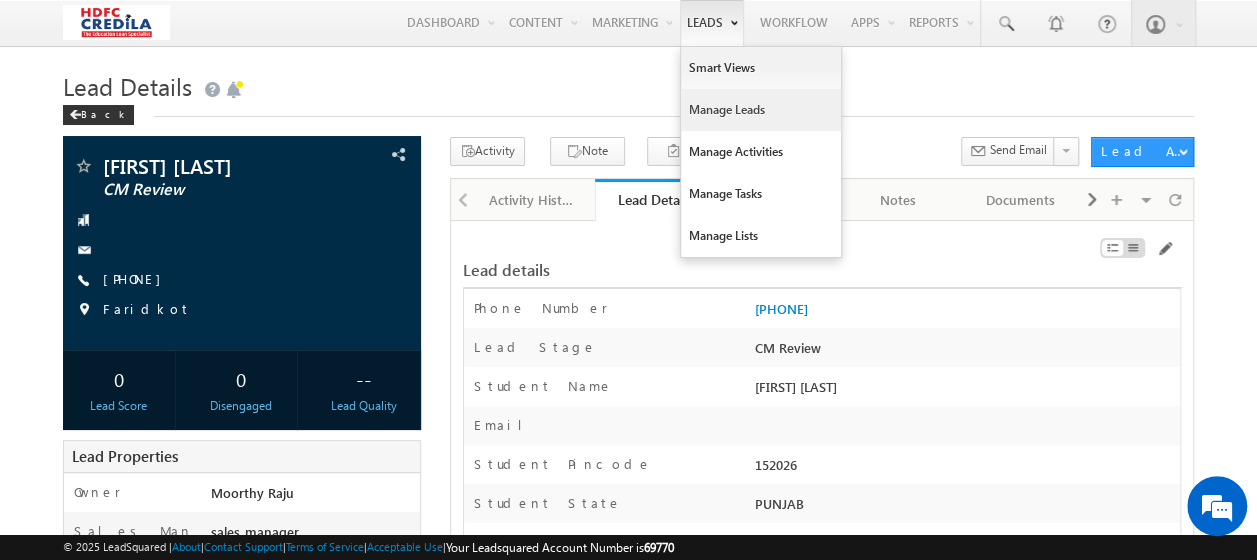 click on "Manage Leads" at bounding box center (761, 110) 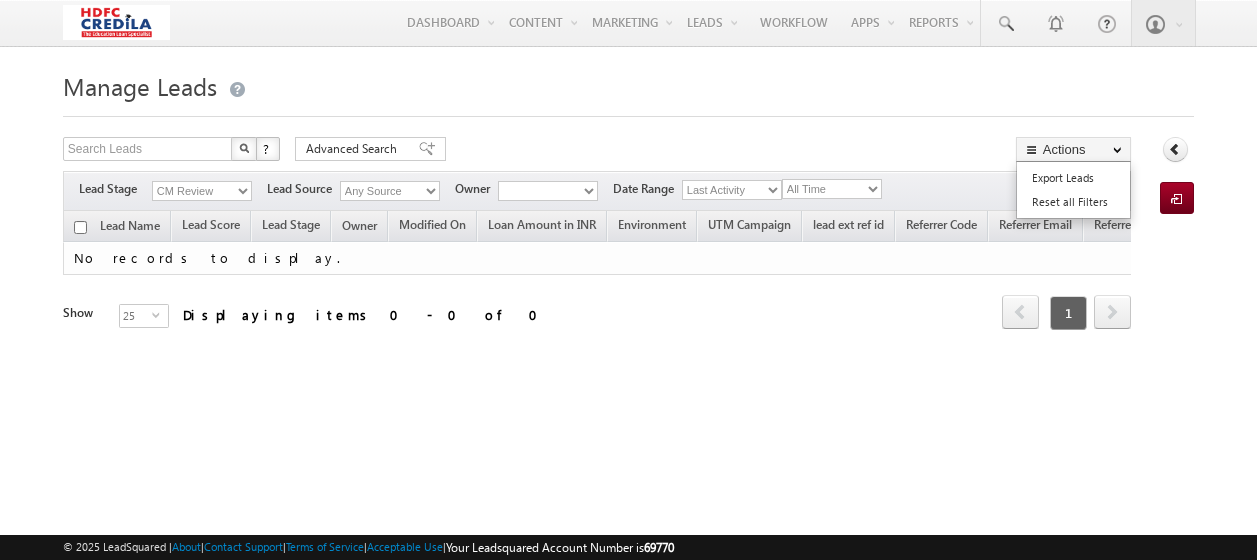 scroll, scrollTop: 0, scrollLeft: 0, axis: both 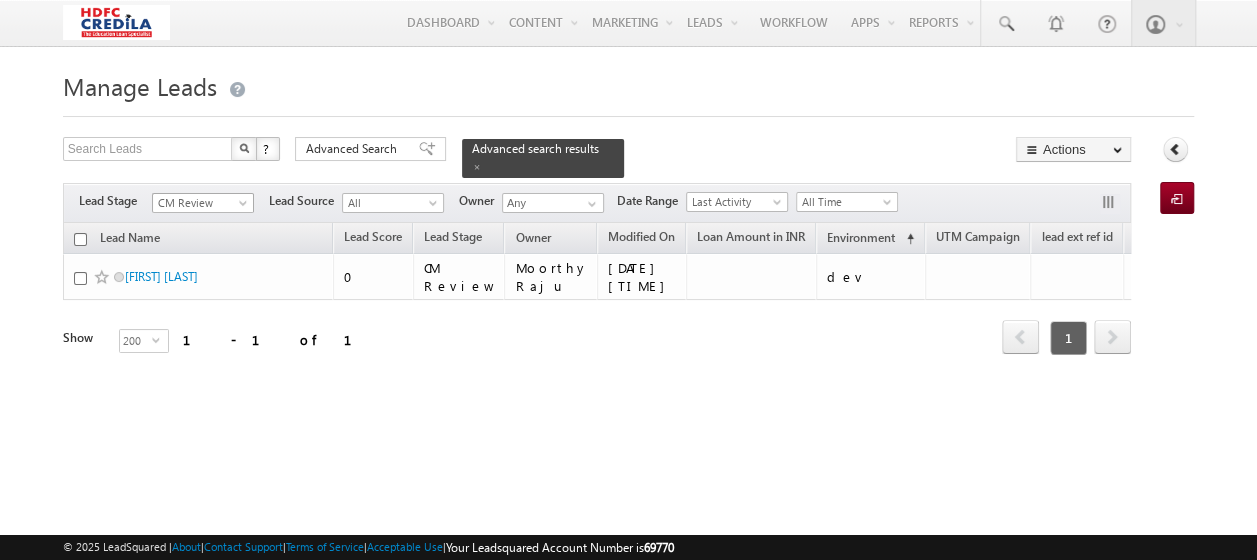 click at bounding box center (245, 207) 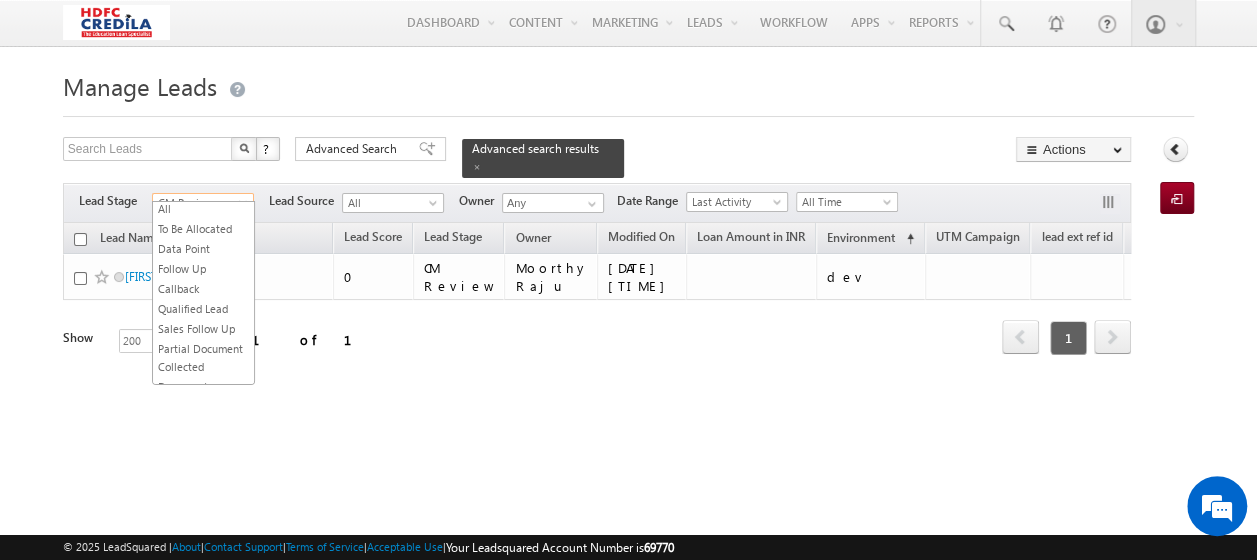 scroll, scrollTop: 0, scrollLeft: 0, axis: both 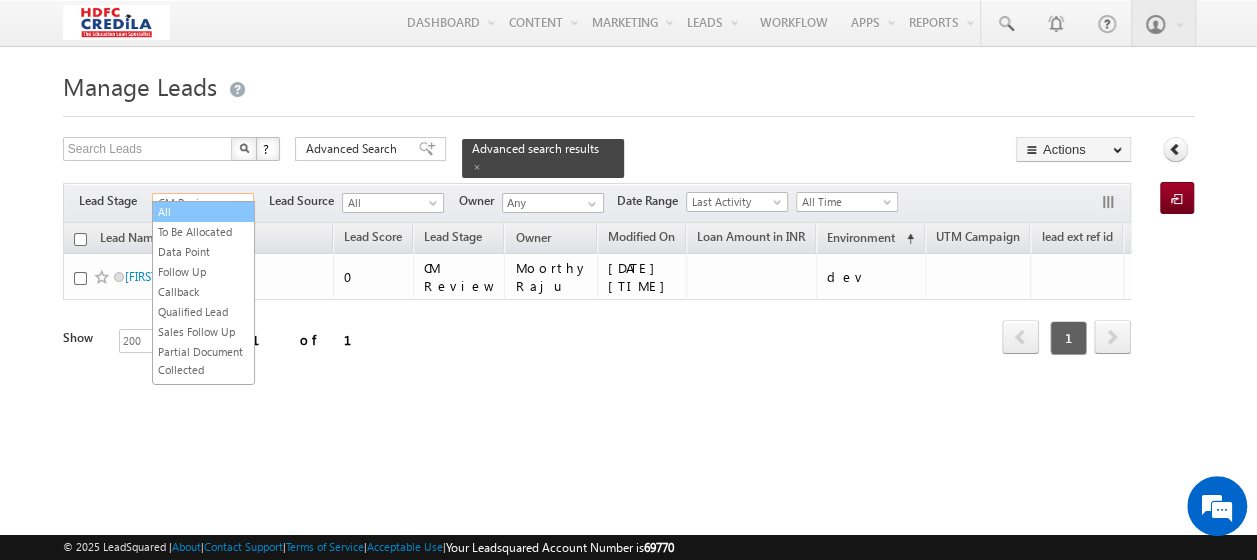 click on "All" at bounding box center [203, 212] 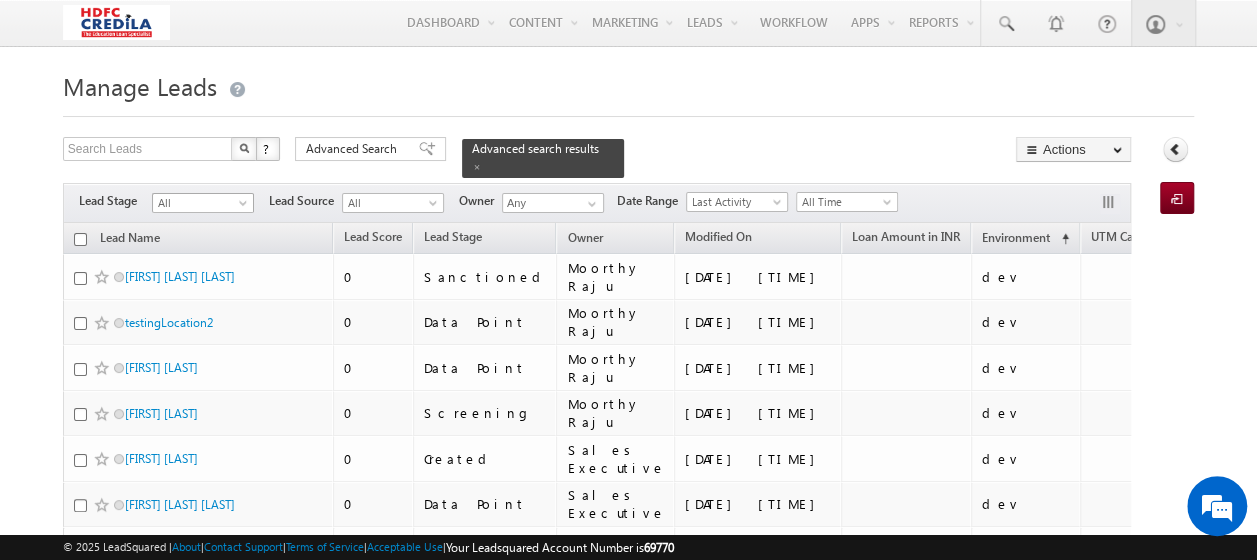 click on "All" at bounding box center [200, 203] 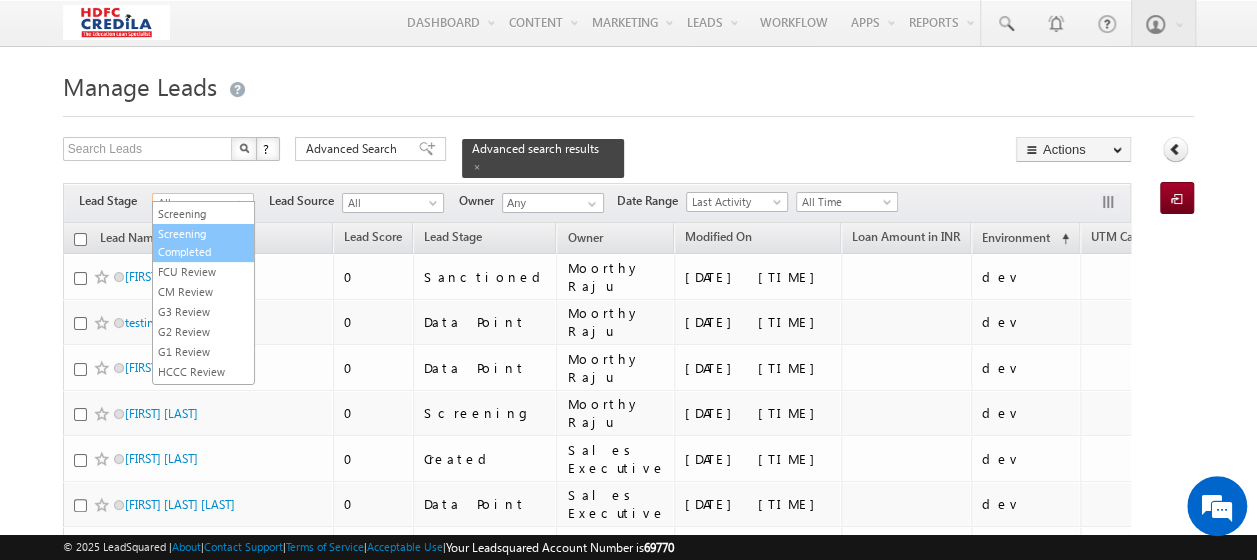 scroll, scrollTop: 262, scrollLeft: 0, axis: vertical 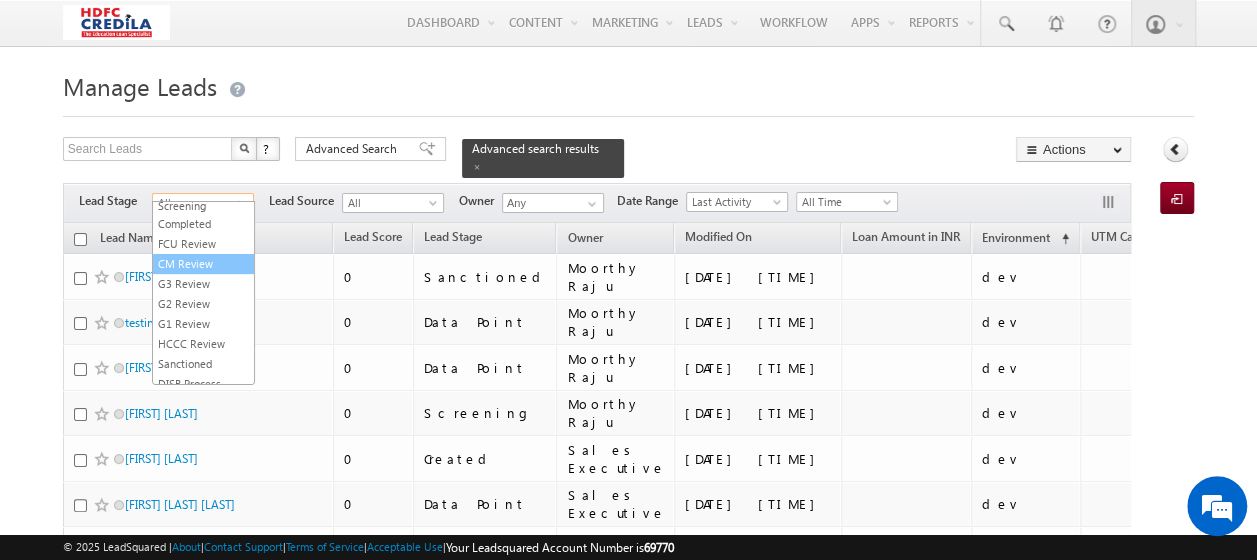 click on "CM Review" at bounding box center [203, 264] 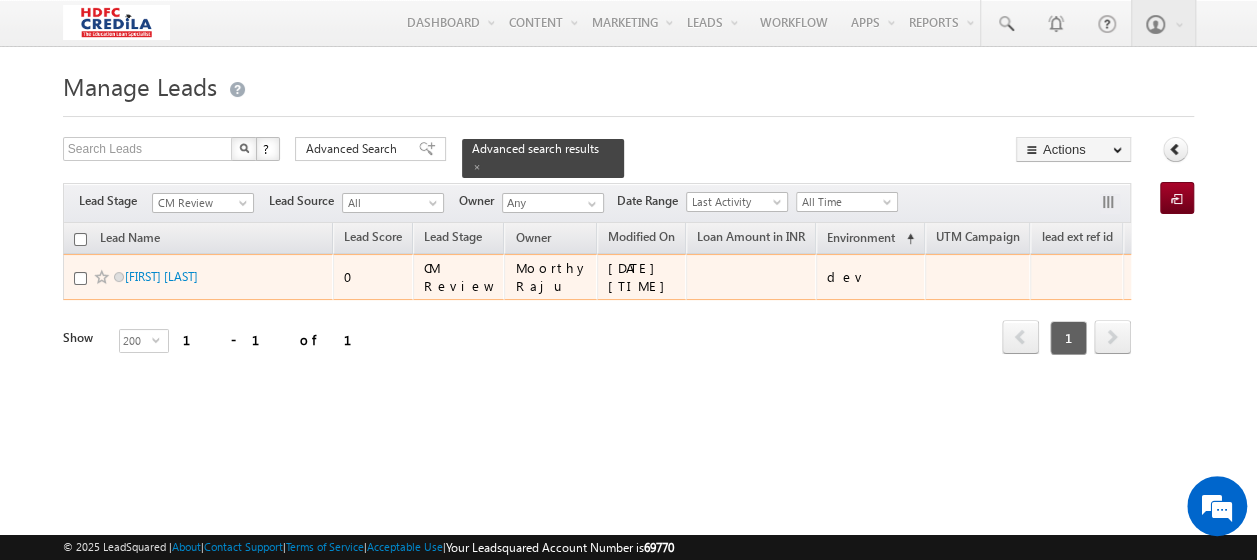 scroll, scrollTop: 0, scrollLeft: 0, axis: both 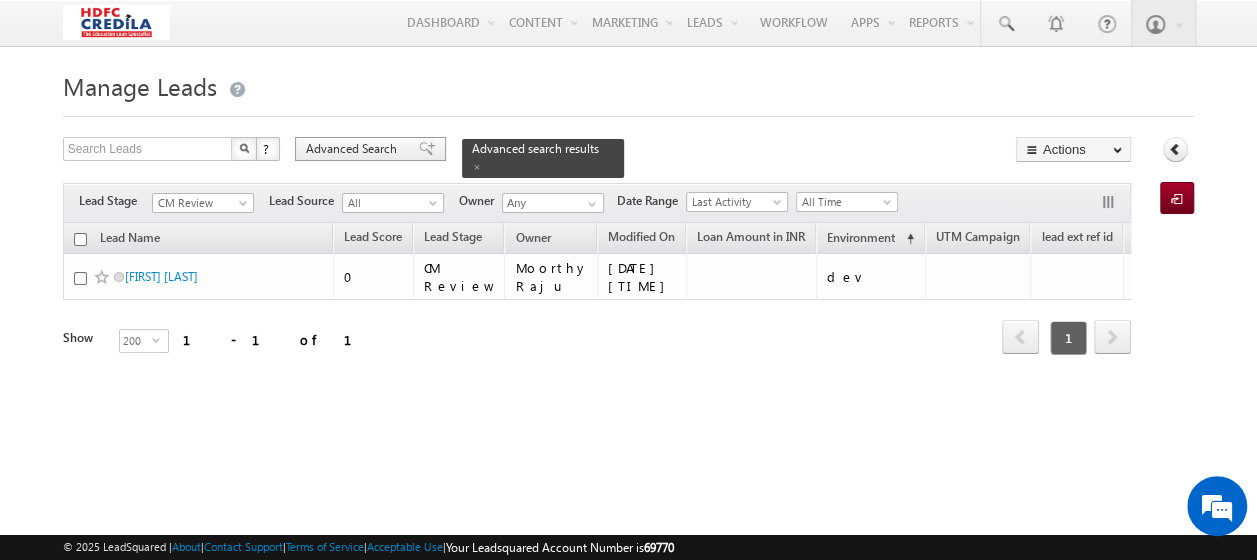 click on "Advanced Search" at bounding box center (370, 149) 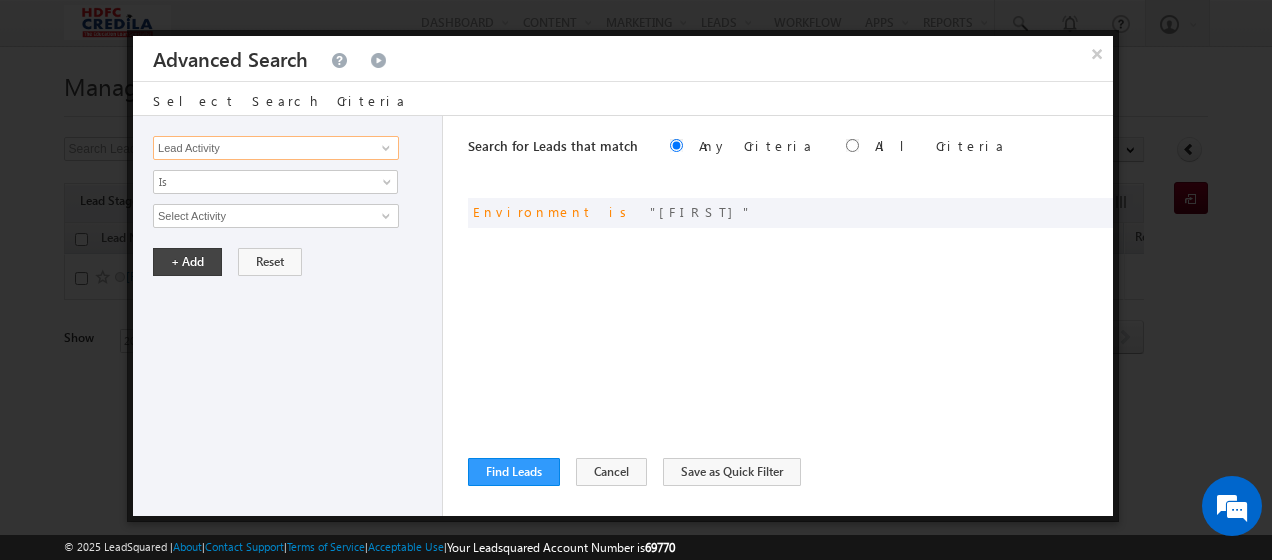 click on "Lead Activity" at bounding box center (276, 148) 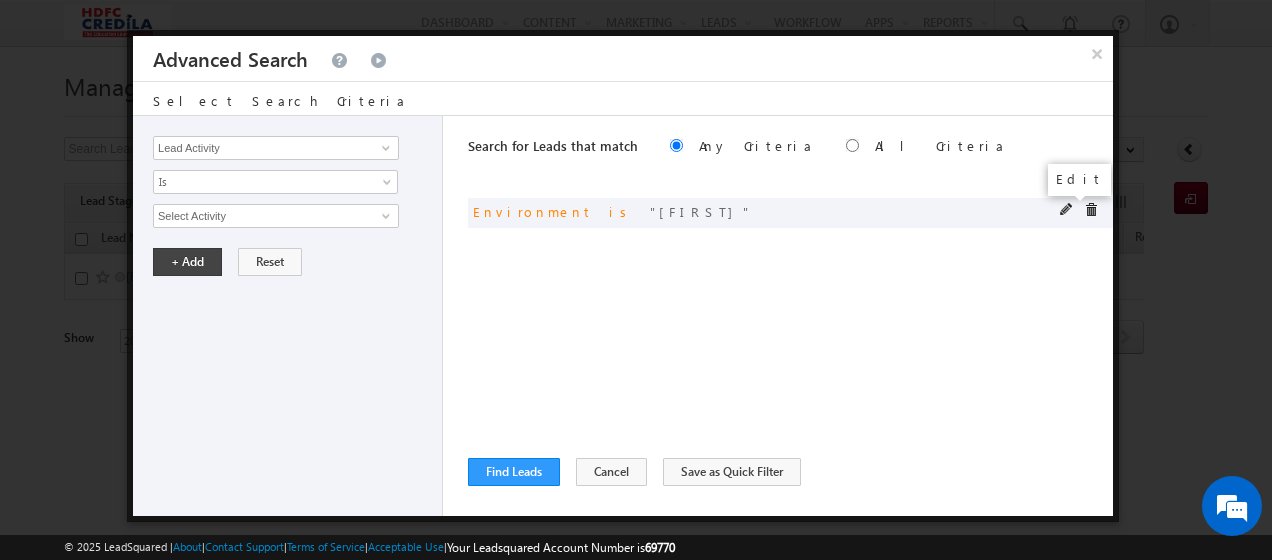 click at bounding box center (1067, 210) 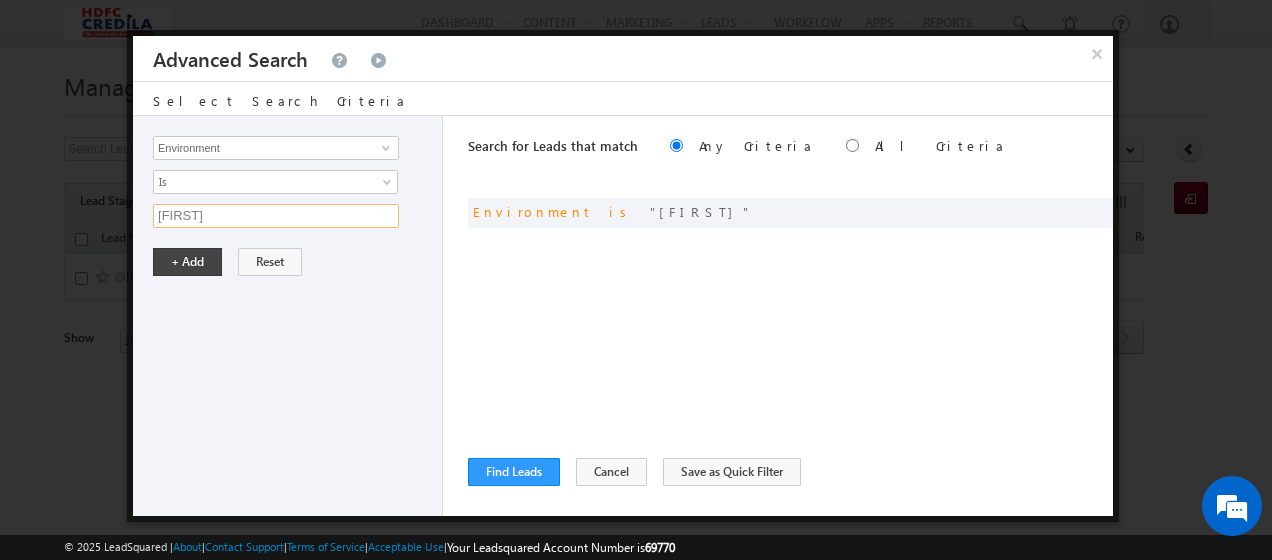 click on "Dev" at bounding box center [276, 216] 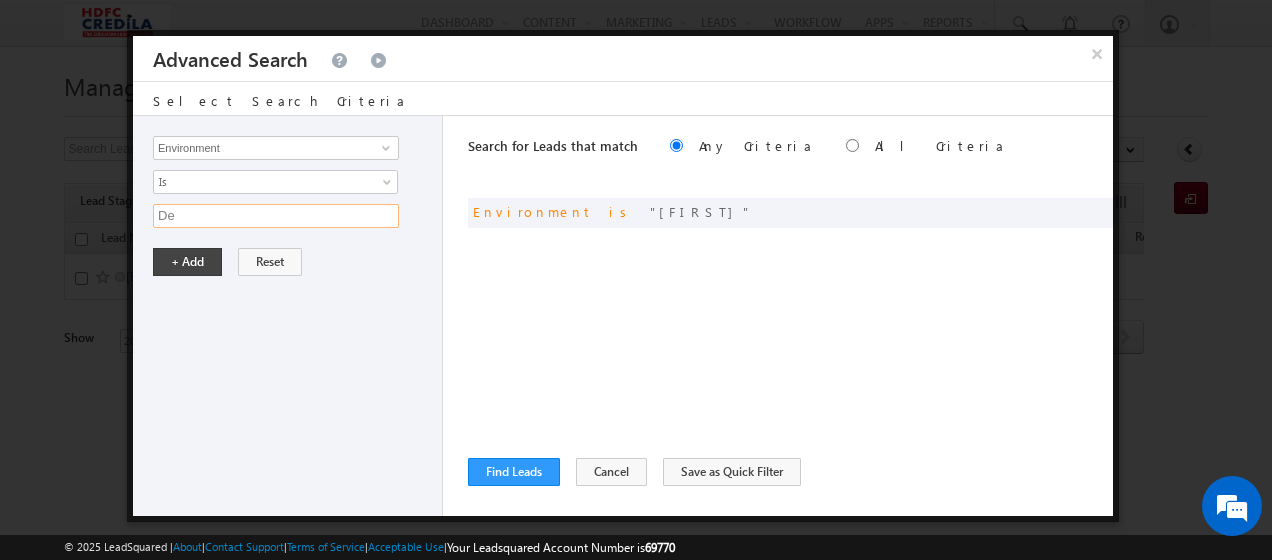 type on "D" 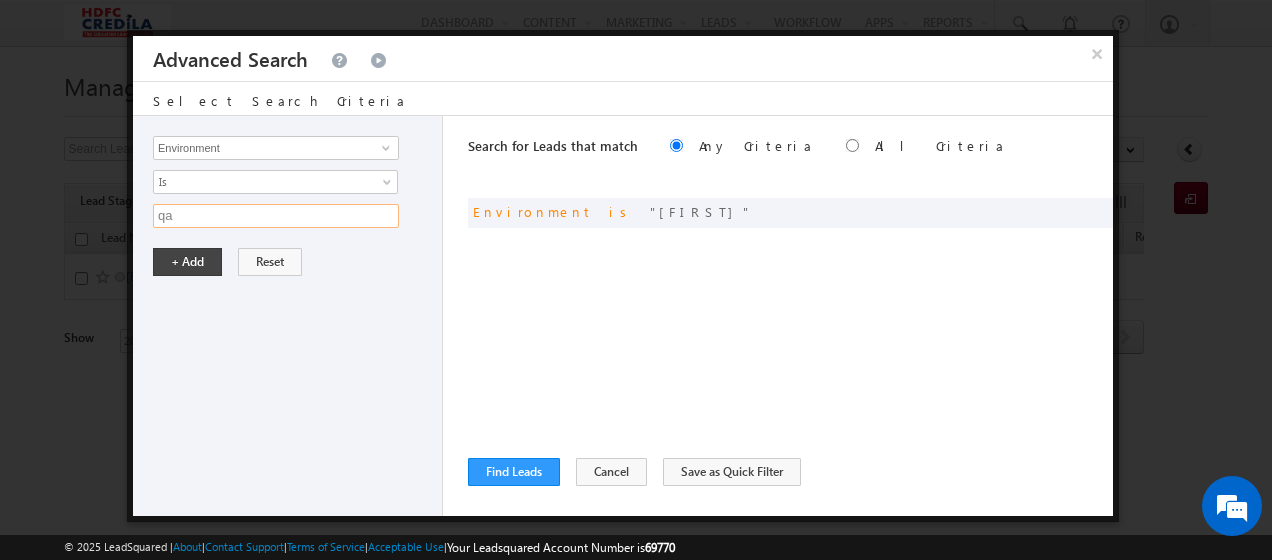 type on "qa" 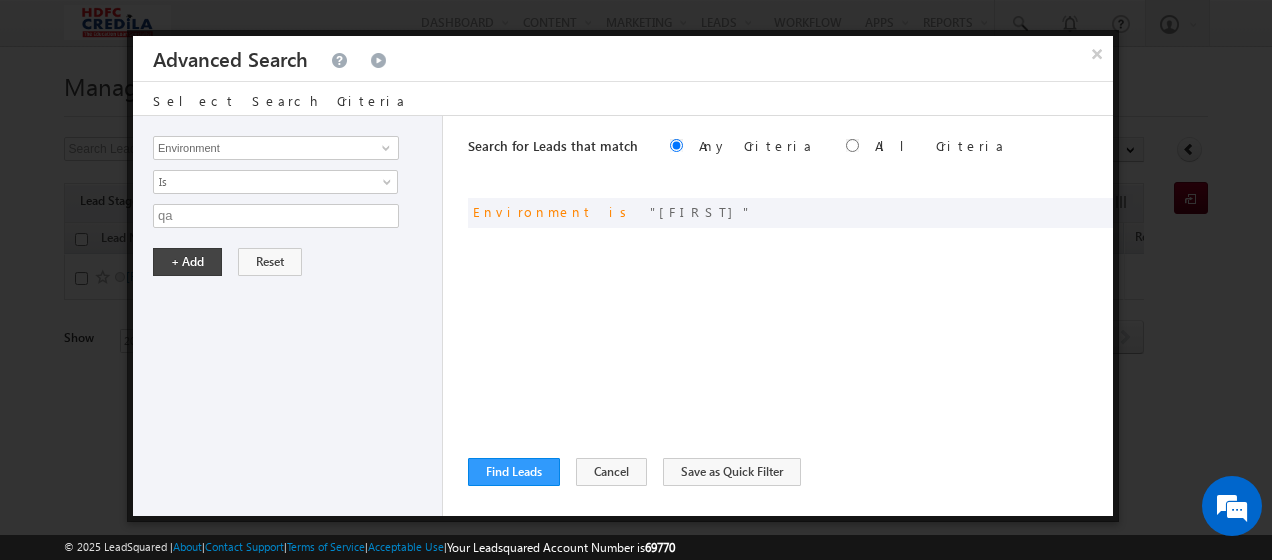 click on "Lead Activity Task Sales Group  Prospect Id ACH EDC ACH status Address 1 Address 2 Admission Status Admission Status EDC Admission Status SUD Agreement Signin Status Agreement Status EDC Application fomr URL - Status Application fomr URL - Application form Application fomr URL - ID Application ID Application Number Call Disposition Call Sub Disposition Can Offer Collateral Security Cersai status City Company Consent Consent to Communicate Conversion Referrer URL Country Country of Study Course Type Created By Id Created On Current Opt In Status Do Not Call Do Not Email Do Not SMS Do Not Track DRF Status DRF Submission EDC Email Employment FI EDC Employment FI Verification Engagement Score Environment Error for Phone Call Error for Phone Call Sales Error PhoneCall Expected Disbursement date Follow Up Required for SUD Incoming Lead Stage Insurance application status Insurance Application Submission EDC Is Portal User Job Title KYC EDC KYC status Last Activity Last Activity Date" at bounding box center (288, 316) 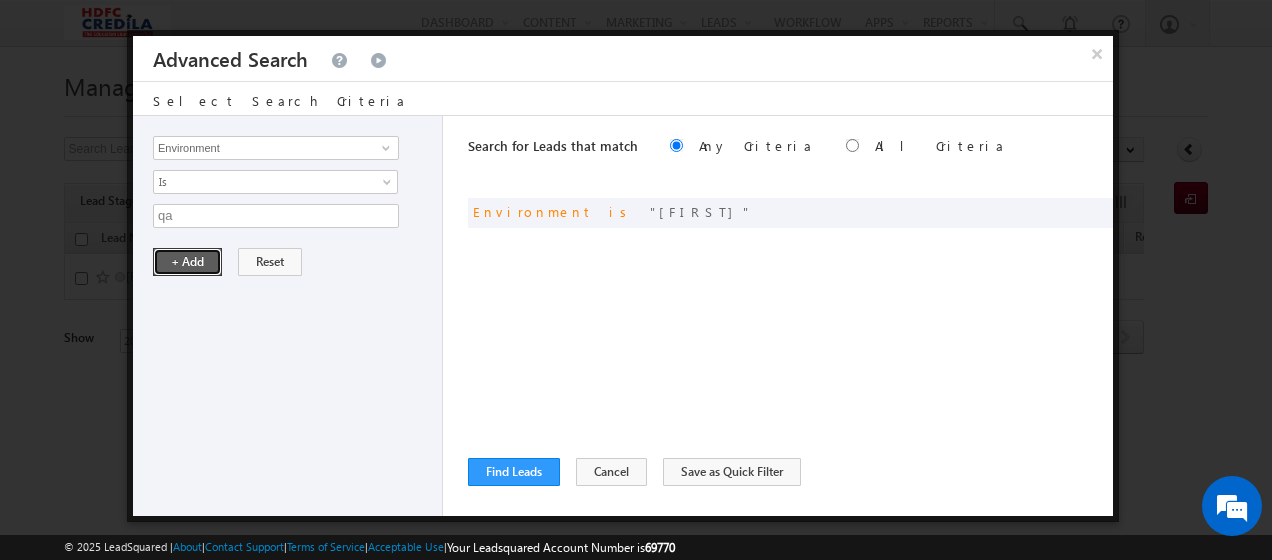 click on "+ Add" at bounding box center [187, 262] 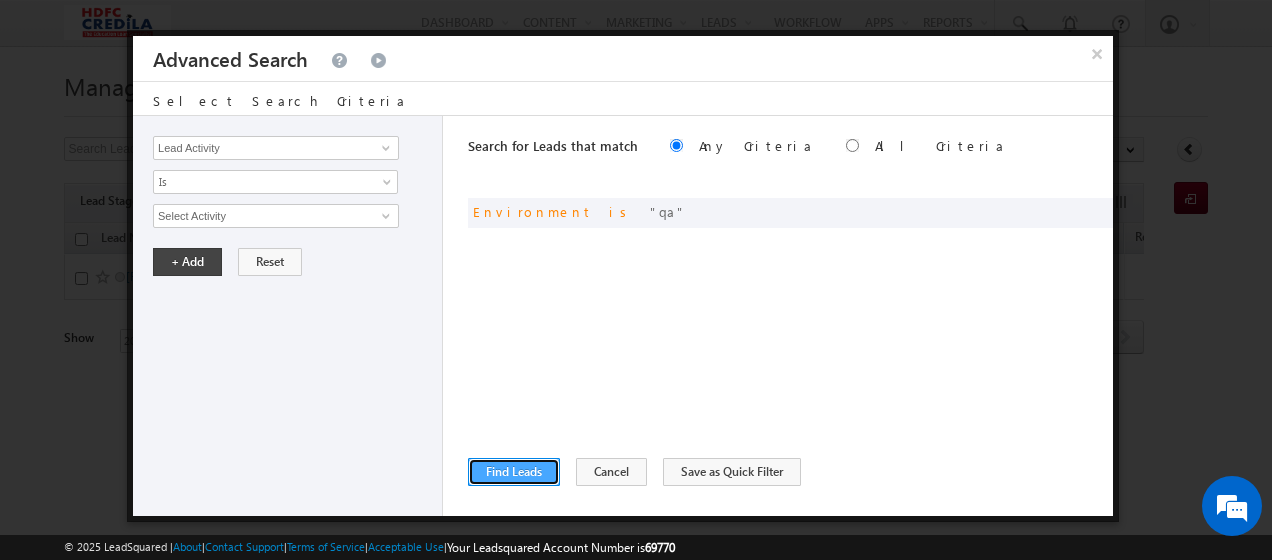 click on "Find Leads" at bounding box center (514, 472) 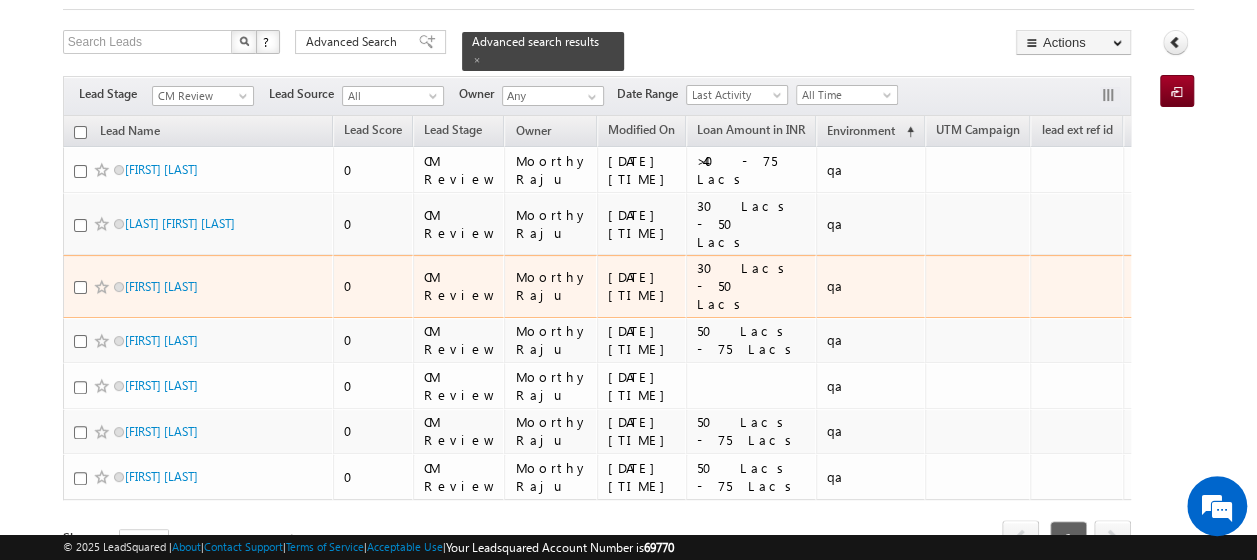 scroll, scrollTop: 108, scrollLeft: 0, axis: vertical 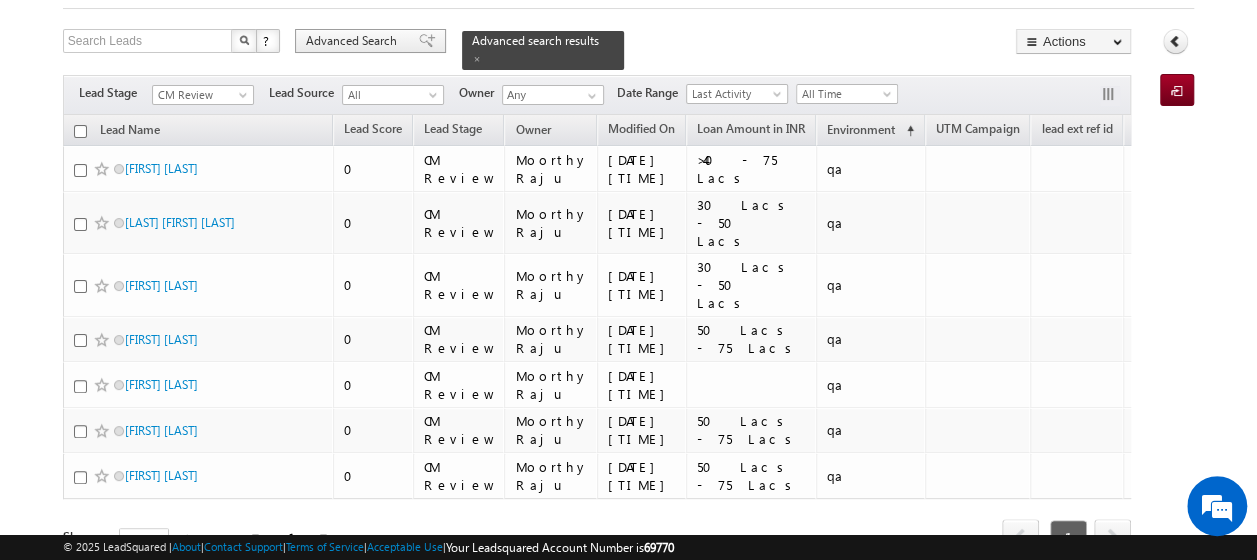 click on "Advanced Search" at bounding box center [354, 41] 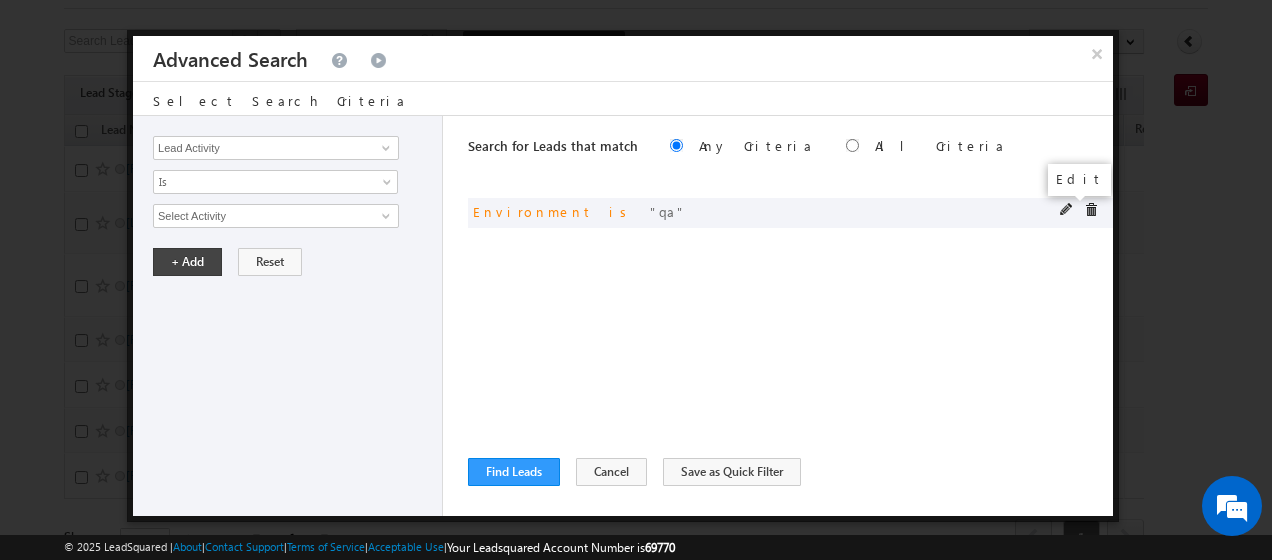 click at bounding box center [1067, 210] 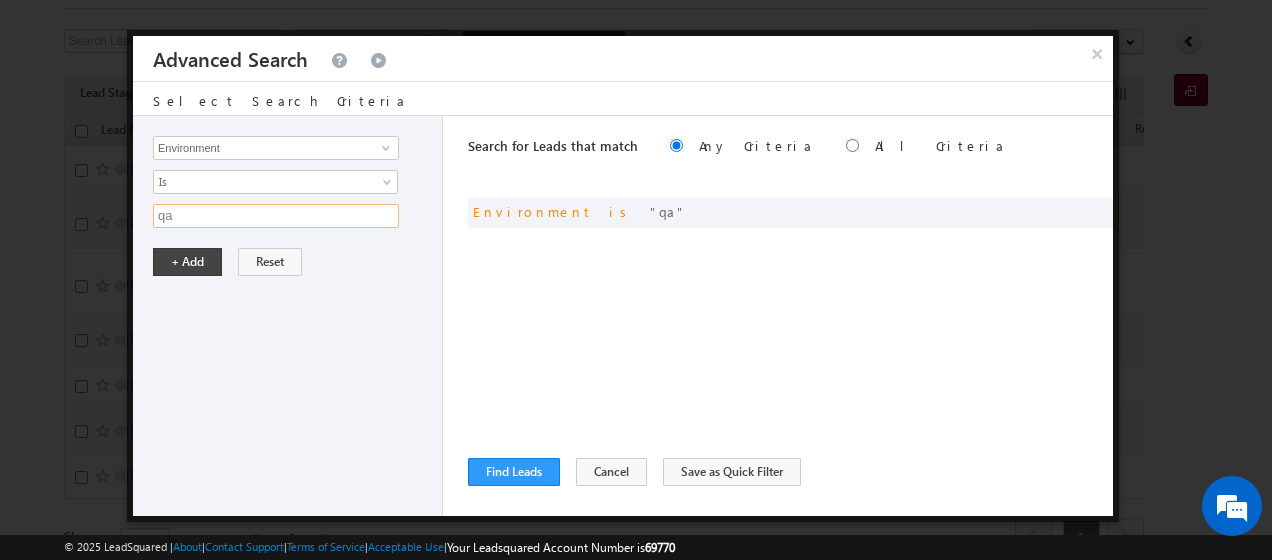 click on "qa" at bounding box center [276, 216] 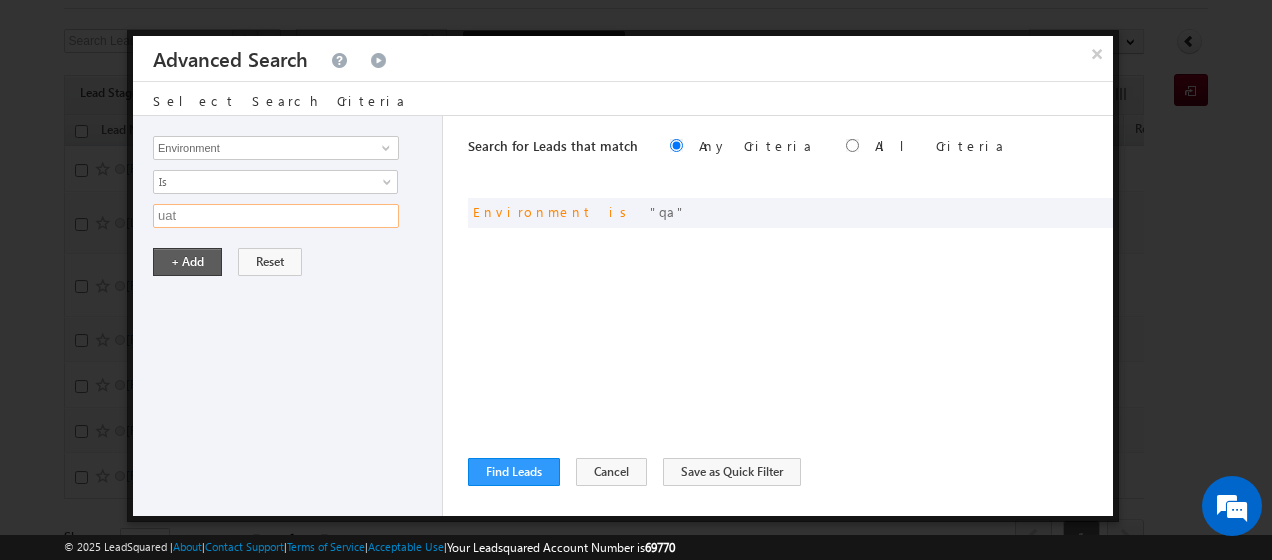 type on "uat" 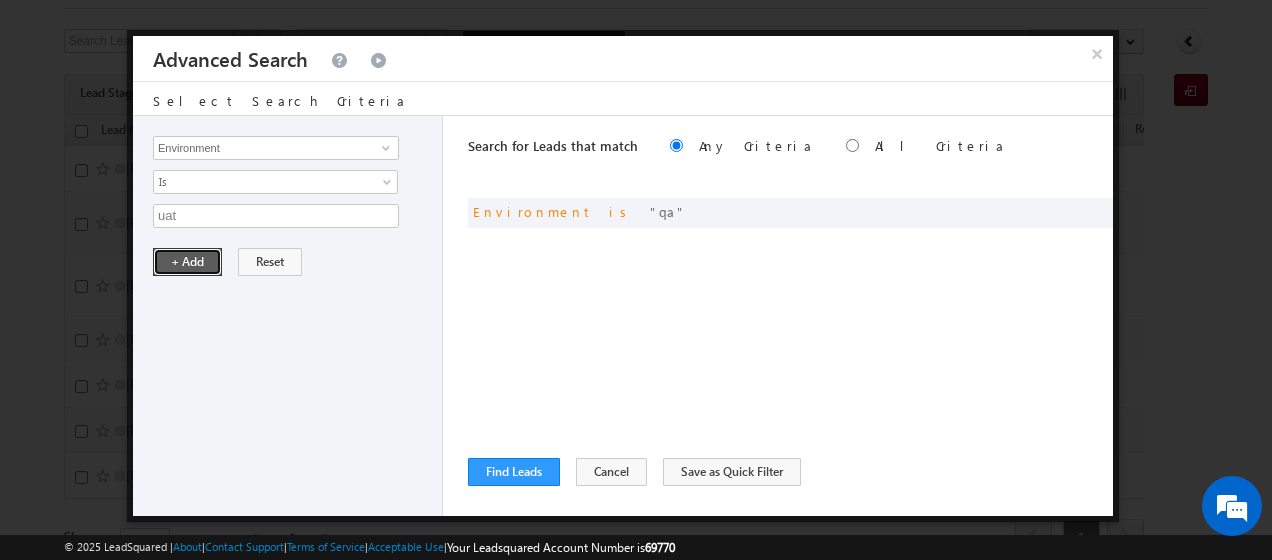 click on "+ Add" at bounding box center (187, 262) 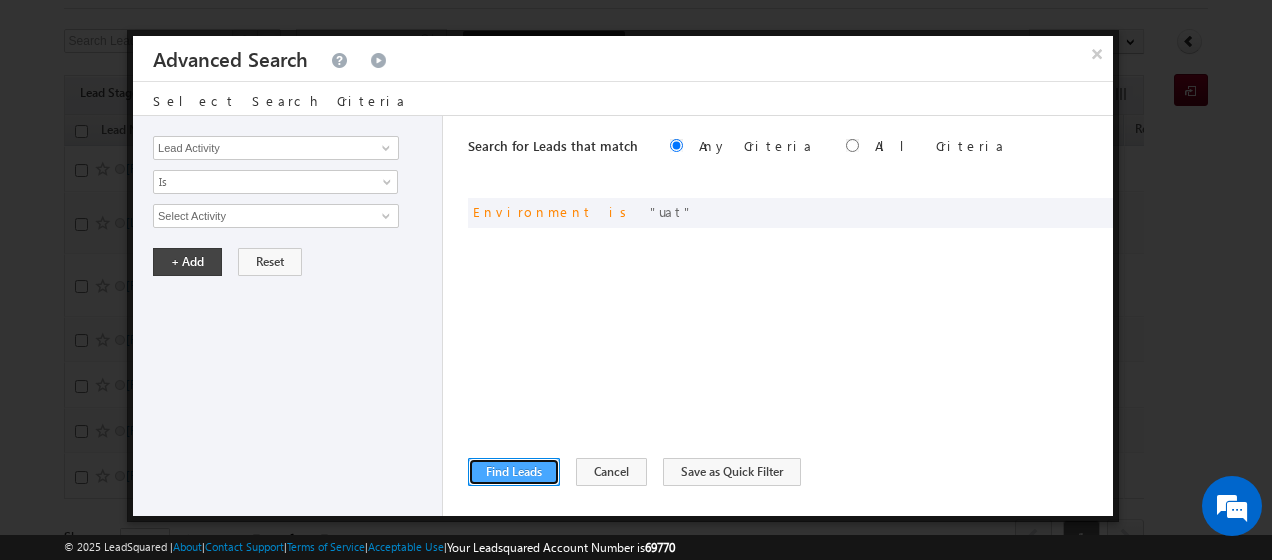 click on "Find Leads" at bounding box center (514, 472) 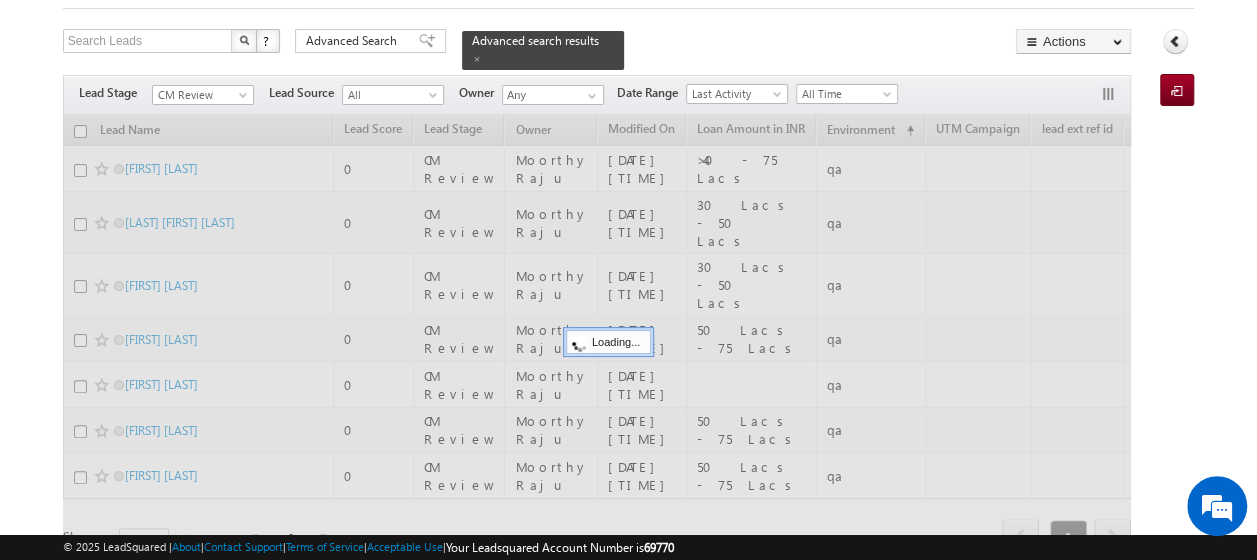 scroll, scrollTop: 80, scrollLeft: 0, axis: vertical 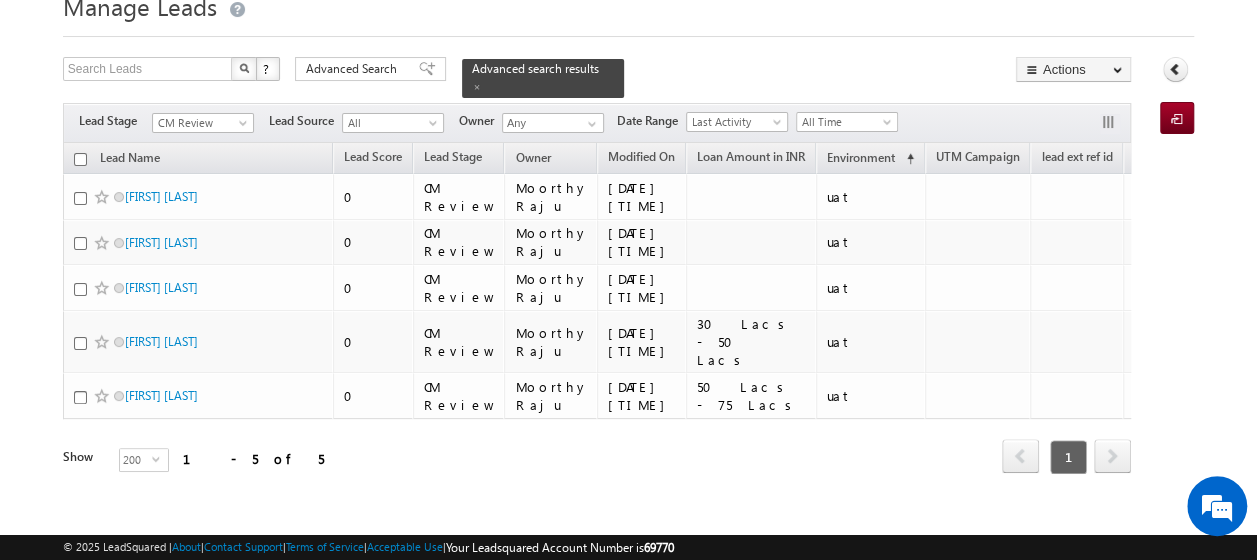 click on "Manage Leads
Search Leads X ?   5 results found
Advanced Search
Advanced Search" at bounding box center [628, 257] 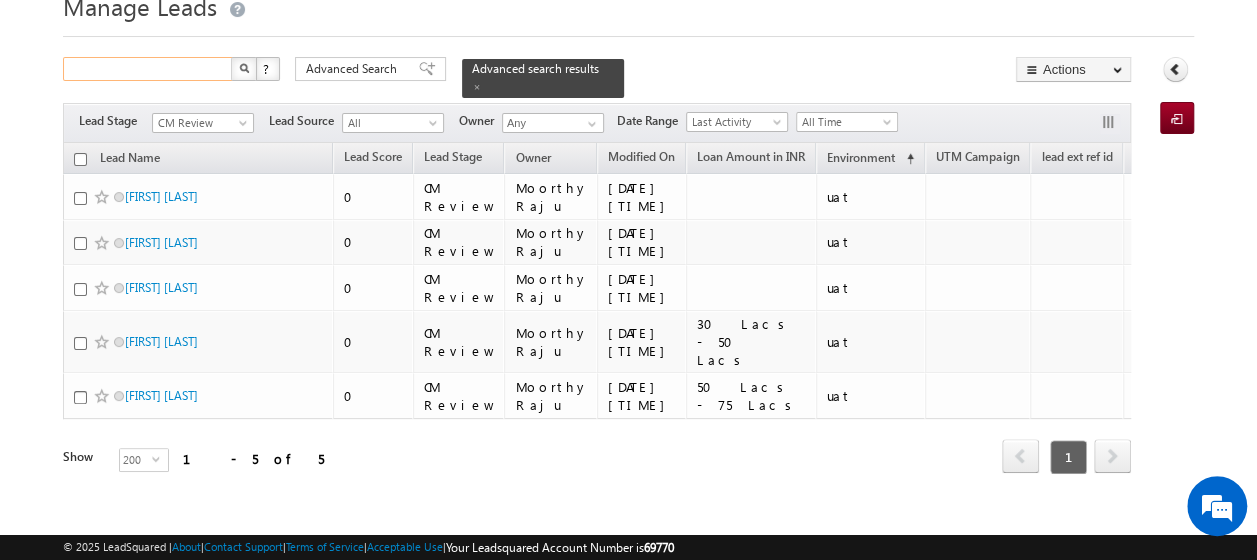 click at bounding box center [148, 69] 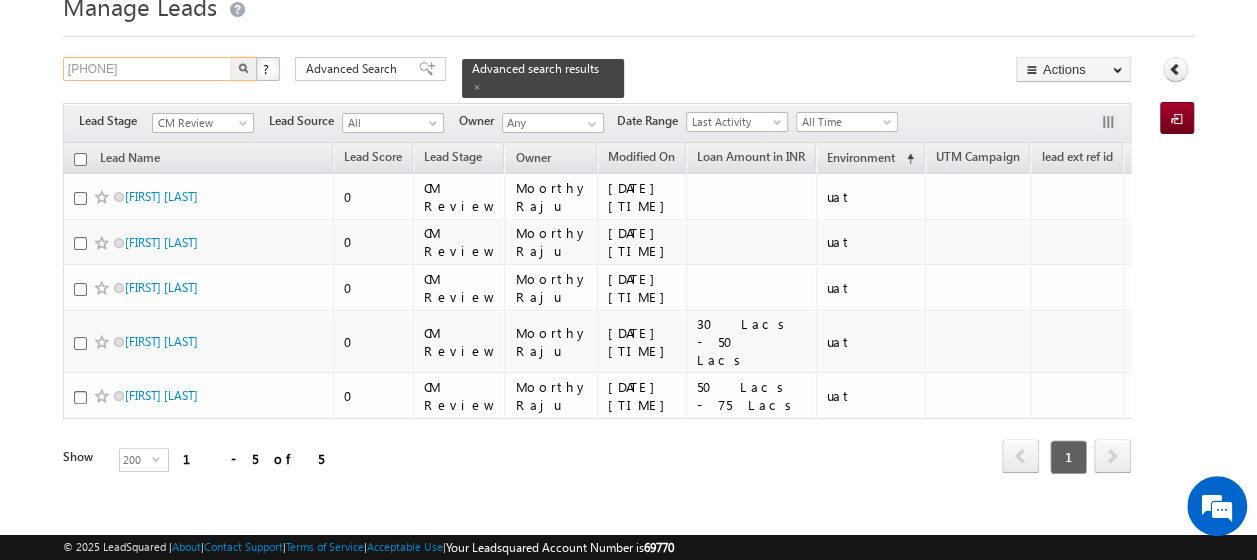type on "1333333334" 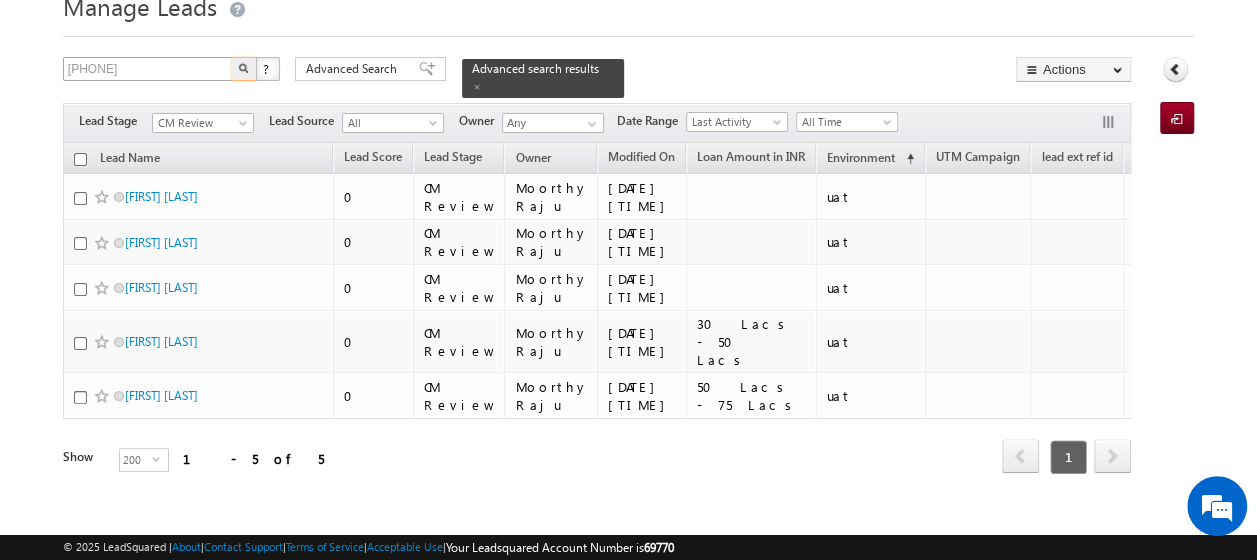 click at bounding box center [244, 69] 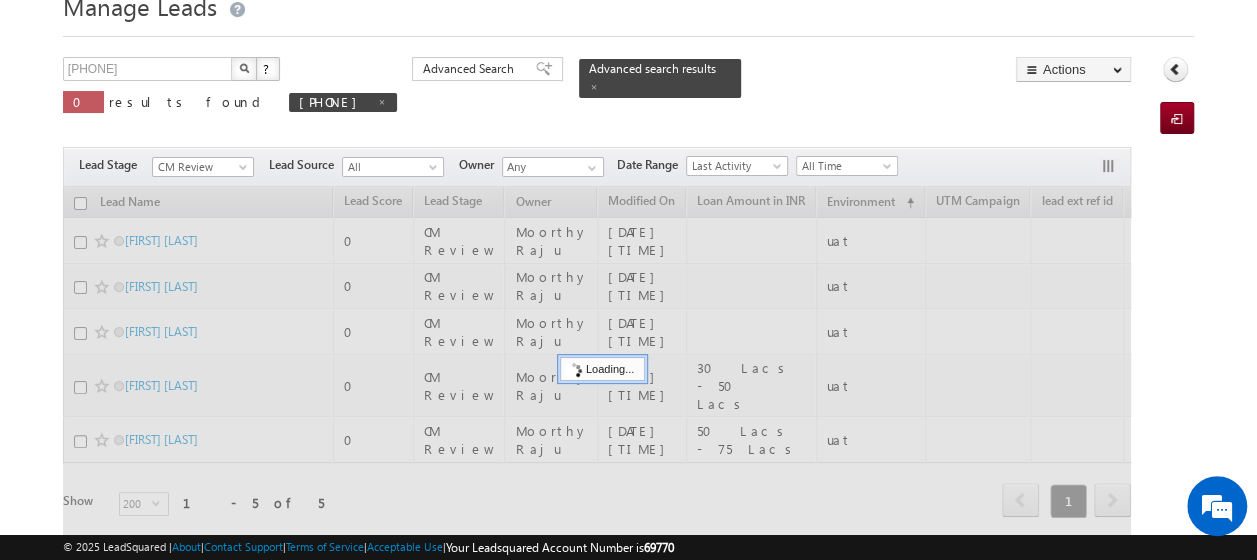 scroll, scrollTop: 56, scrollLeft: 0, axis: vertical 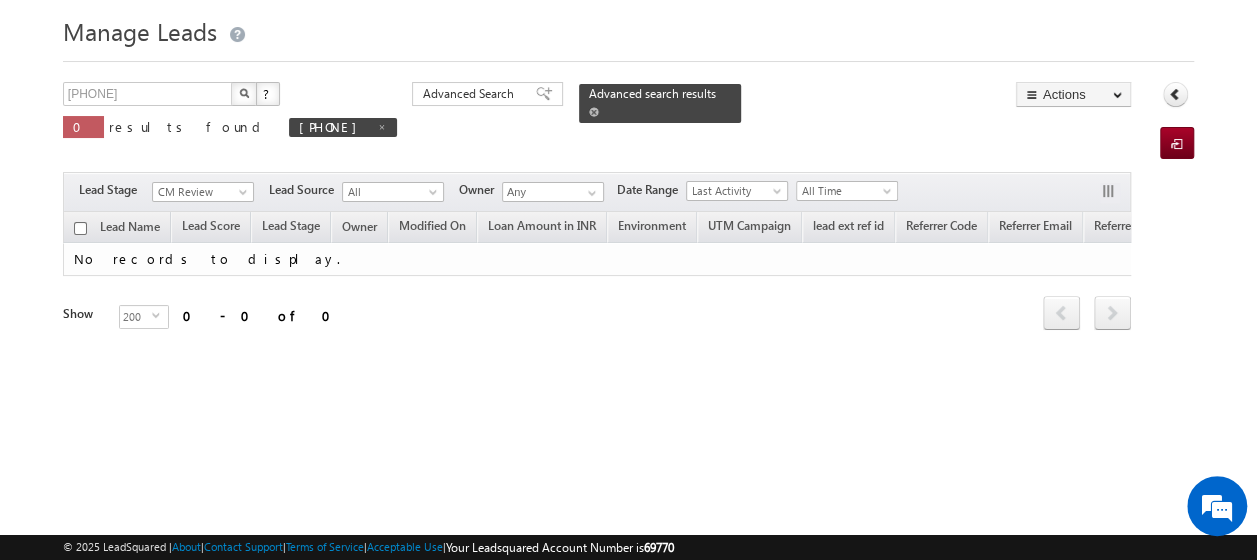 click at bounding box center [594, 112] 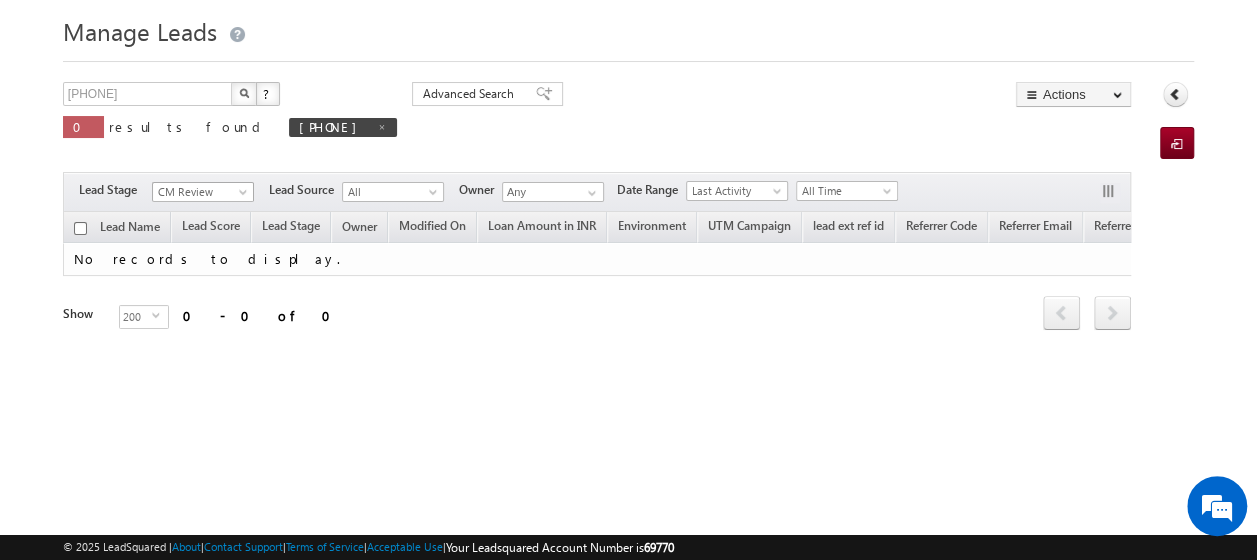 click on "CM Review" at bounding box center [200, 192] 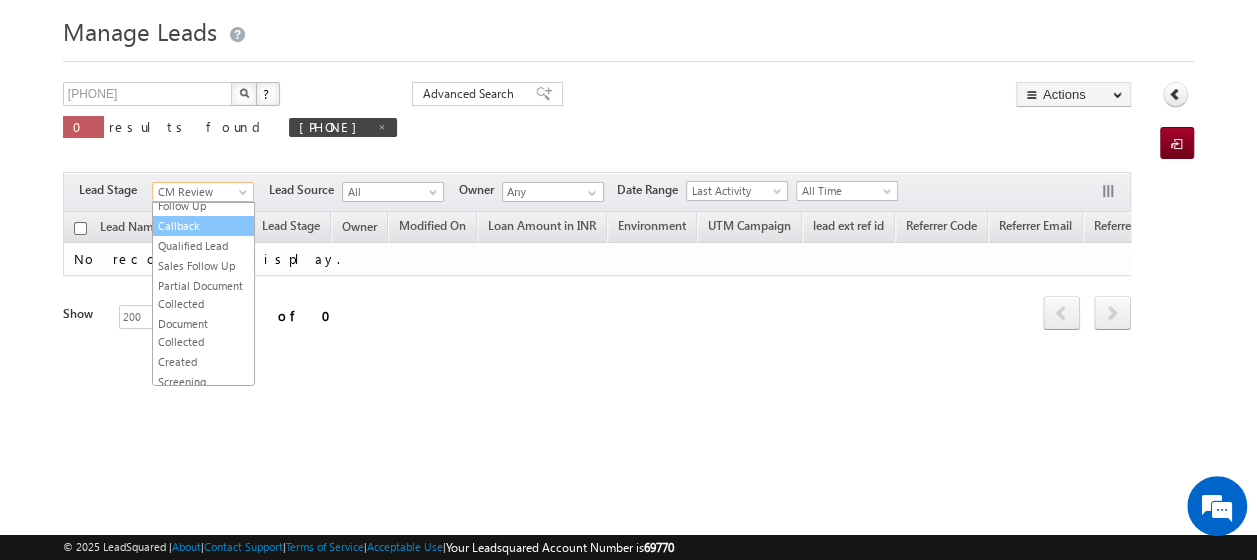 scroll, scrollTop: 0, scrollLeft: 0, axis: both 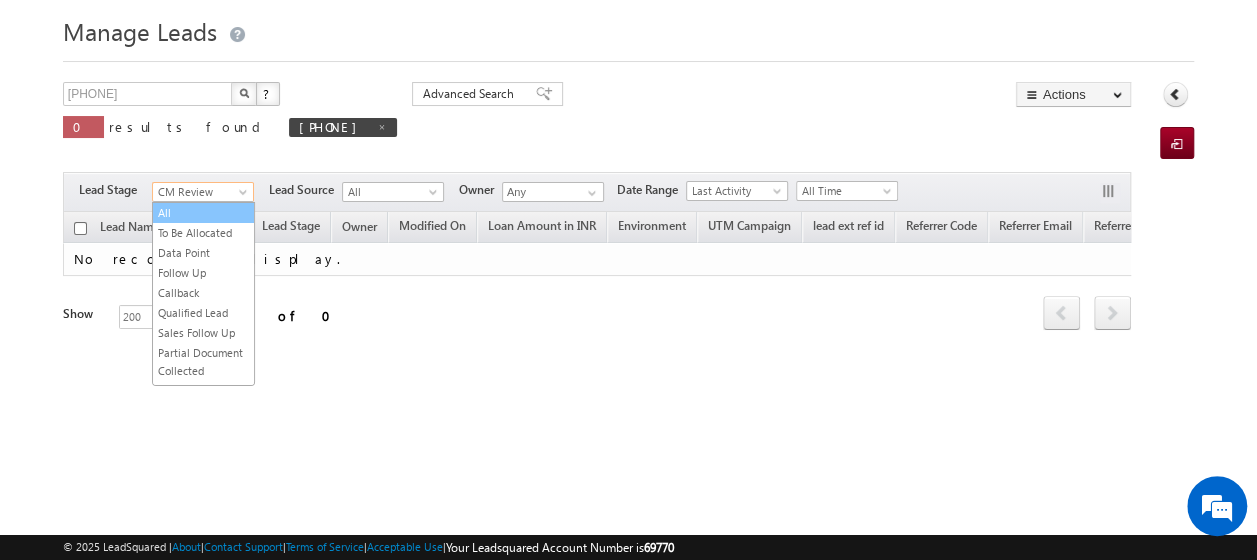 click on "All" at bounding box center (203, 213) 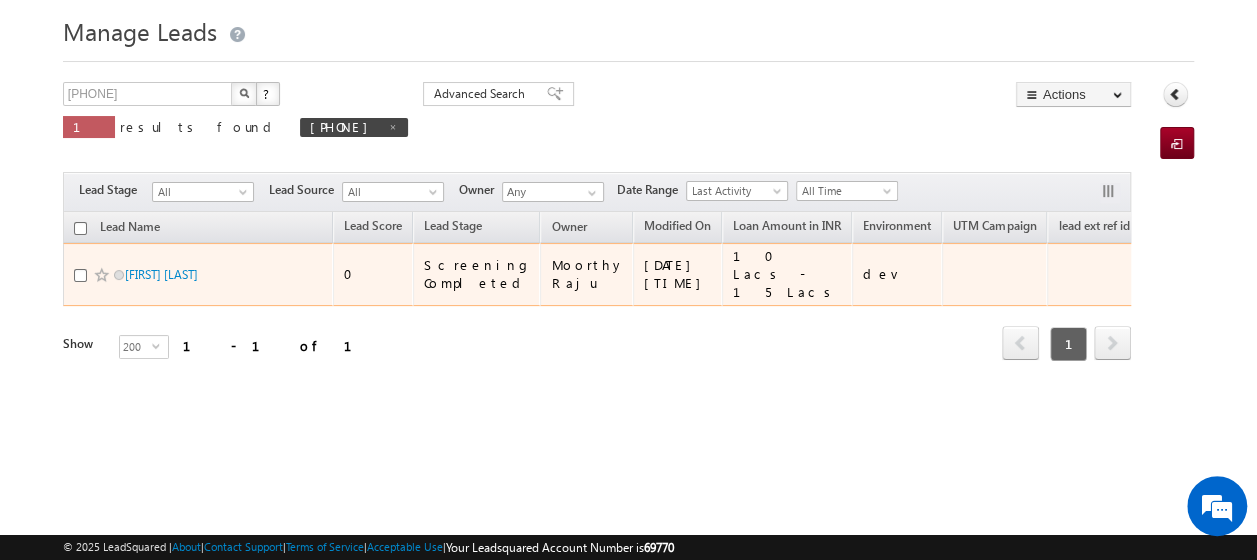 click on "[FIRST] [LAST]" at bounding box center (192, 274) 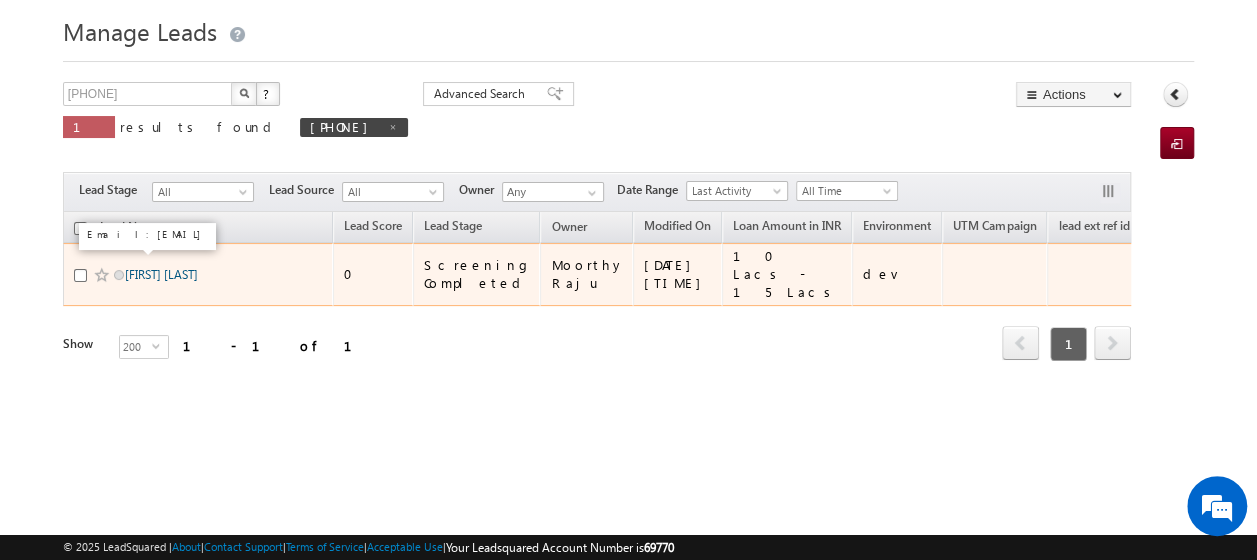 click on "[FIRST] [LAST]" at bounding box center [161, 274] 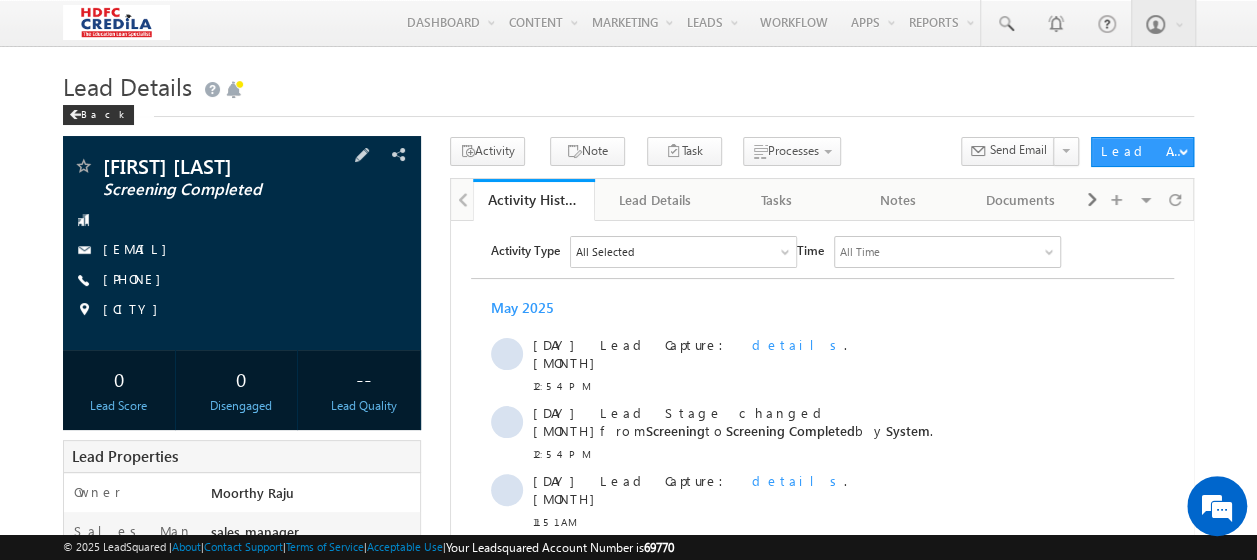 scroll, scrollTop: 0, scrollLeft: 0, axis: both 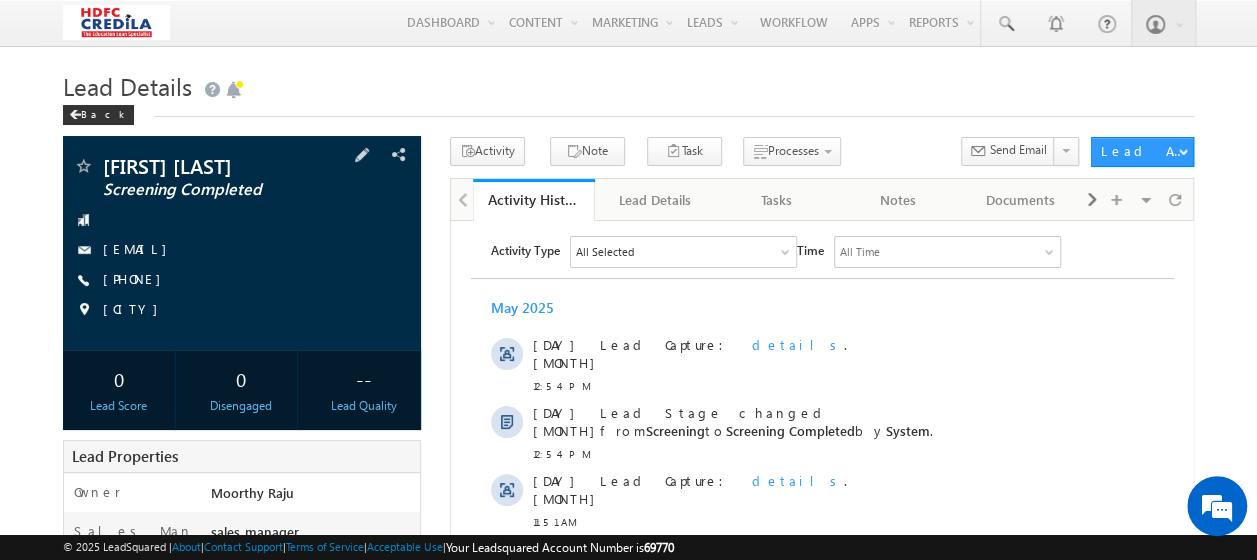 click on "Screening Completed" at bounding box center (213, 190) 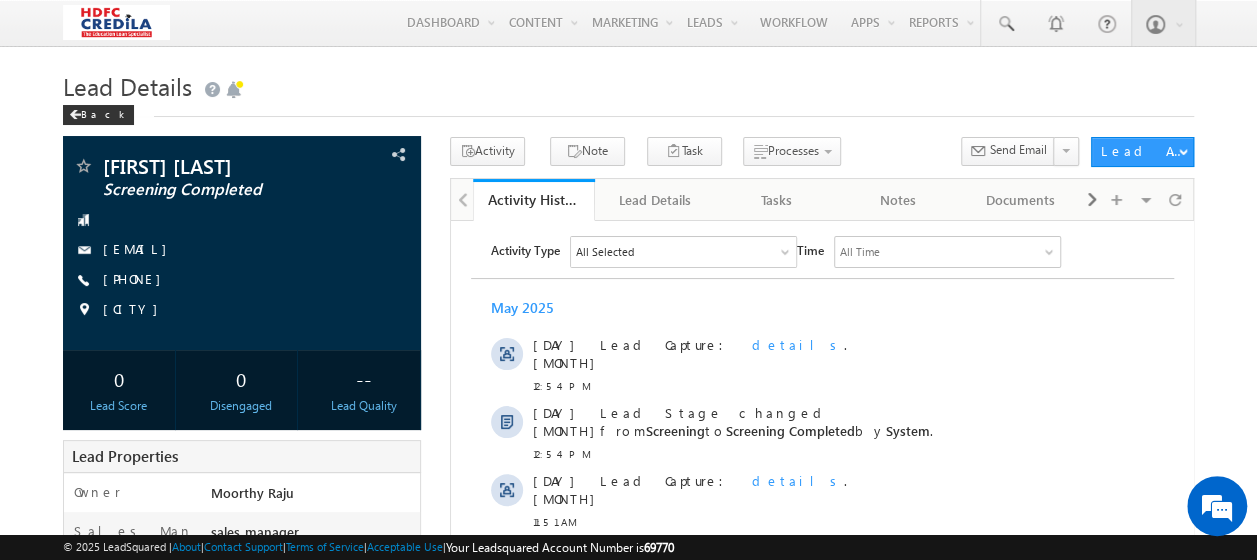 click on "Lead Details" at bounding box center [628, 84] 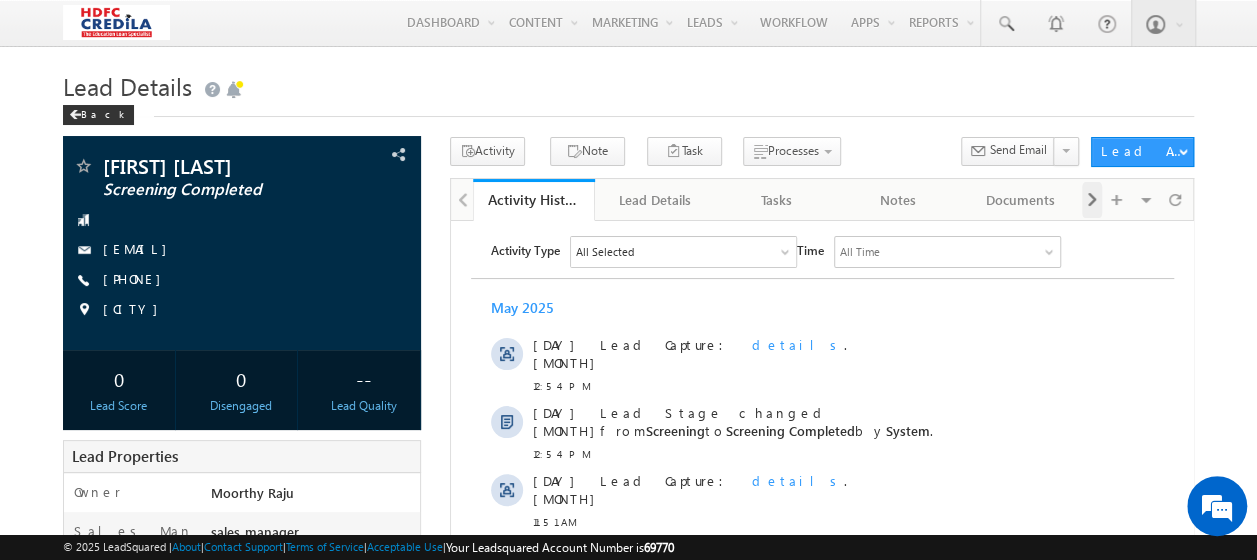click at bounding box center [1092, 200] 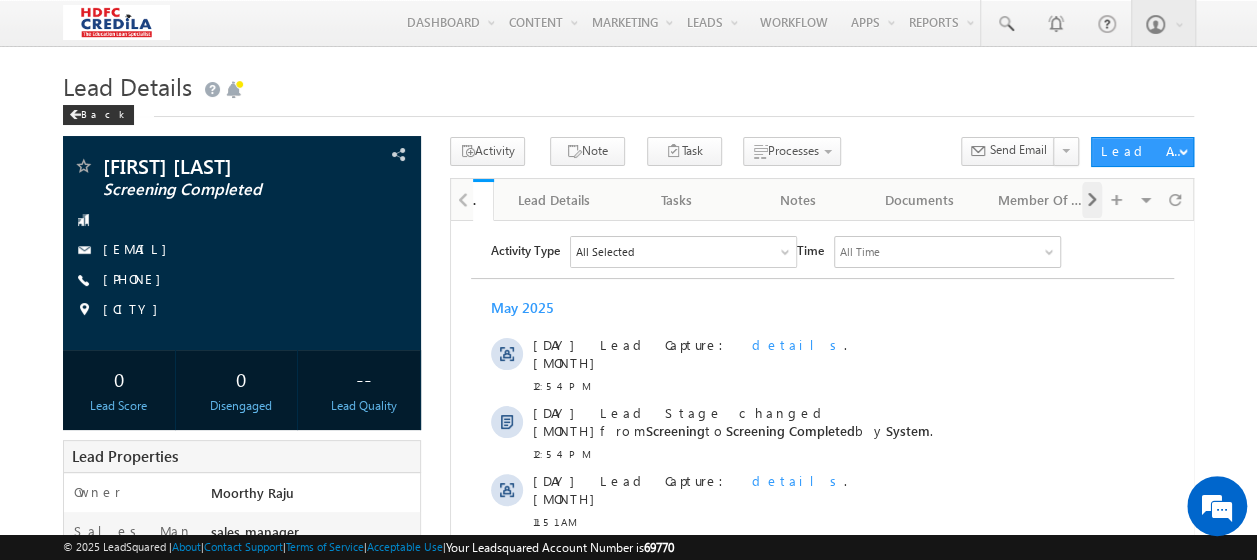 click at bounding box center [1092, 200] 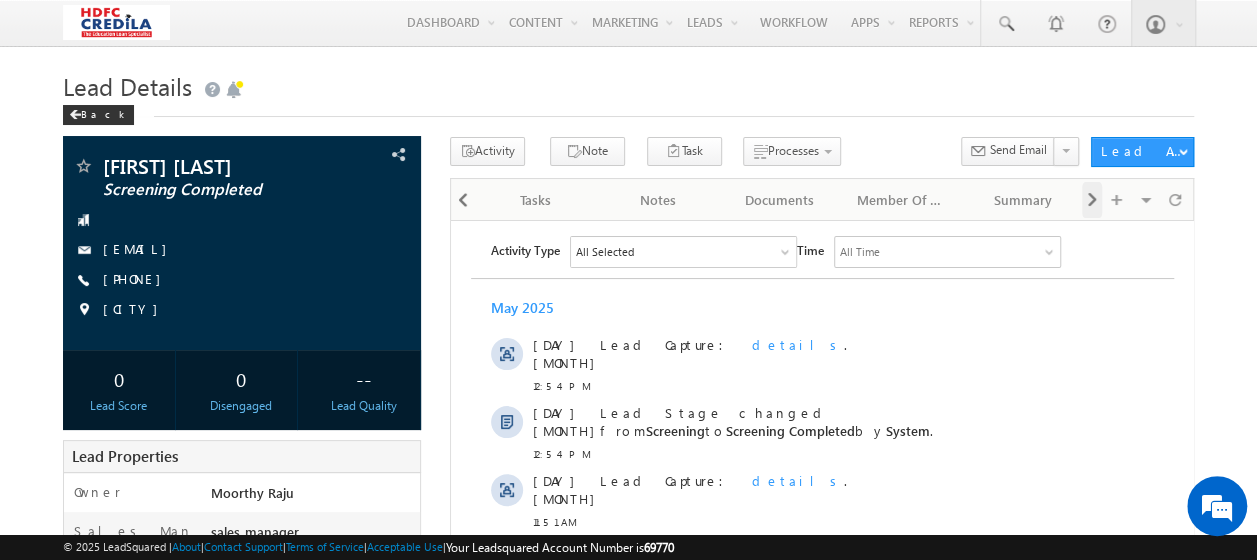 click at bounding box center (1092, 200) 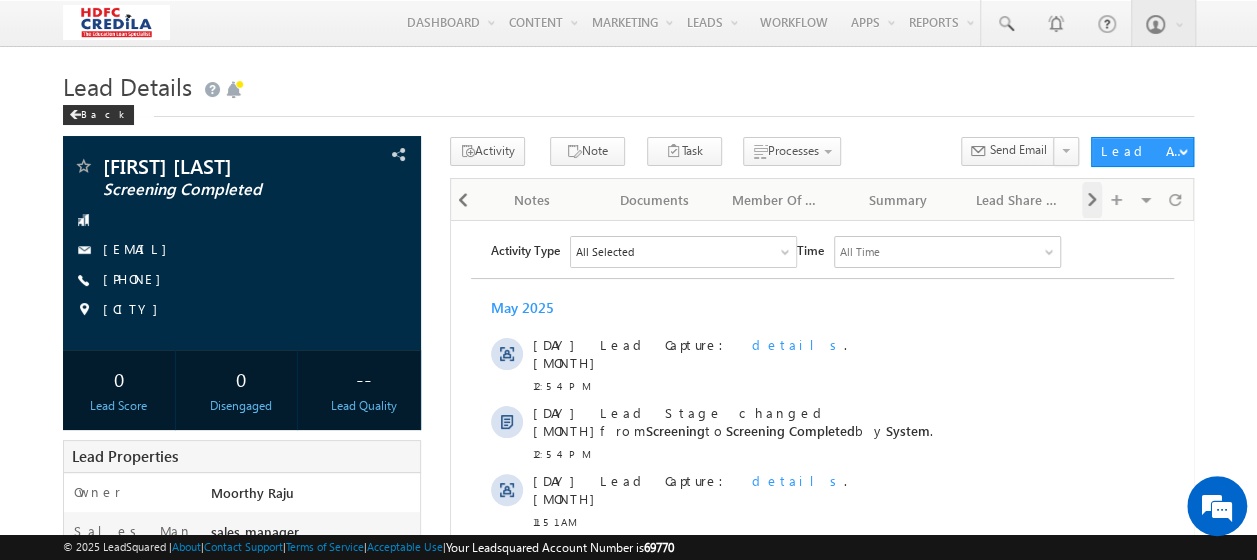 click at bounding box center [1092, 200] 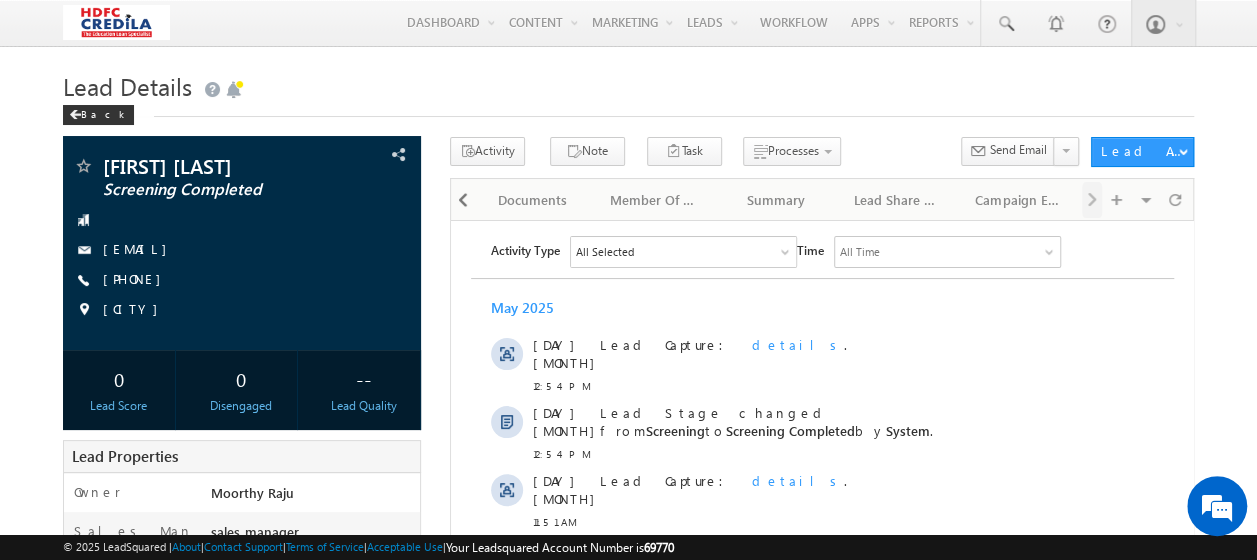click on "Visible Tabs Activity History Default Lead Details Default Tasks Default Notes Default Documents Default Member Of Lists Default Summary Default Lead Share History Default Campaign Emails Default" at bounding box center (1136, 198) 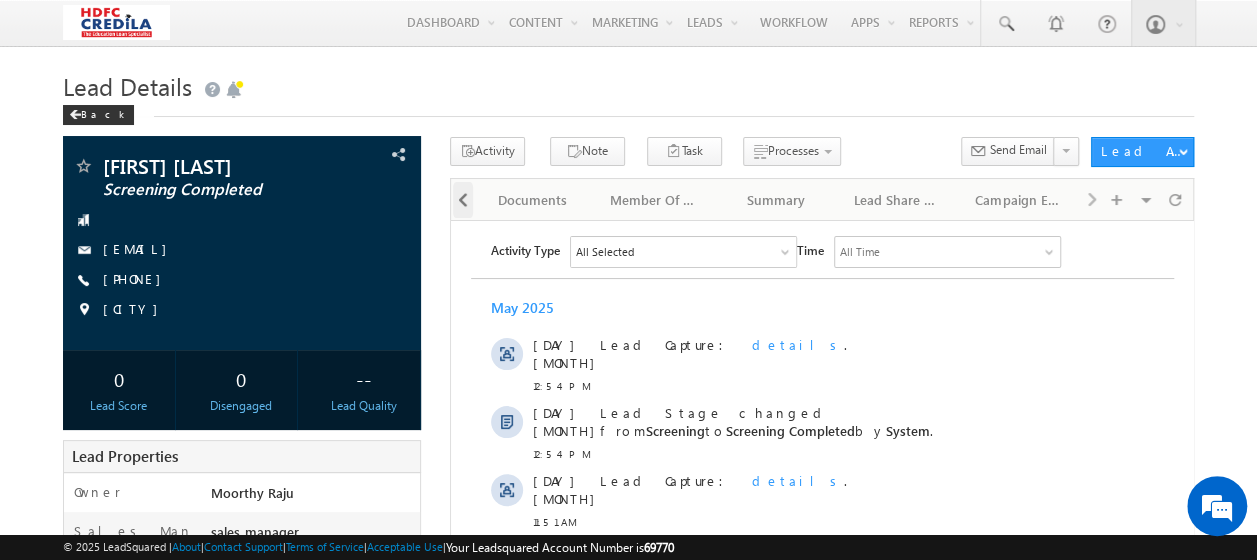 click at bounding box center [463, 200] 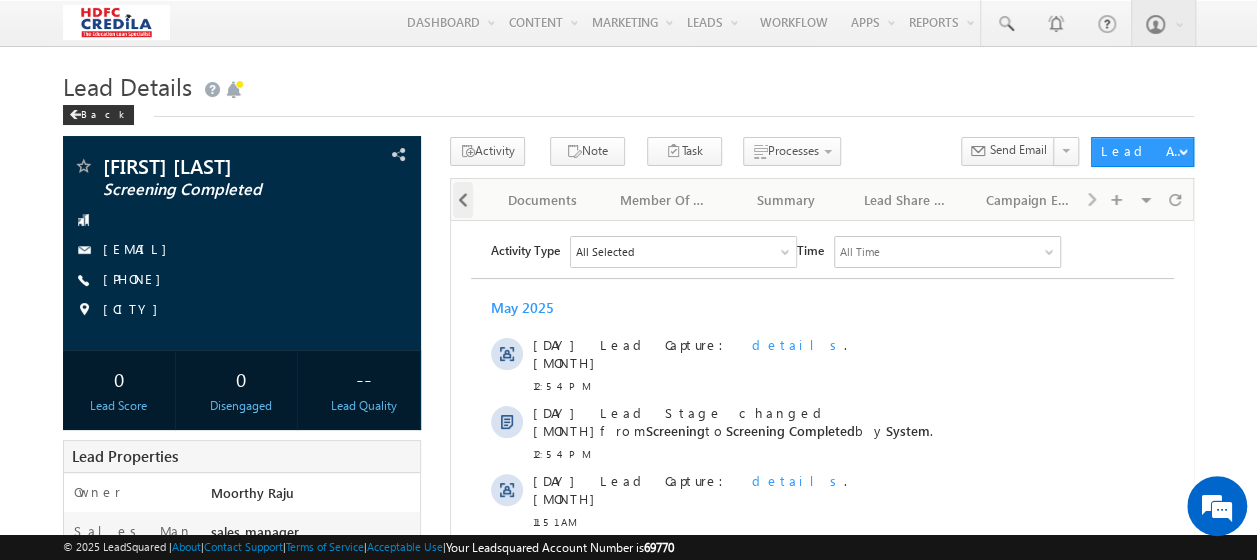 click at bounding box center [463, 200] 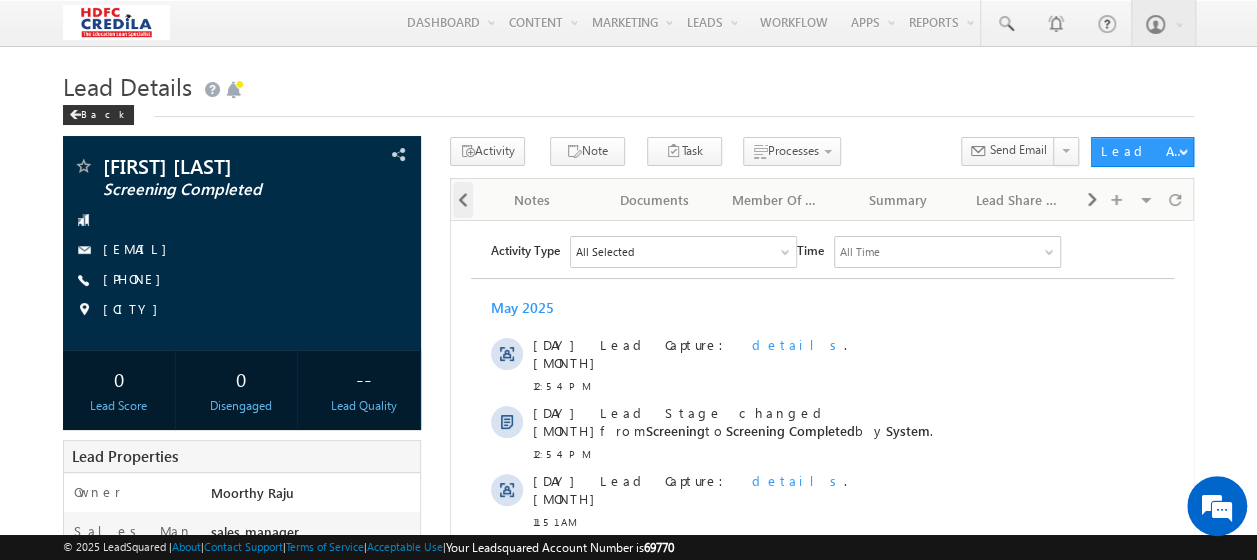 click at bounding box center (463, 200) 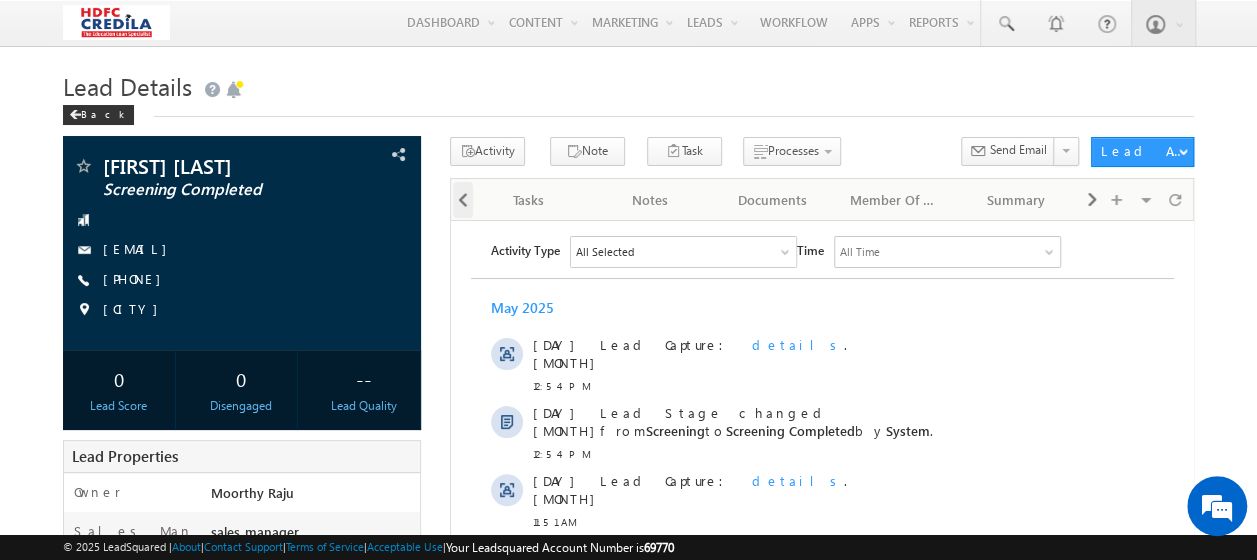 click at bounding box center [463, 200] 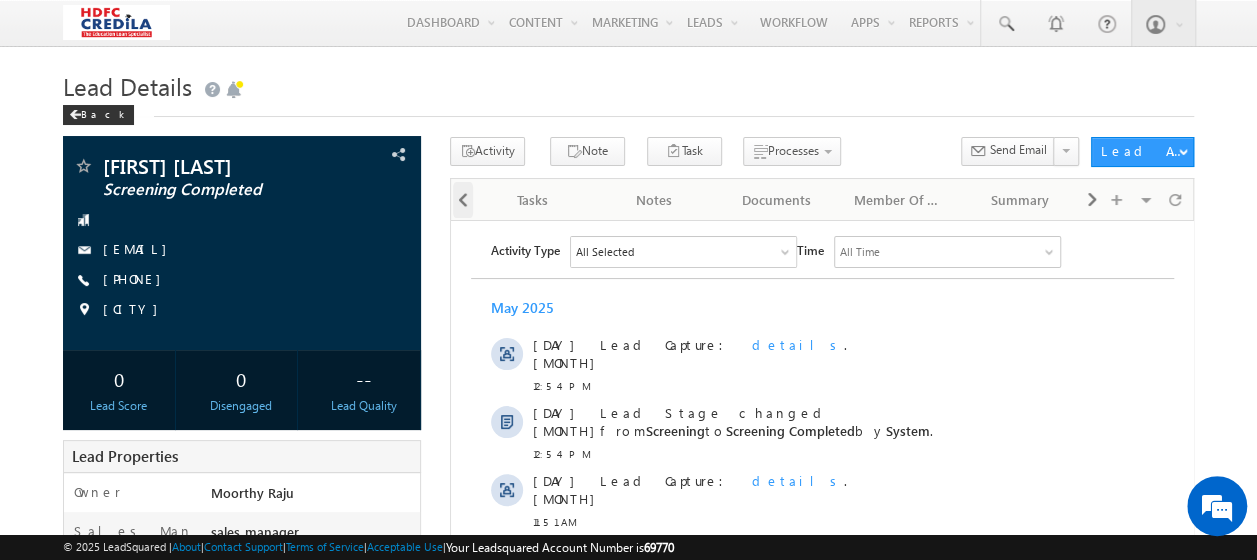 click at bounding box center [463, 200] 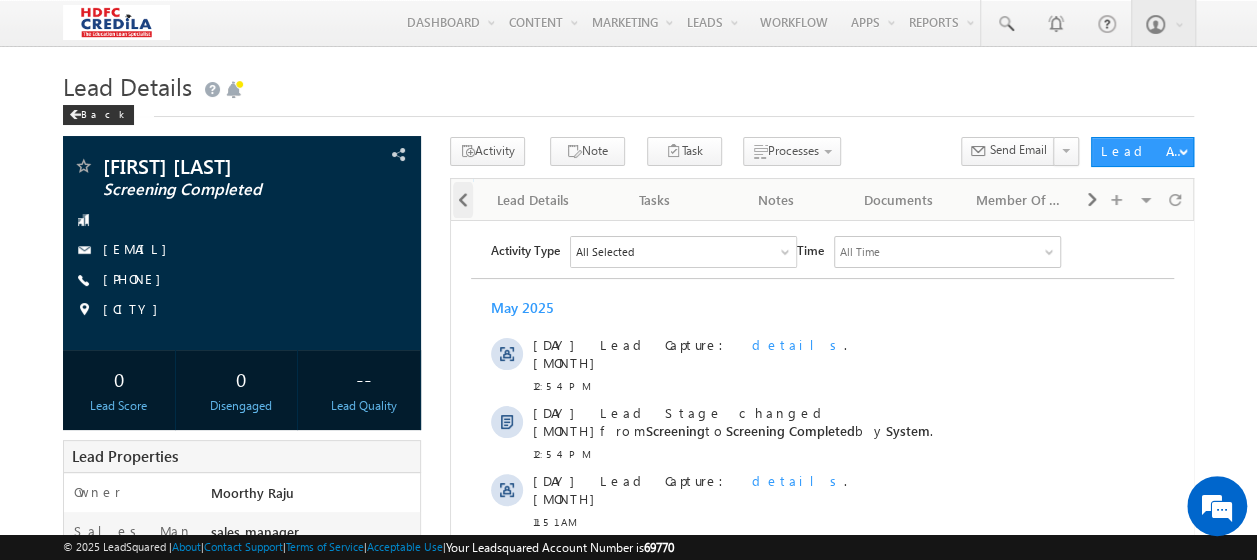 click at bounding box center [463, 200] 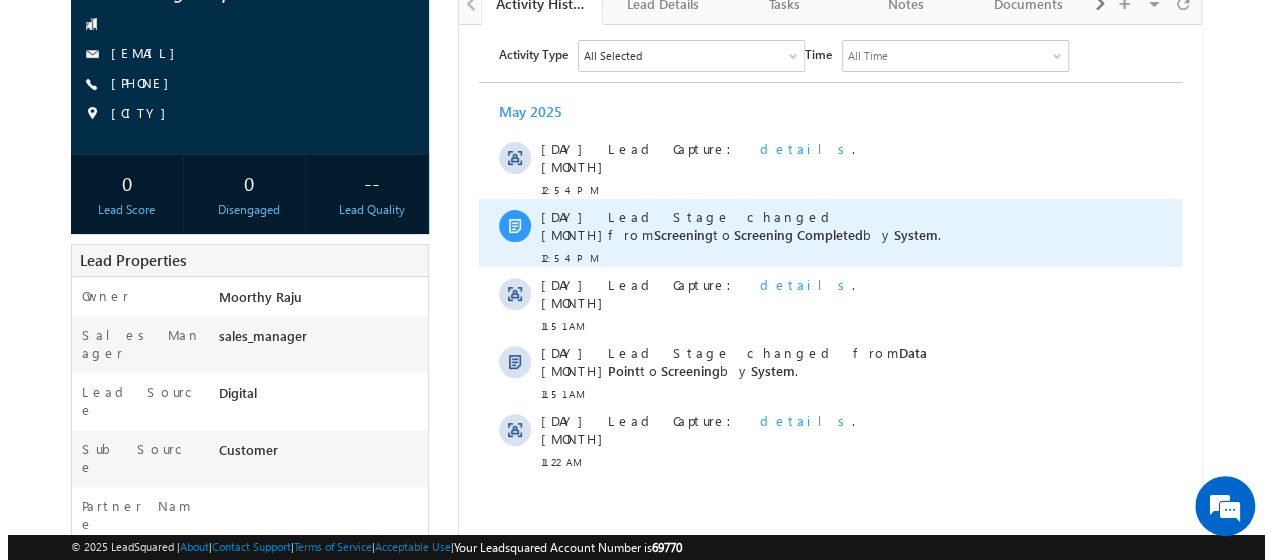 scroll, scrollTop: 202, scrollLeft: 0, axis: vertical 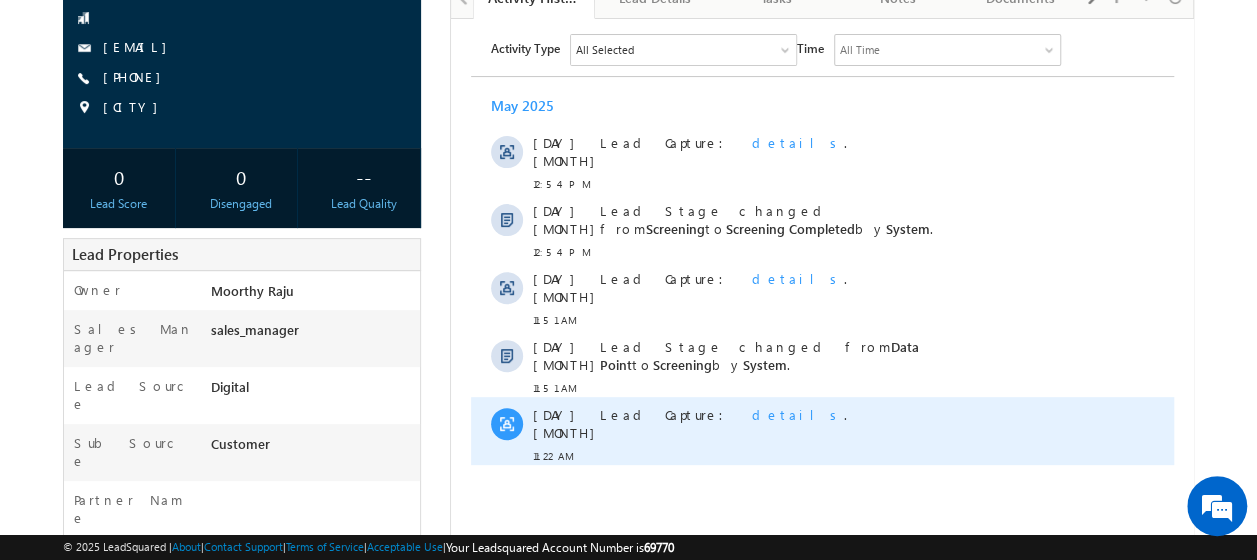 click on "details" at bounding box center (797, 413) 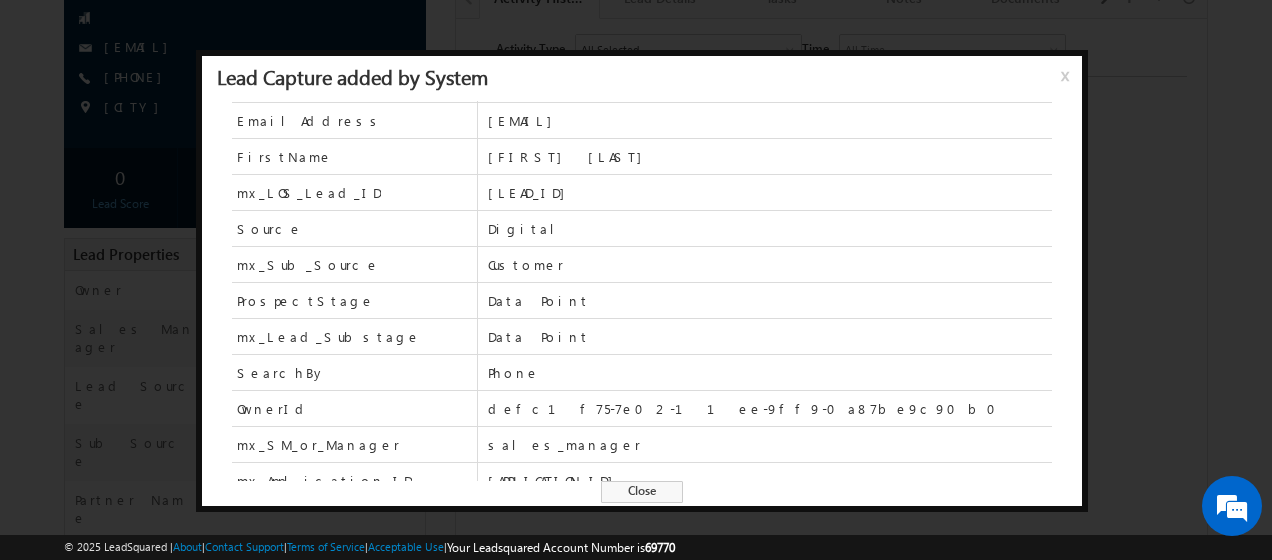 scroll, scrollTop: 82, scrollLeft: 0, axis: vertical 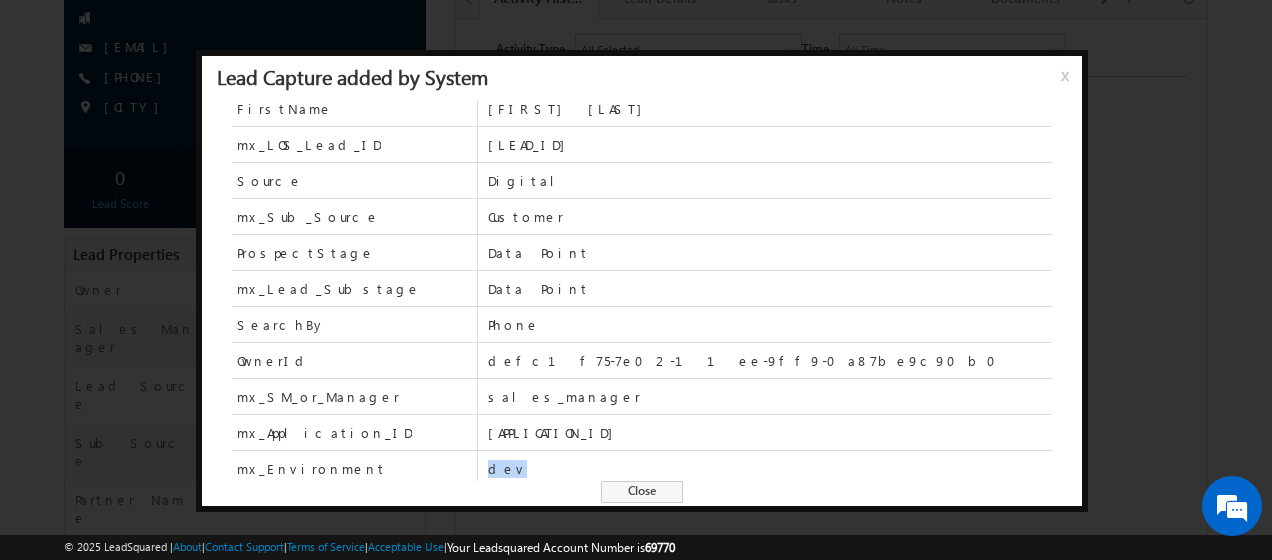 drag, startPoint x: 507, startPoint y: 470, endPoint x: 466, endPoint y: 443, distance: 49.09175 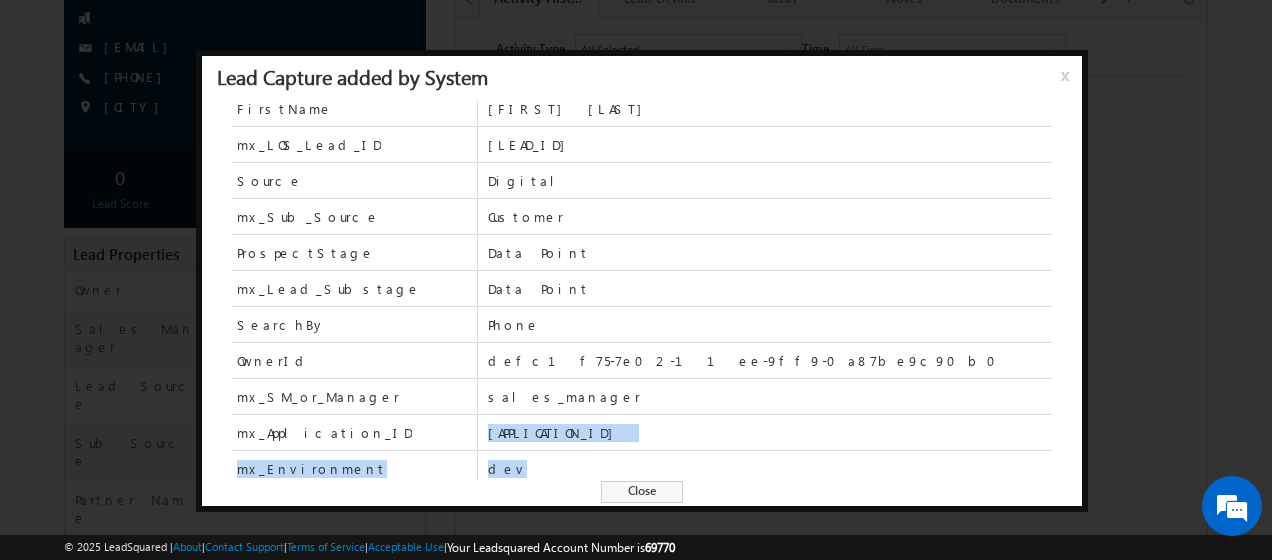 drag, startPoint x: 466, startPoint y: 443, endPoint x: 574, endPoint y: 424, distance: 109.65856 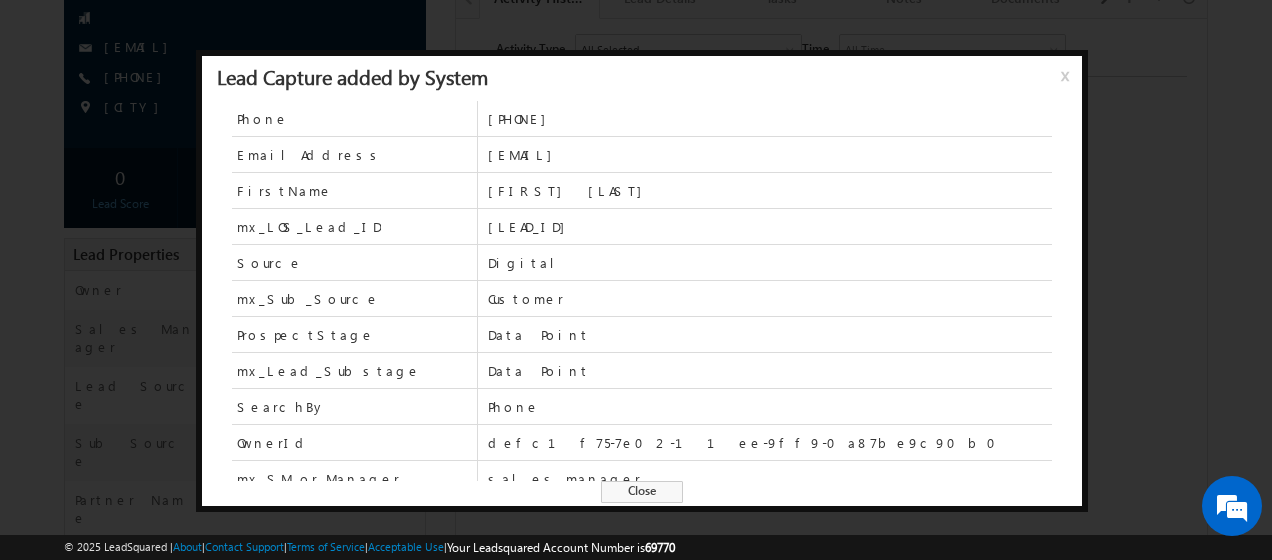 click on "x" at bounding box center (1069, 83) 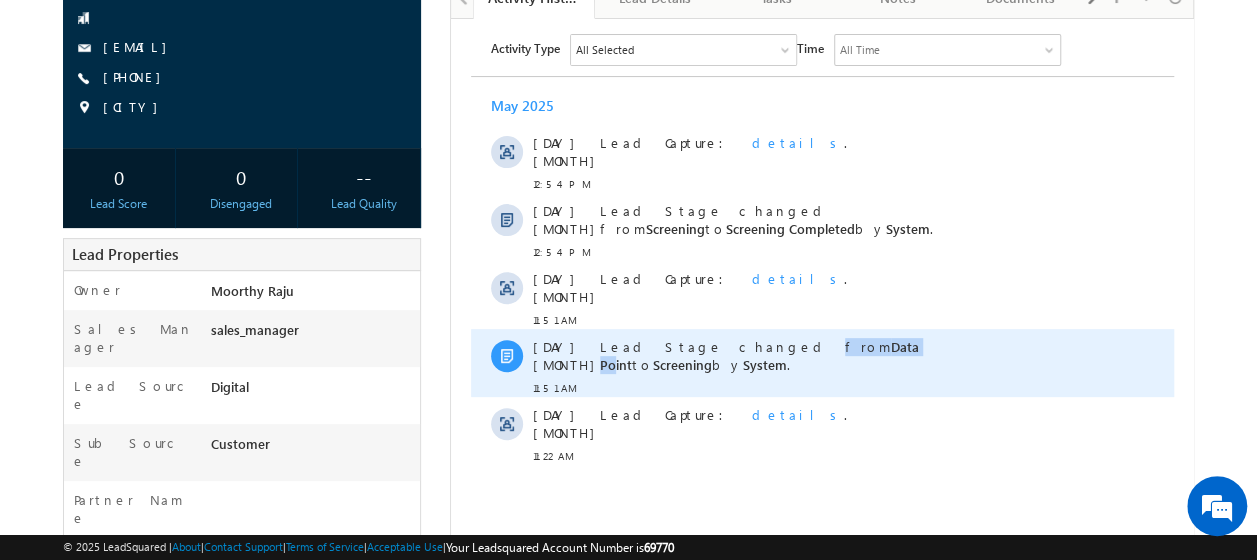drag, startPoint x: 631, startPoint y: 319, endPoint x: 791, endPoint y: 327, distance: 160.19987 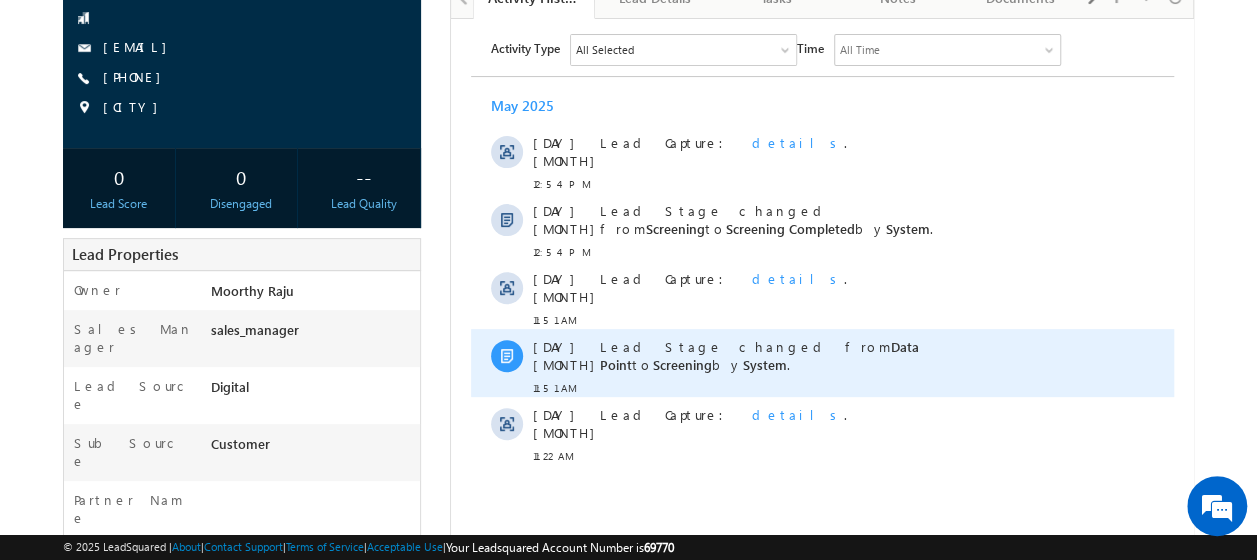 drag, startPoint x: 791, startPoint y: 327, endPoint x: 859, endPoint y: 350, distance: 71.7844 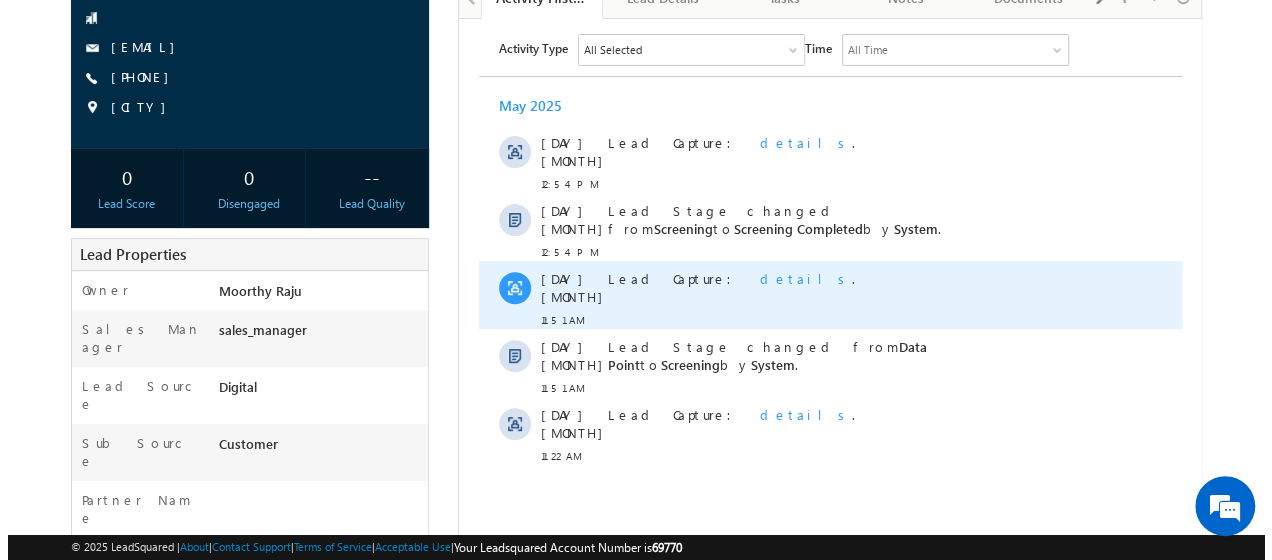 click on "details" at bounding box center [805, 277] 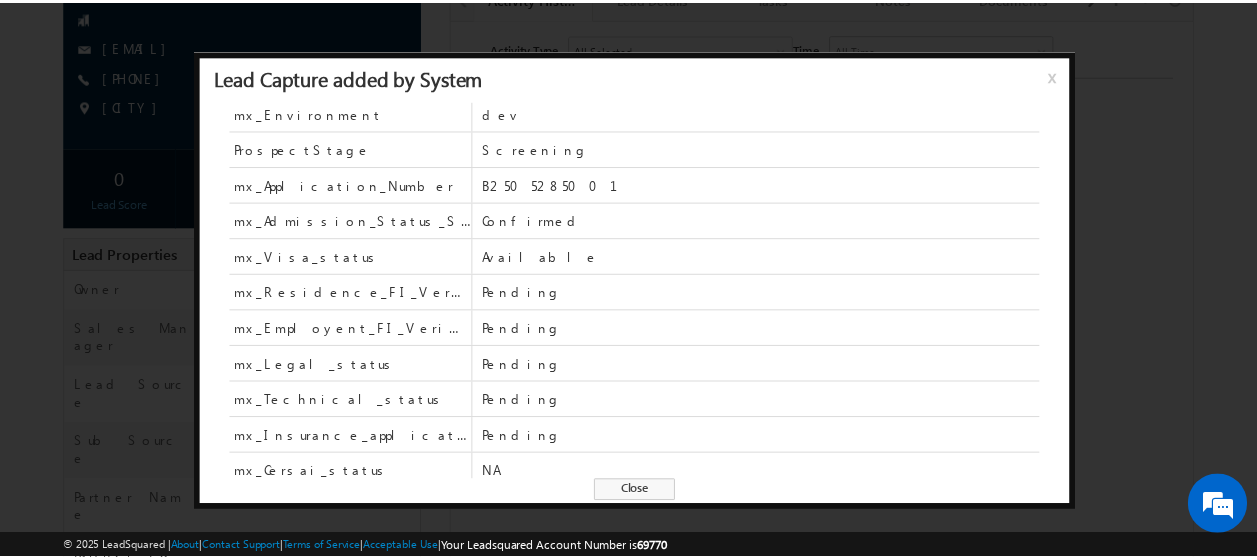 scroll, scrollTop: 0, scrollLeft: 0, axis: both 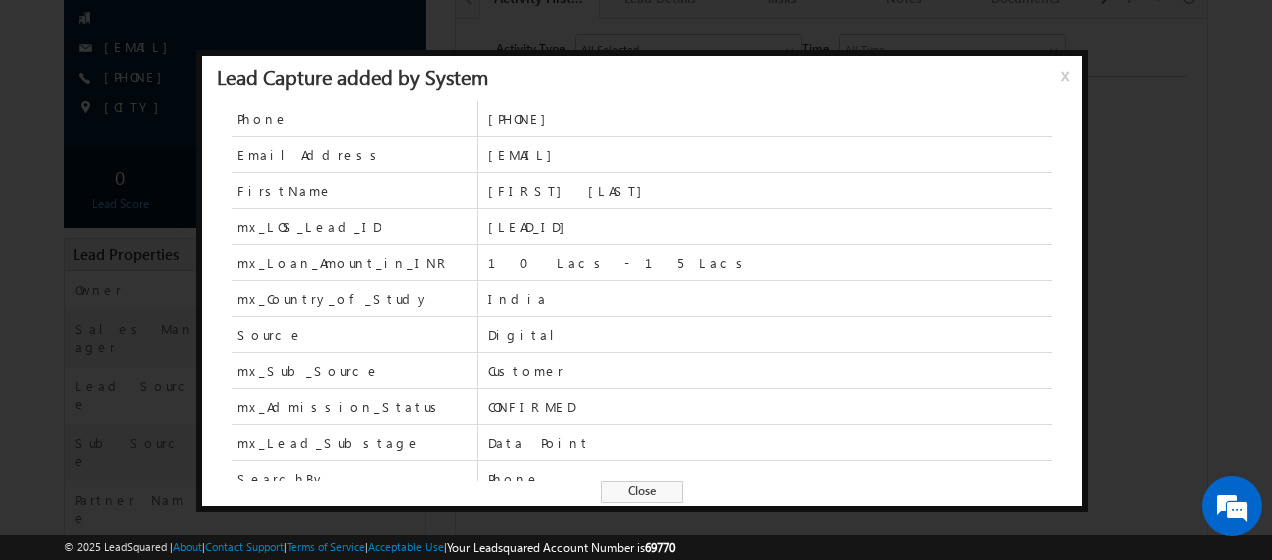 click on "Lead Capture added by System
x" at bounding box center (642, 78) 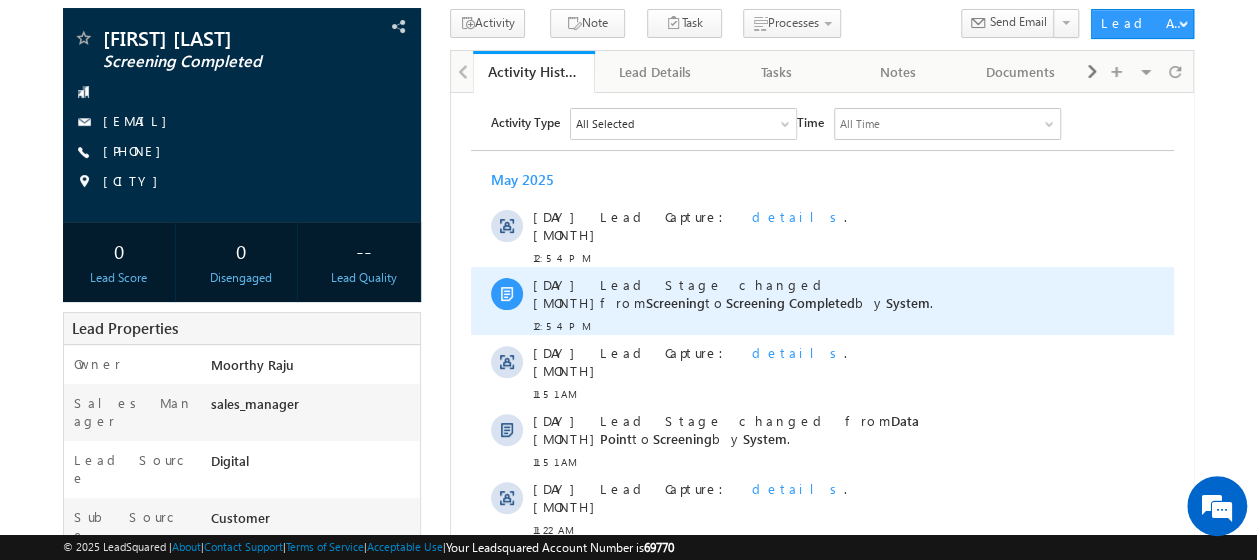 scroll, scrollTop: 126, scrollLeft: 0, axis: vertical 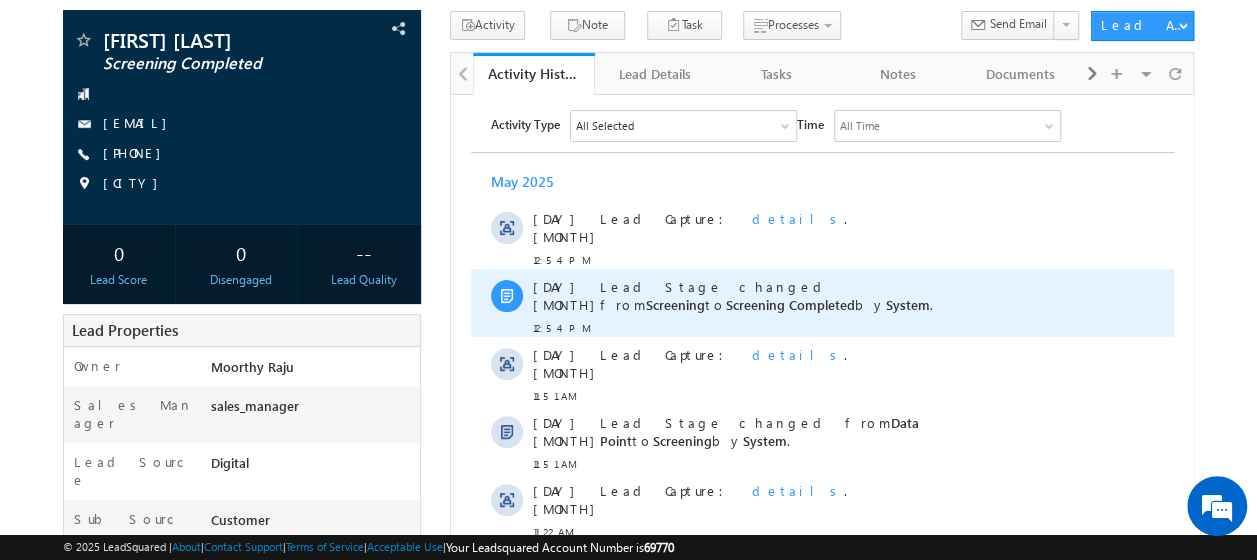 click on "Lead Stage changed from Screening to Screening Completed by System ." at bounding box center [765, 294] 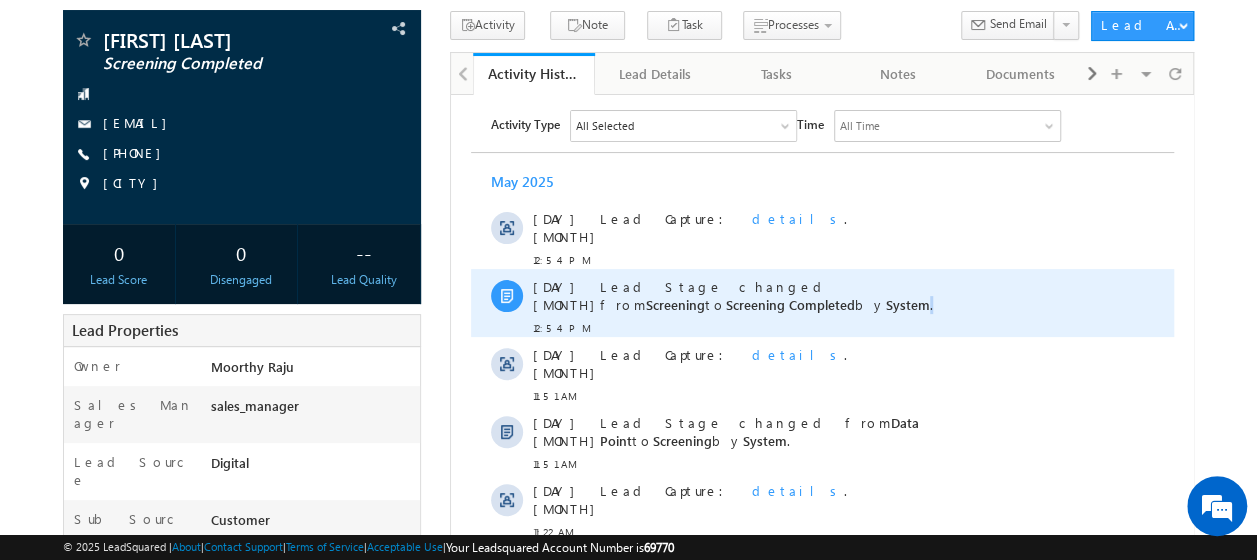 click on "Lead Stage changed from Screening to Screening Completed by System ." at bounding box center [765, 294] 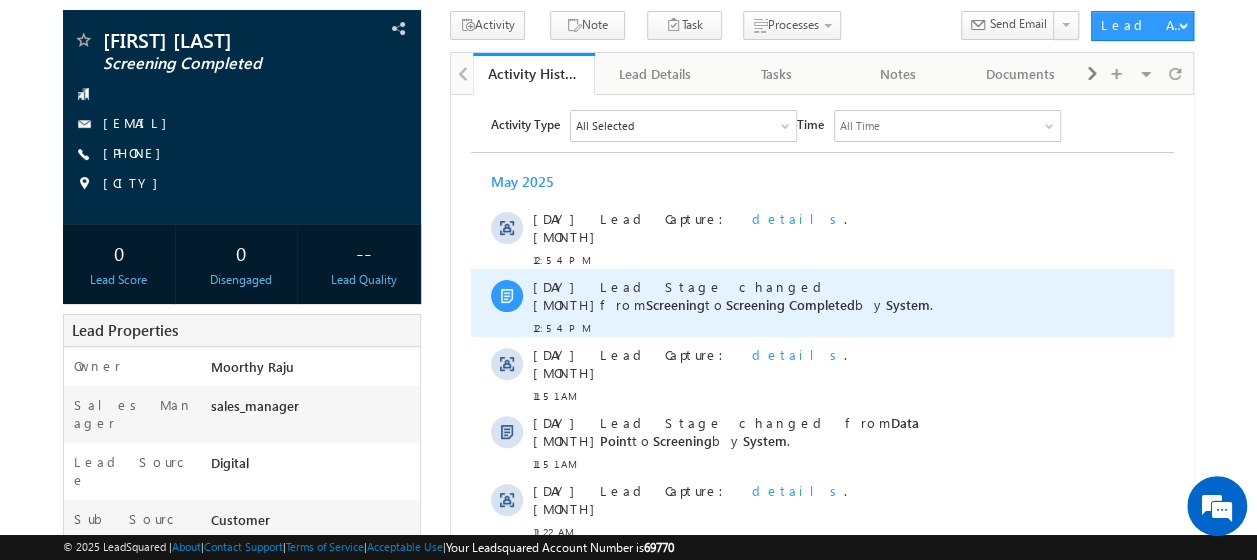 click on "System" at bounding box center (907, 303) 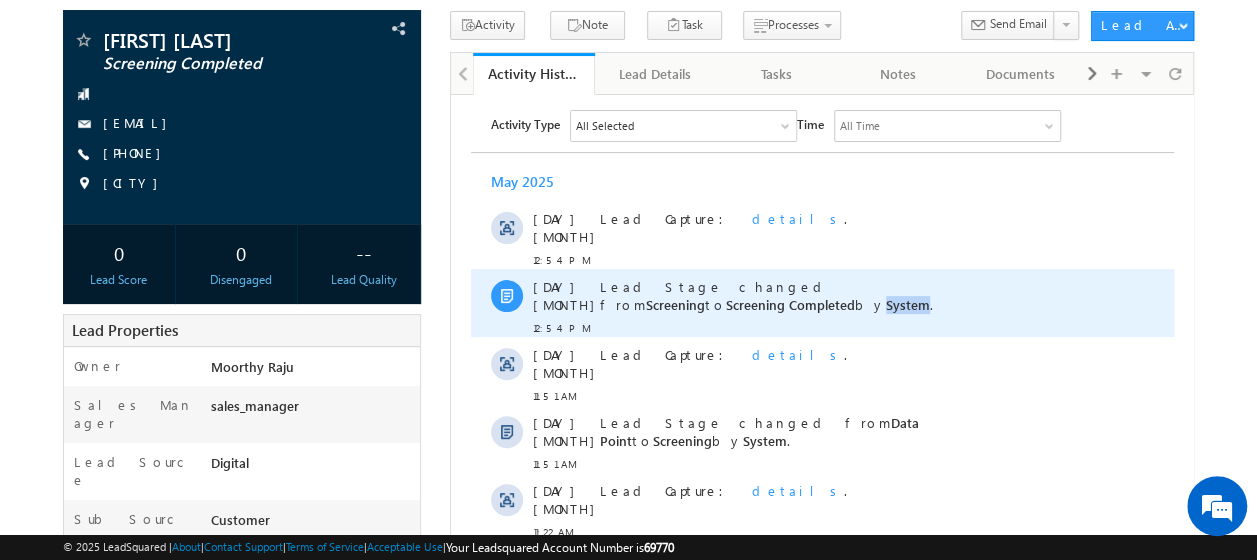 click on "System" at bounding box center [907, 303] 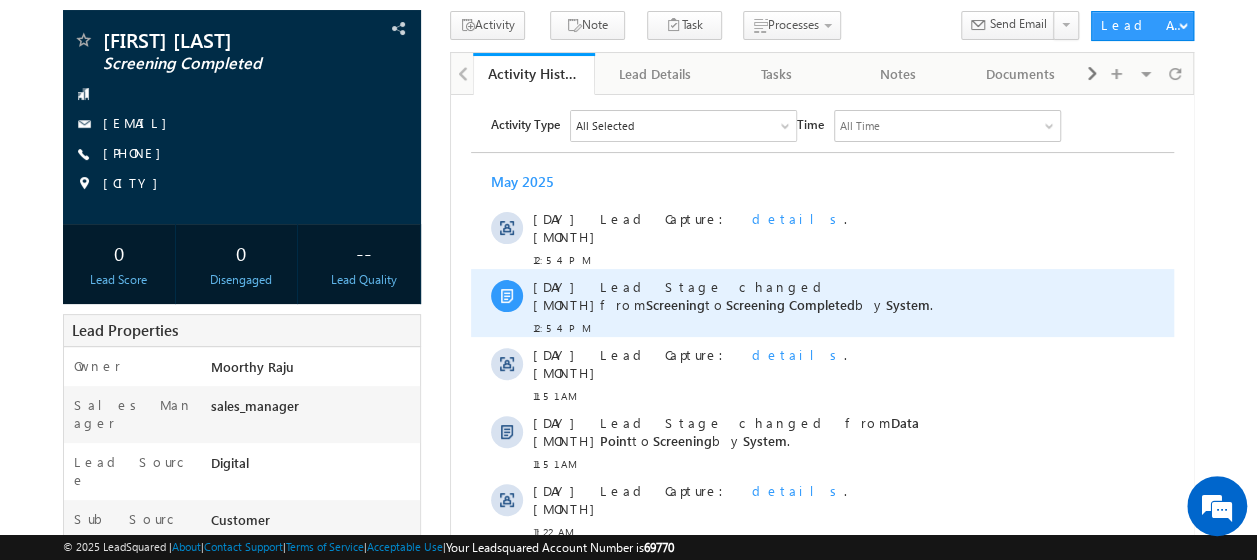 drag, startPoint x: 718, startPoint y: 296, endPoint x: 814, endPoint y: 282, distance: 97.015465 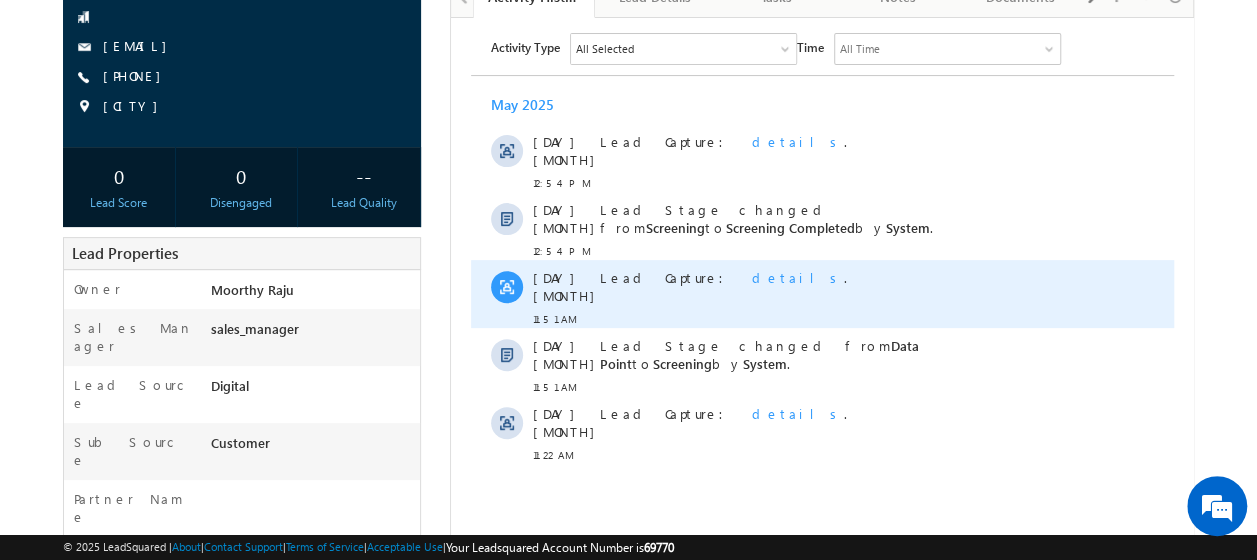 scroll, scrollTop: 160, scrollLeft: 0, axis: vertical 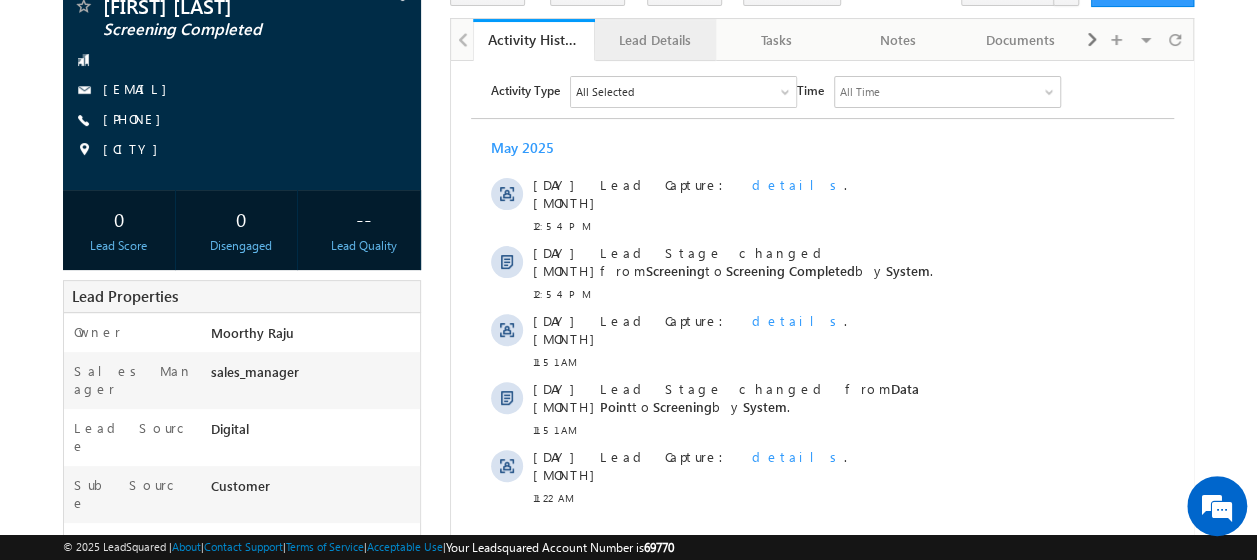 drag, startPoint x: 245, startPoint y: 5, endPoint x: 686, endPoint y: 51, distance: 443.3926 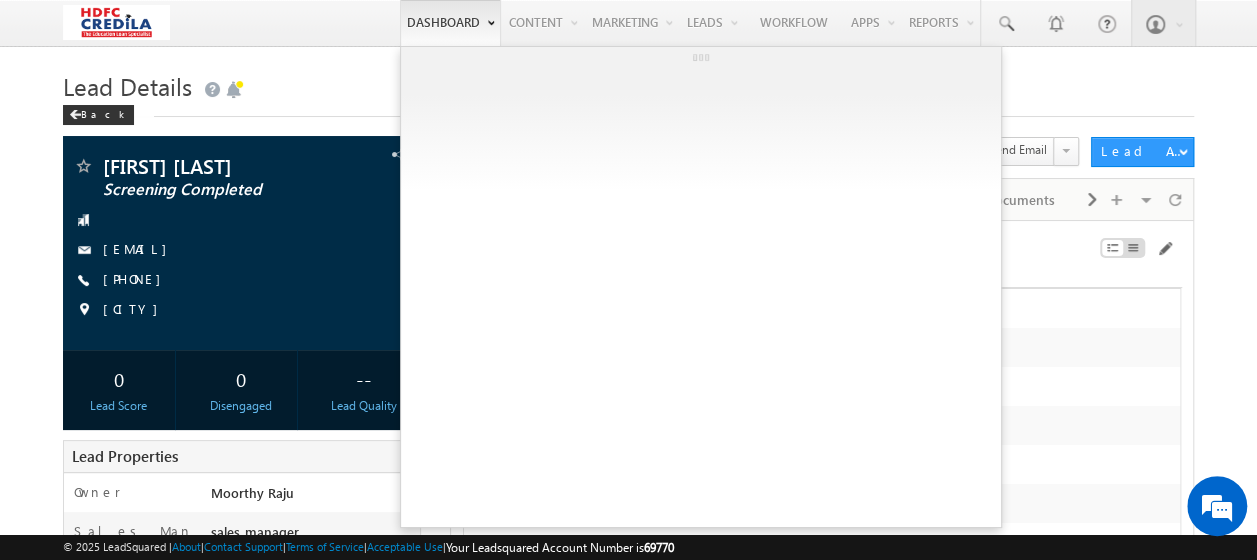 scroll, scrollTop: 486, scrollLeft: 0, axis: vertical 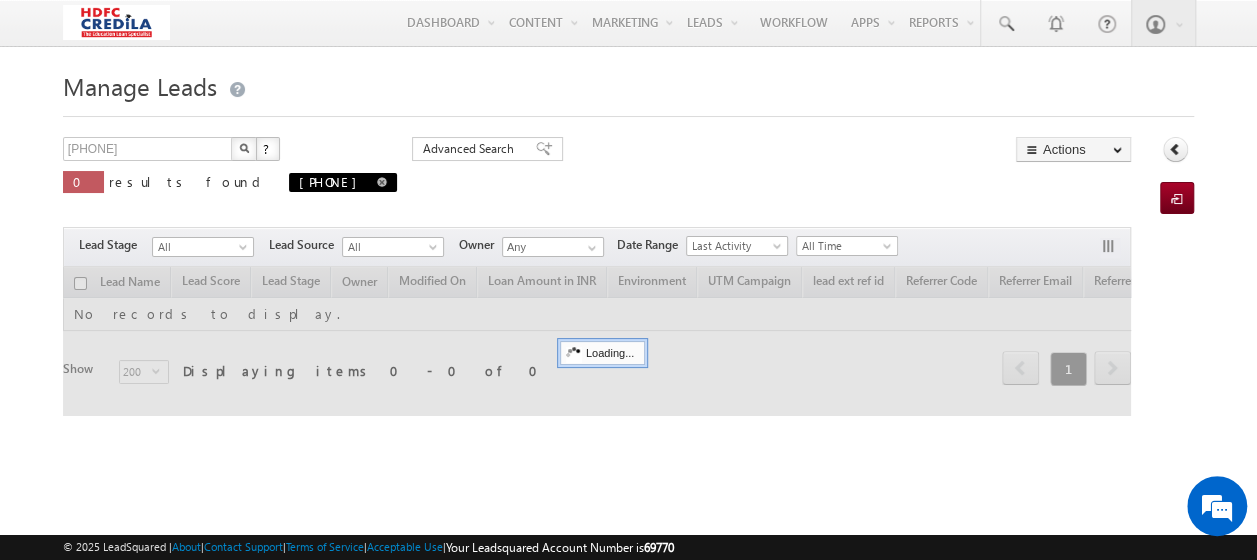 click at bounding box center (382, 182) 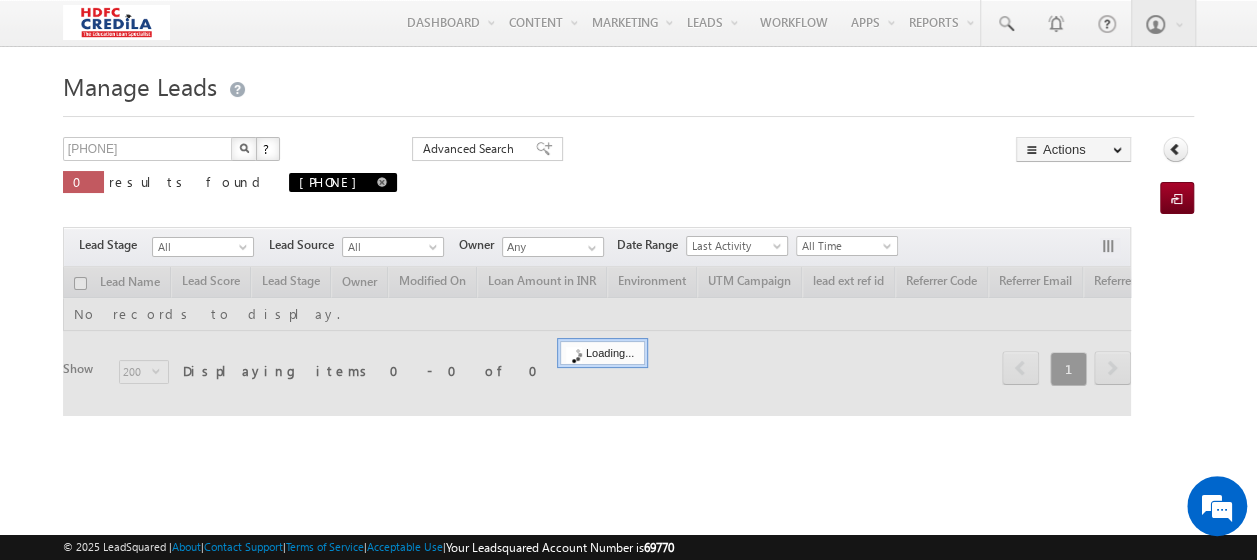type on "Search Leads" 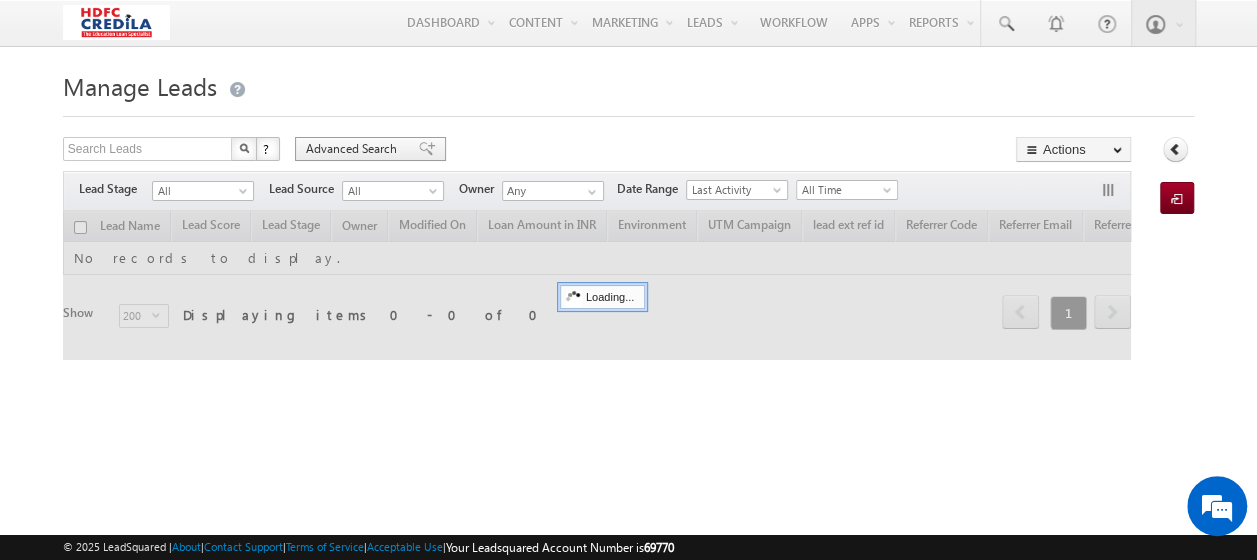 click on "Advanced Search" at bounding box center (354, 149) 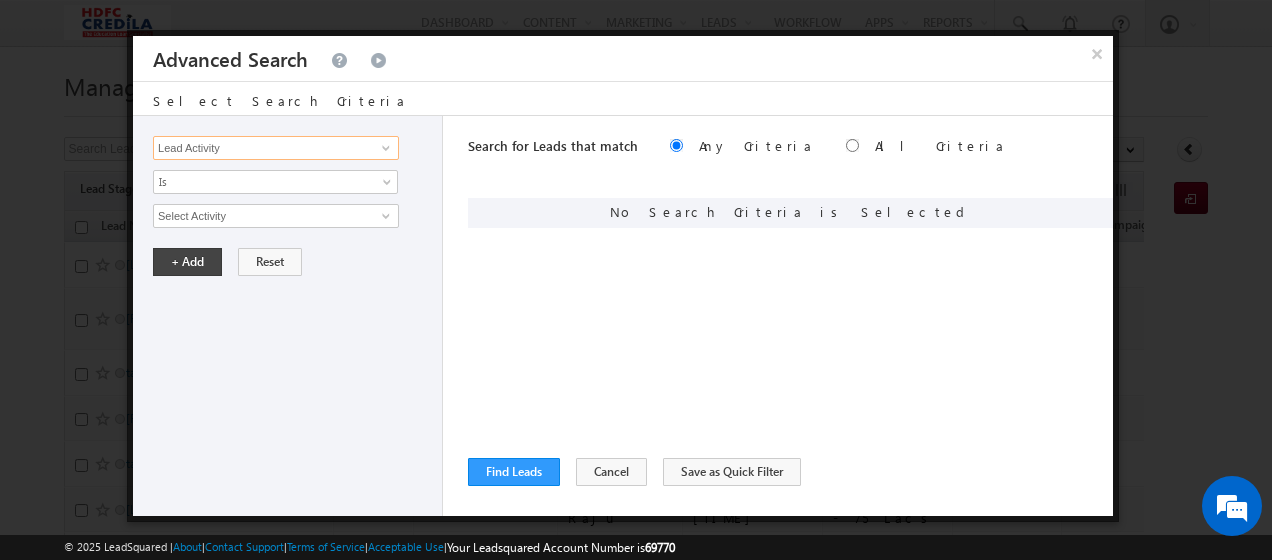 click on "Lead Activity" at bounding box center [276, 148] 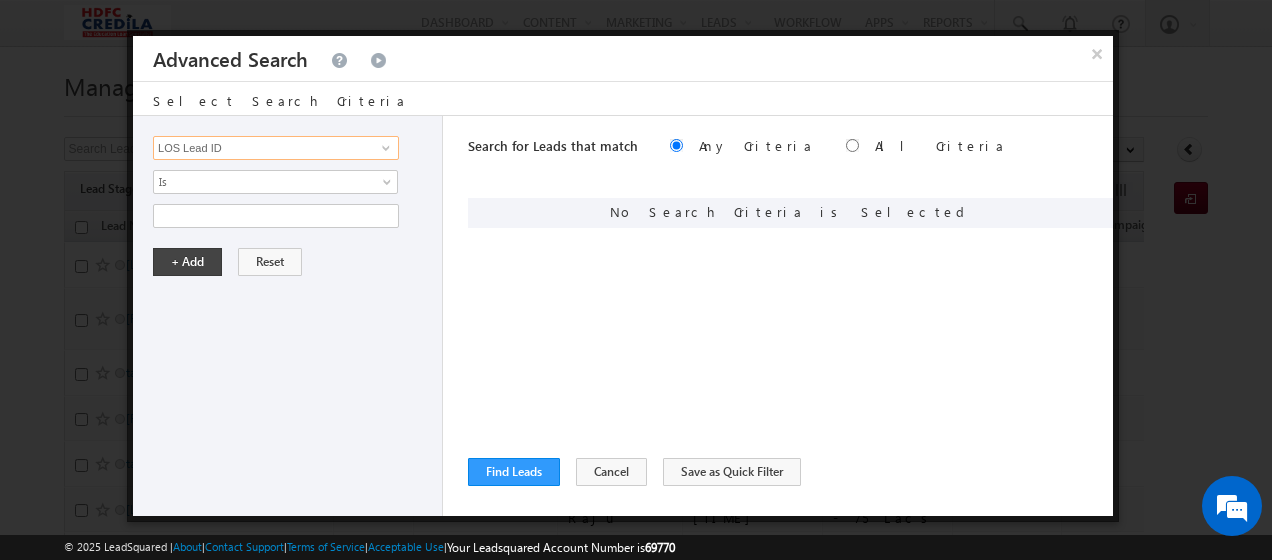 type on "LOS Lead ID" 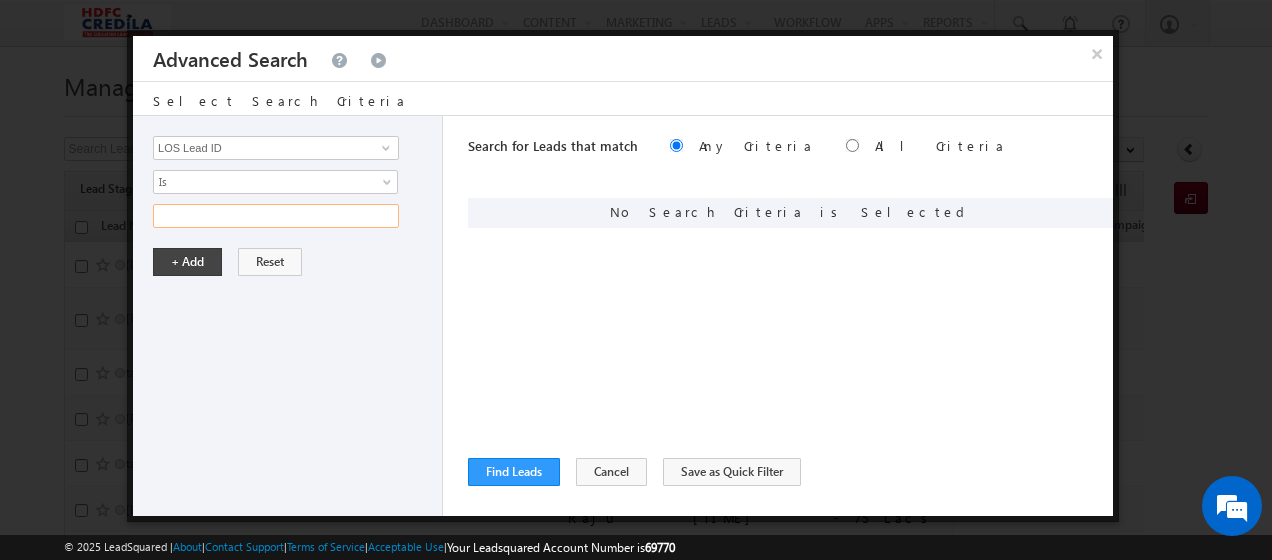 paste on "L250528000001" 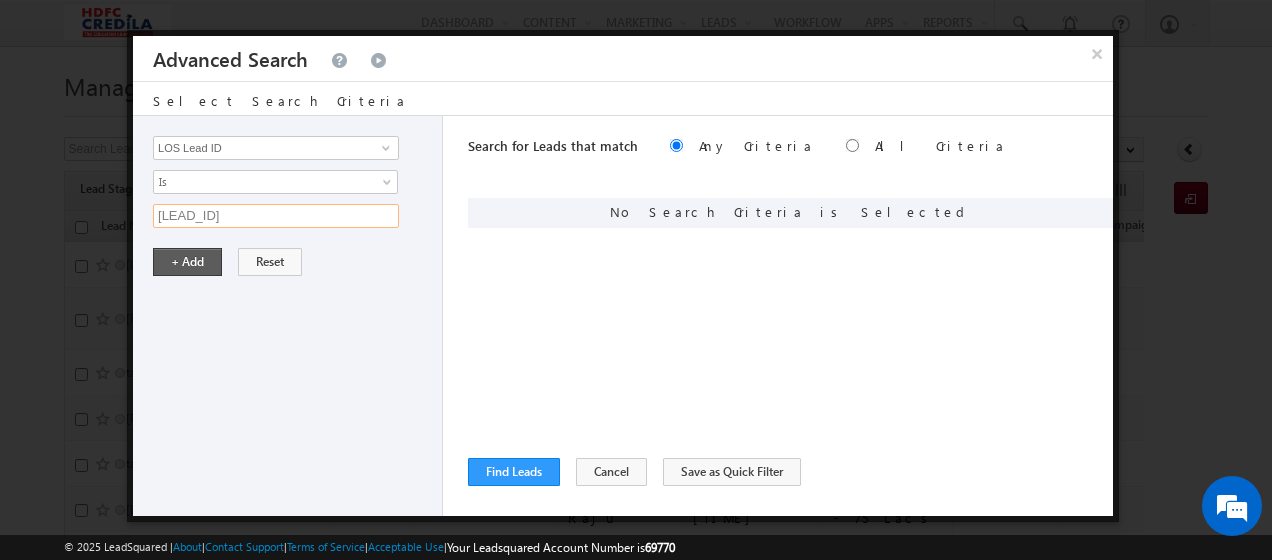 type on "L250528000001" 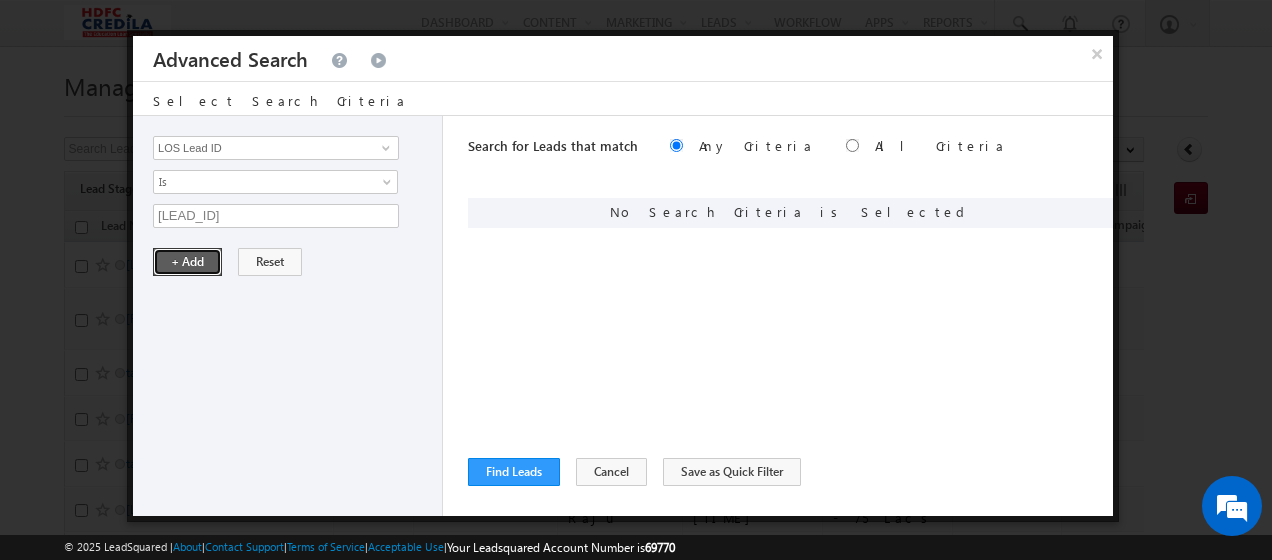 click on "+ Add" at bounding box center (187, 262) 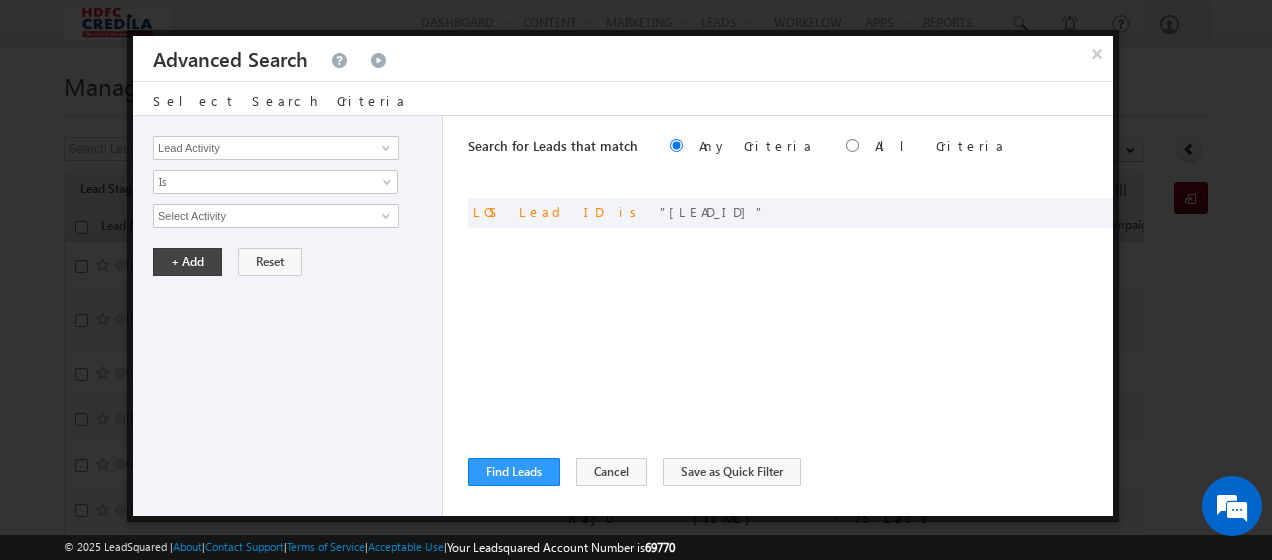 click on "Search for Leads that match
Any Criteria
All Criteria
Note that the current triggering entity  is not considered  in the condition
If more than one opportunities are returned, the opportunity which is  most recently created  will be considered.
Descending
Ascending
or  LOS Lead ID   is   L250528000001" at bounding box center (790, 316) 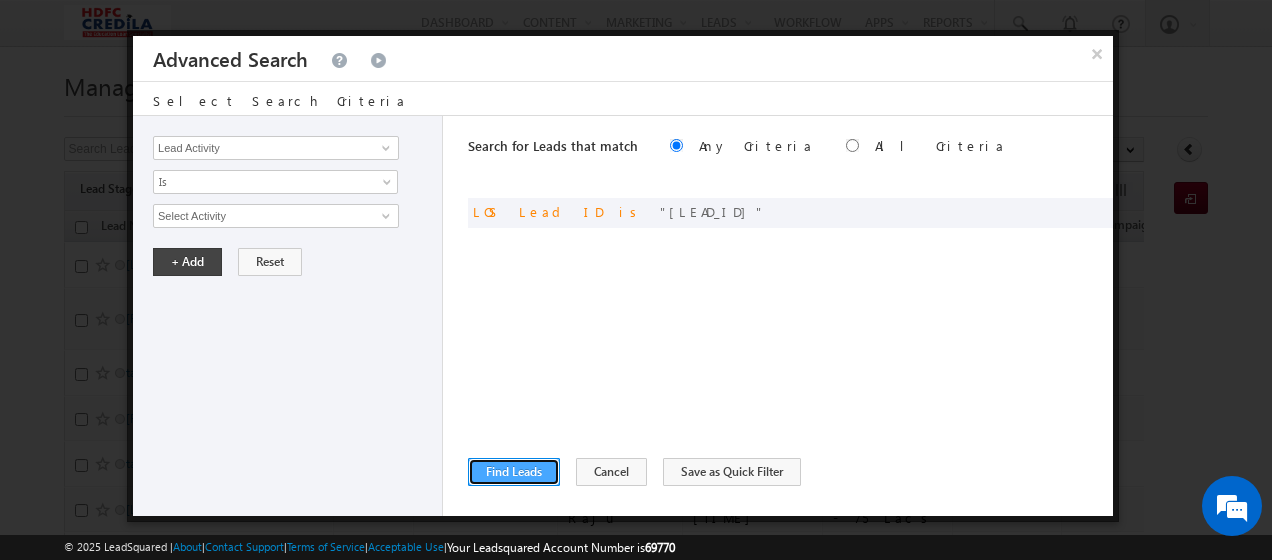 click on "Find Leads" at bounding box center (514, 472) 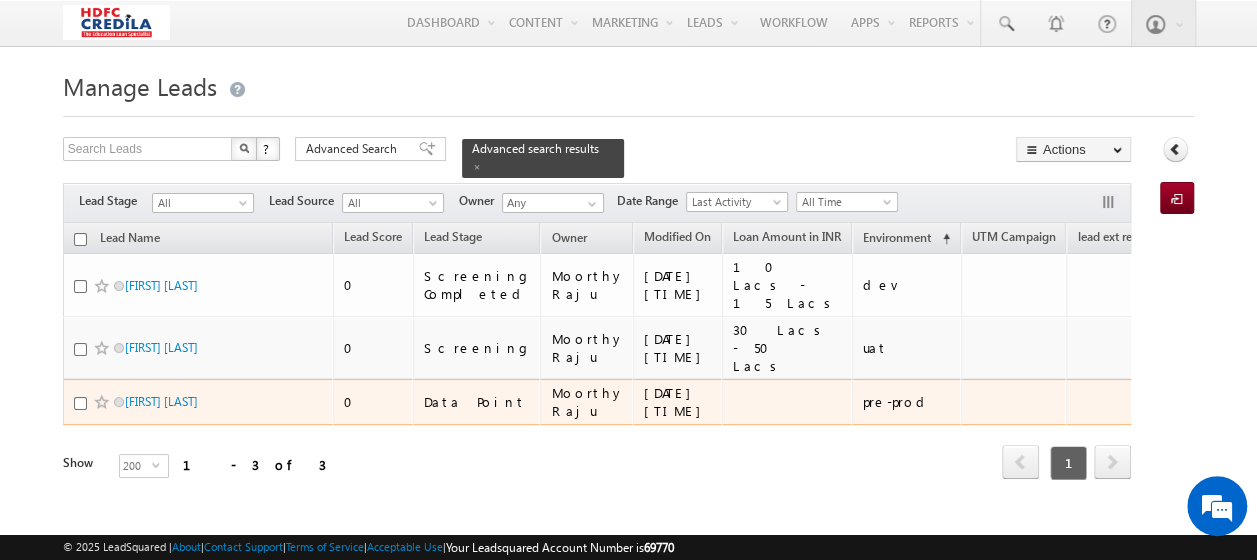 scroll, scrollTop: 0, scrollLeft: 0, axis: both 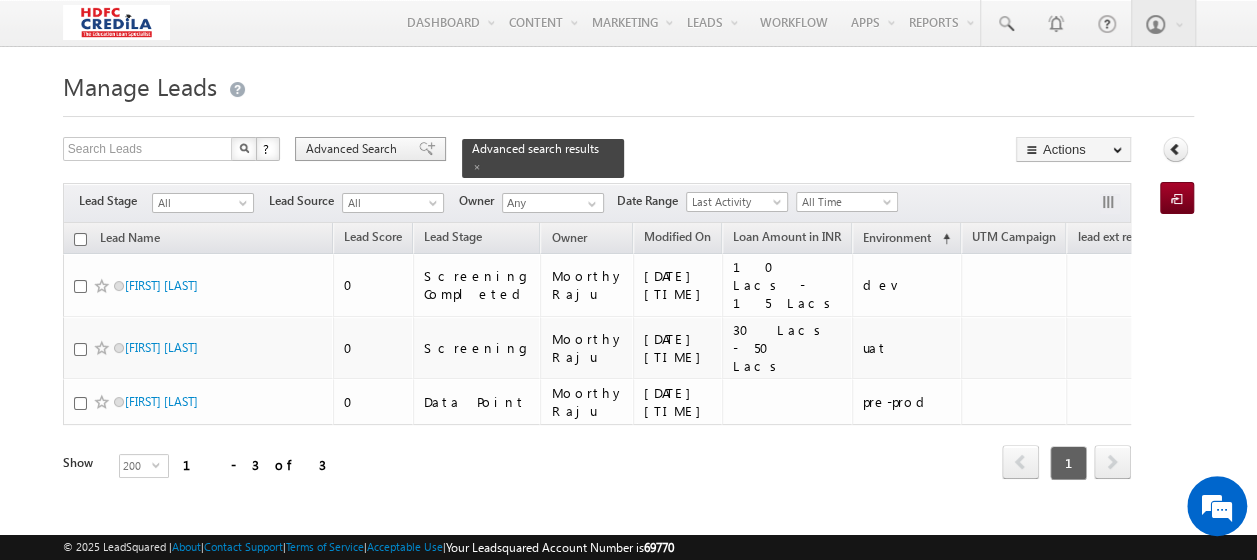 click on "Advanced Search" at bounding box center [354, 149] 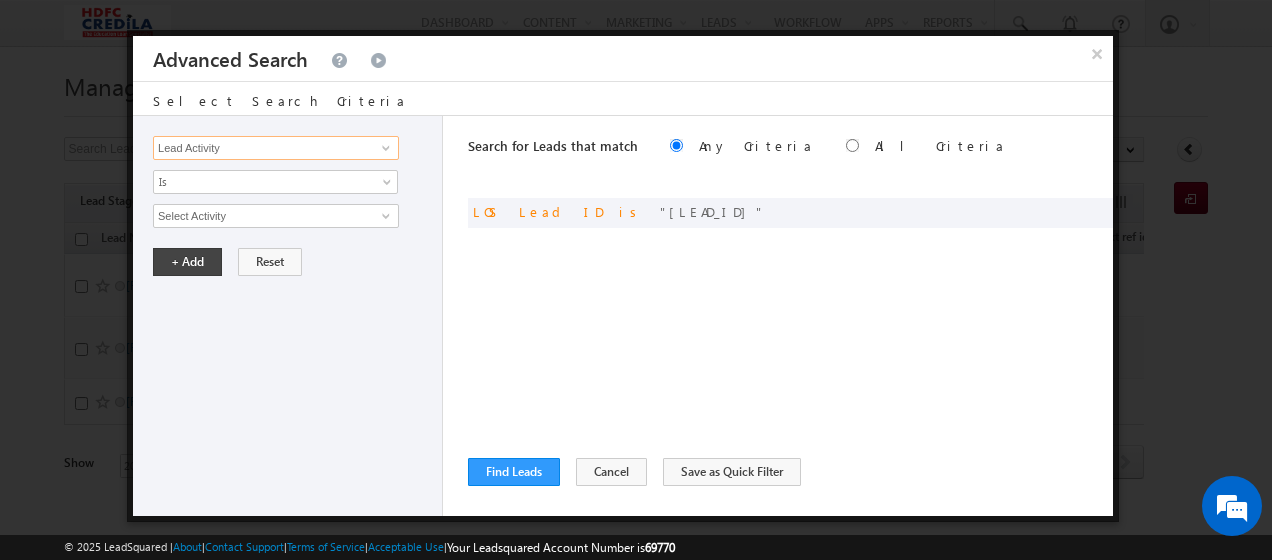 click on "Lead Activity" at bounding box center (276, 148) 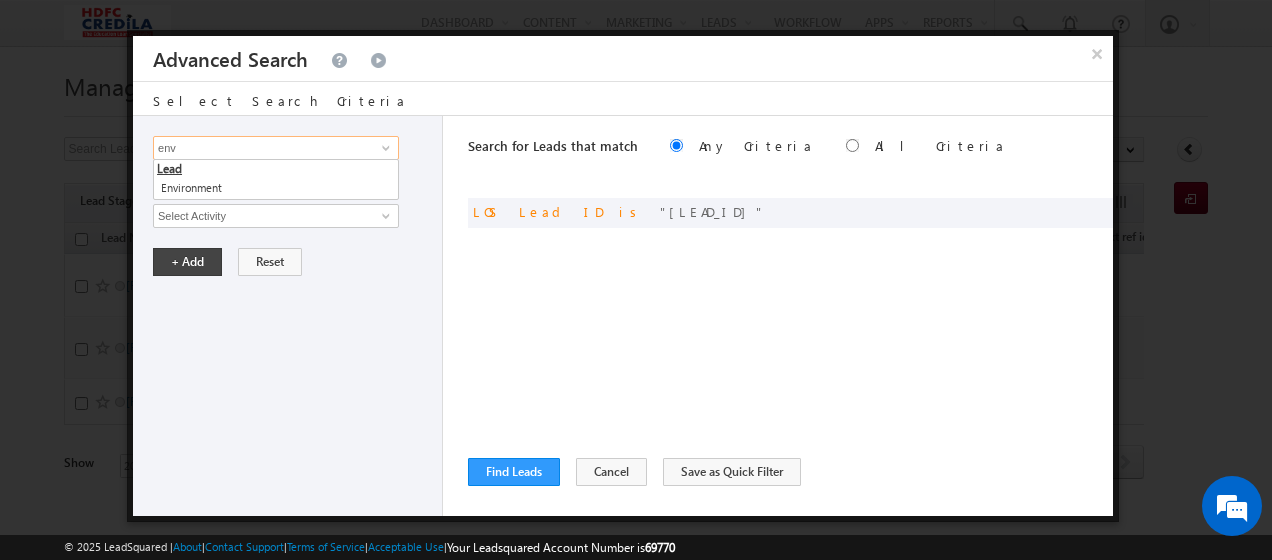 type on "Environment" 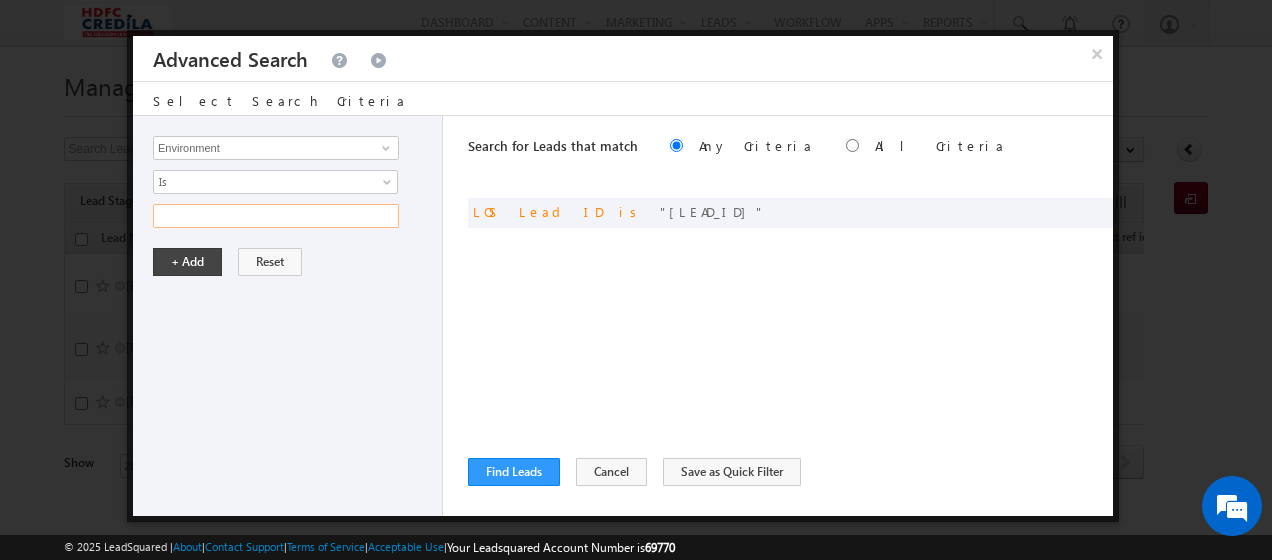 click at bounding box center (276, 216) 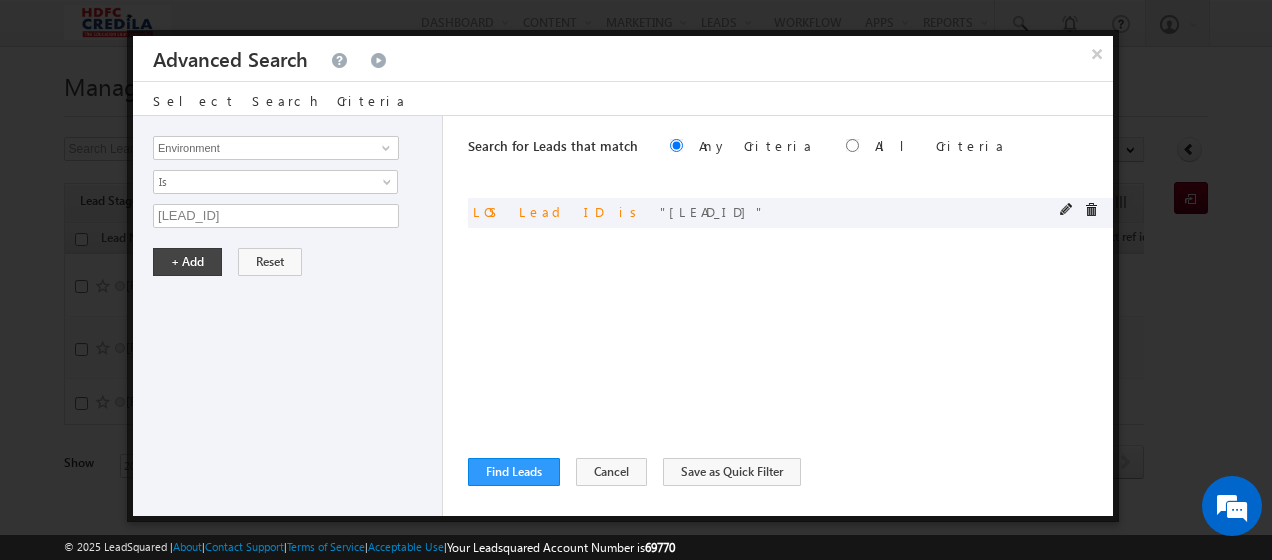 drag, startPoint x: 540, startPoint y: 221, endPoint x: 472, endPoint y: 208, distance: 69.2315 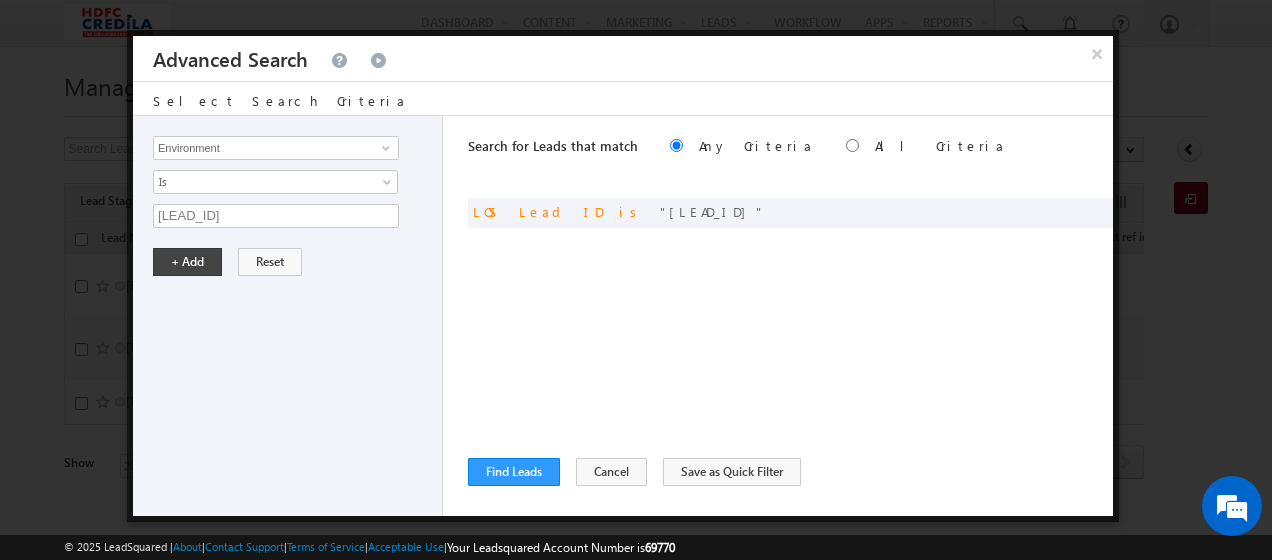 drag, startPoint x: 472, startPoint y: 208, endPoint x: 498, endPoint y: 235, distance: 37.48333 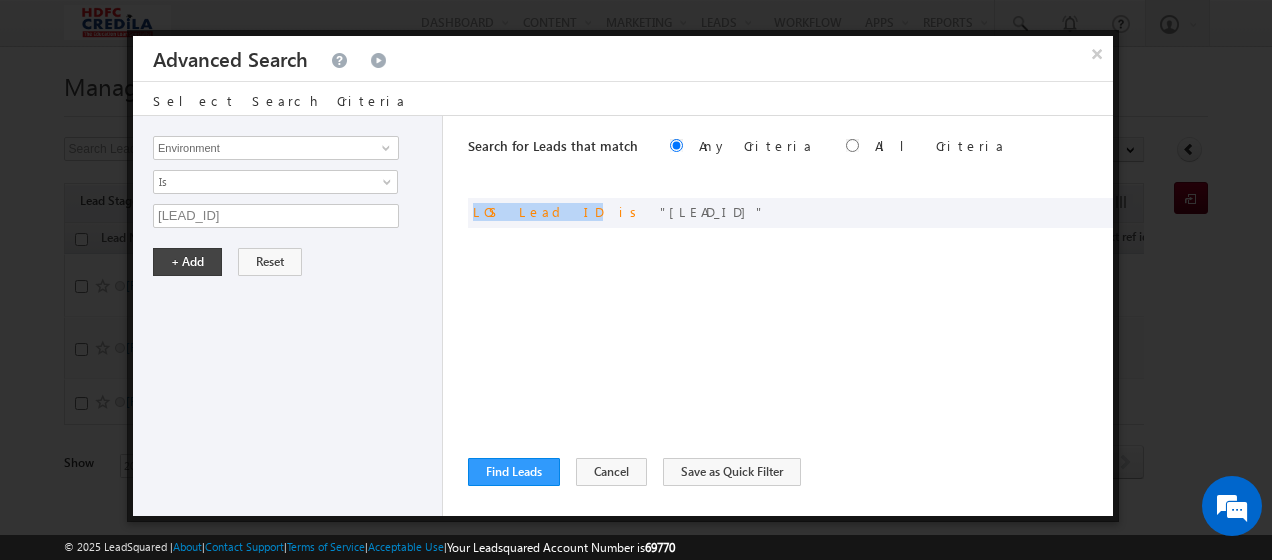 drag, startPoint x: 541, startPoint y: 210, endPoint x: 458, endPoint y: 210, distance: 83 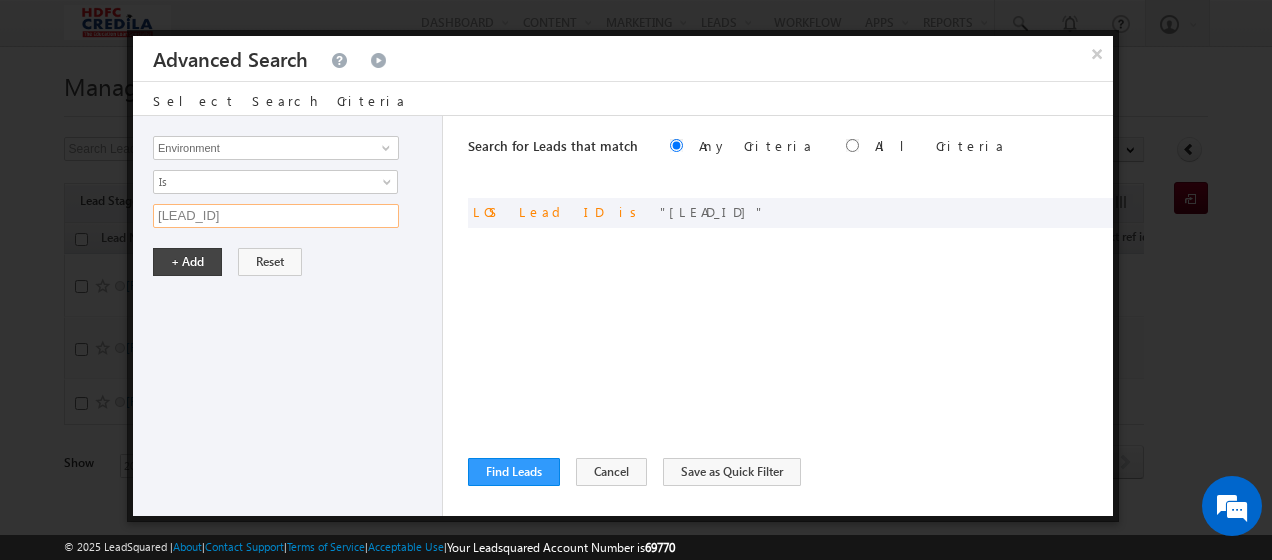 drag, startPoint x: 458, startPoint y: 210, endPoint x: 281, endPoint y: 208, distance: 177.01129 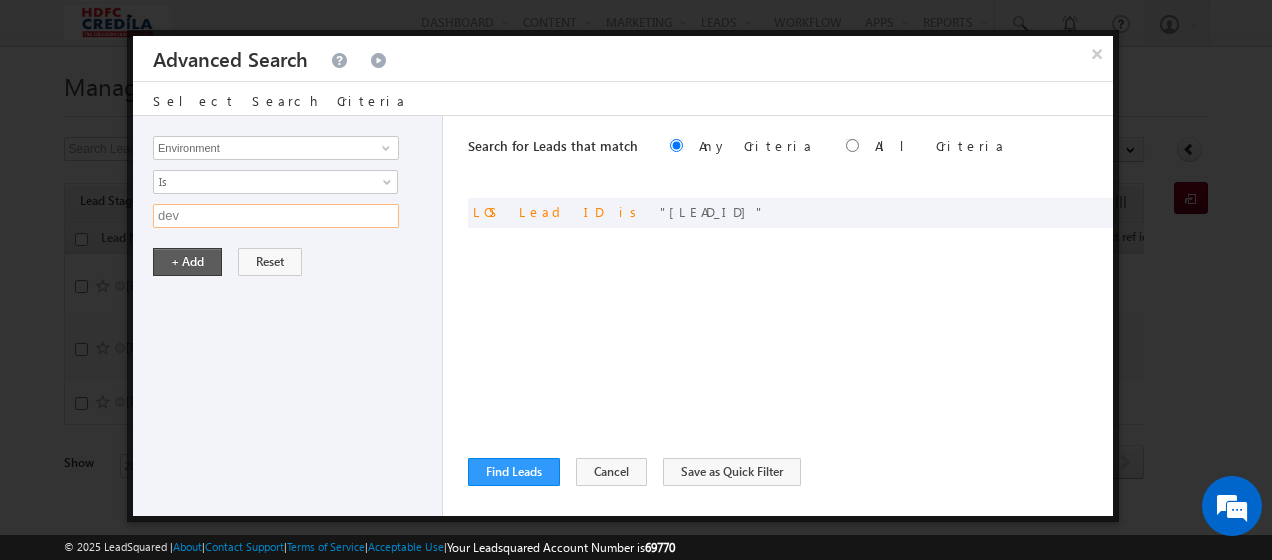 type on "dev" 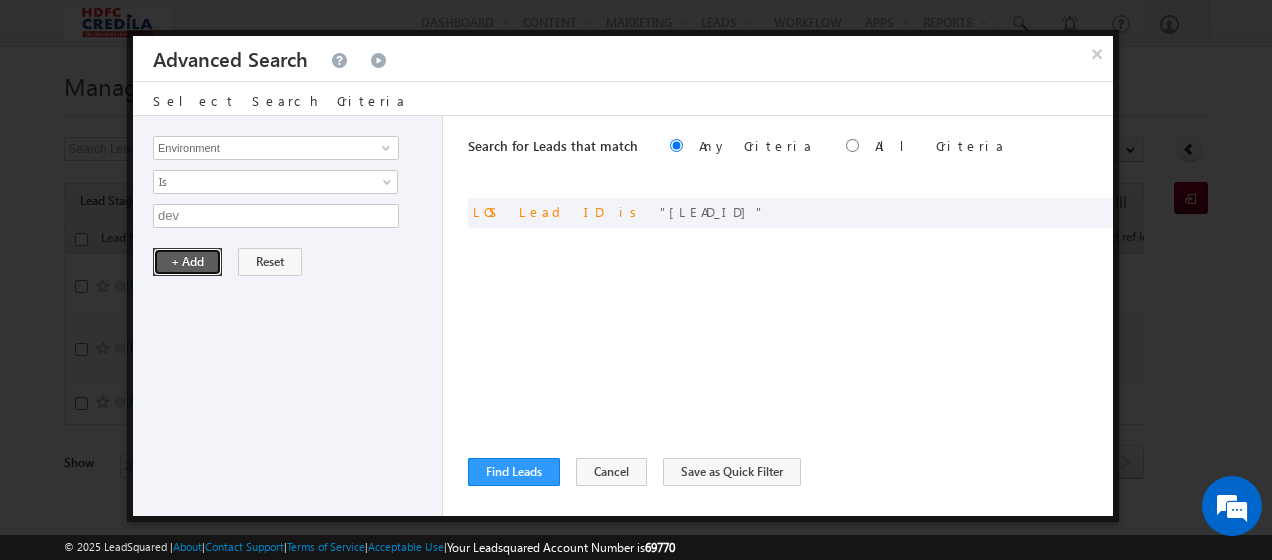 click on "+ Add" at bounding box center [187, 262] 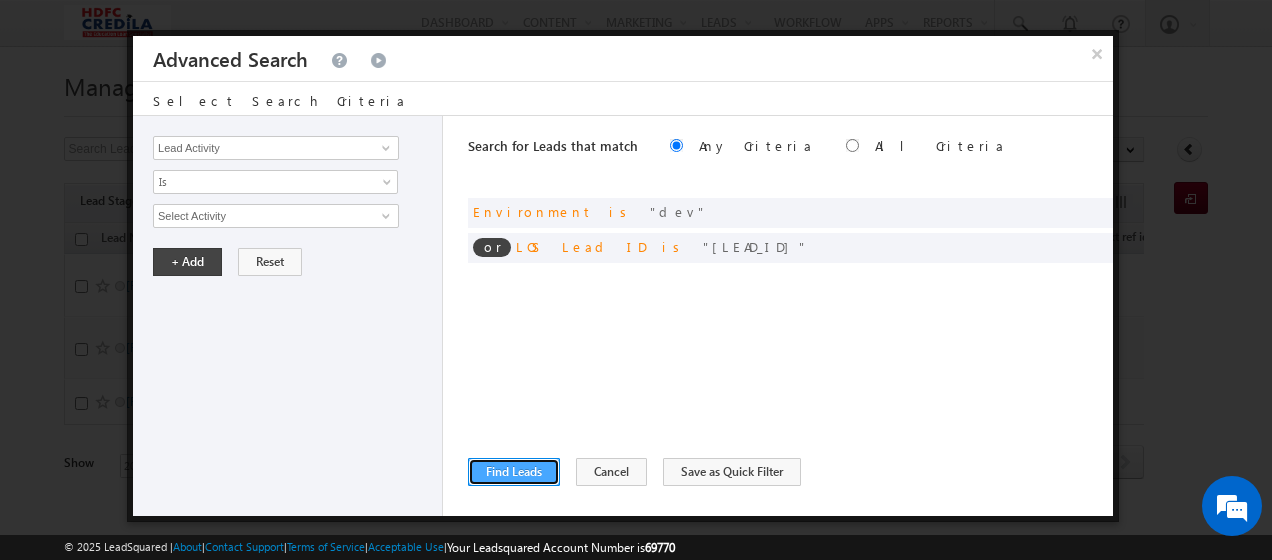 click on "Find Leads" at bounding box center [514, 472] 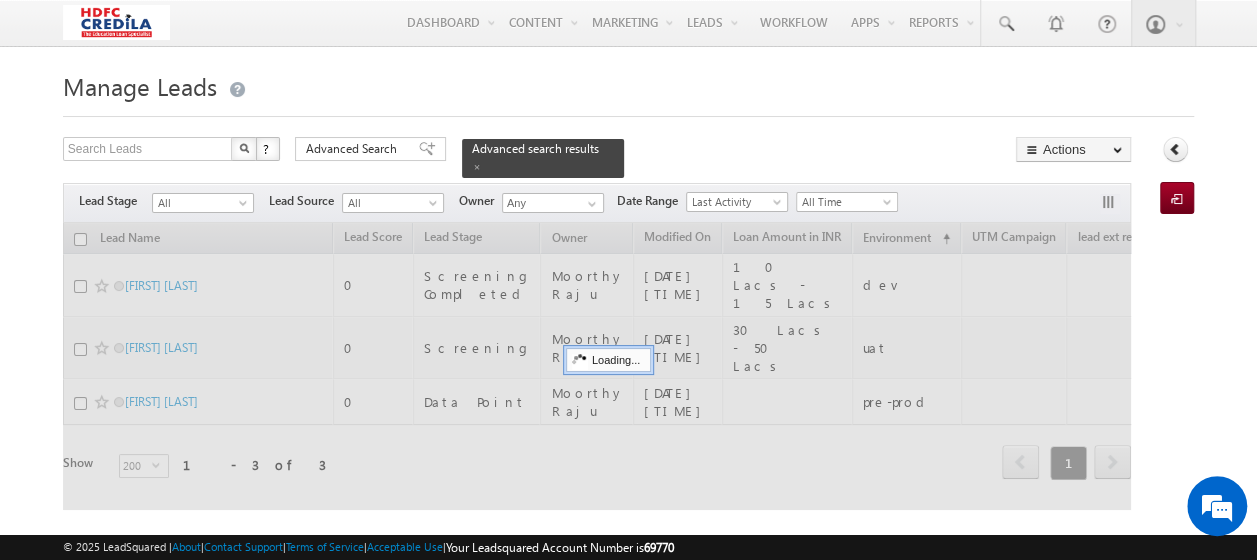 drag, startPoint x: 372, startPoint y: 158, endPoint x: 594, endPoint y: 154, distance: 222.03603 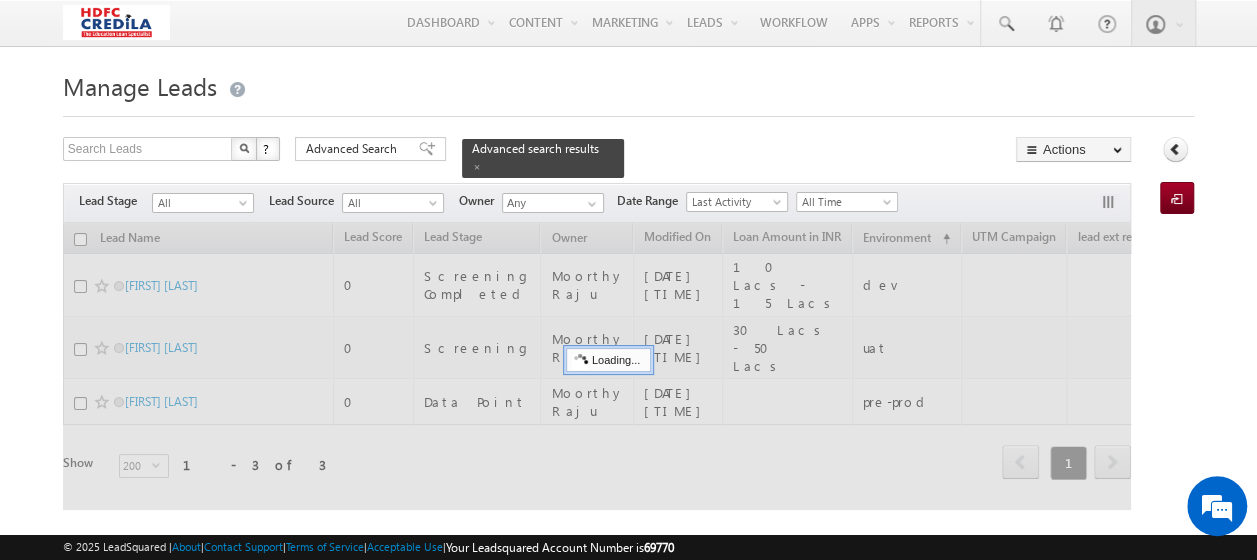 click on "Advanced Search" at bounding box center (354, 149) 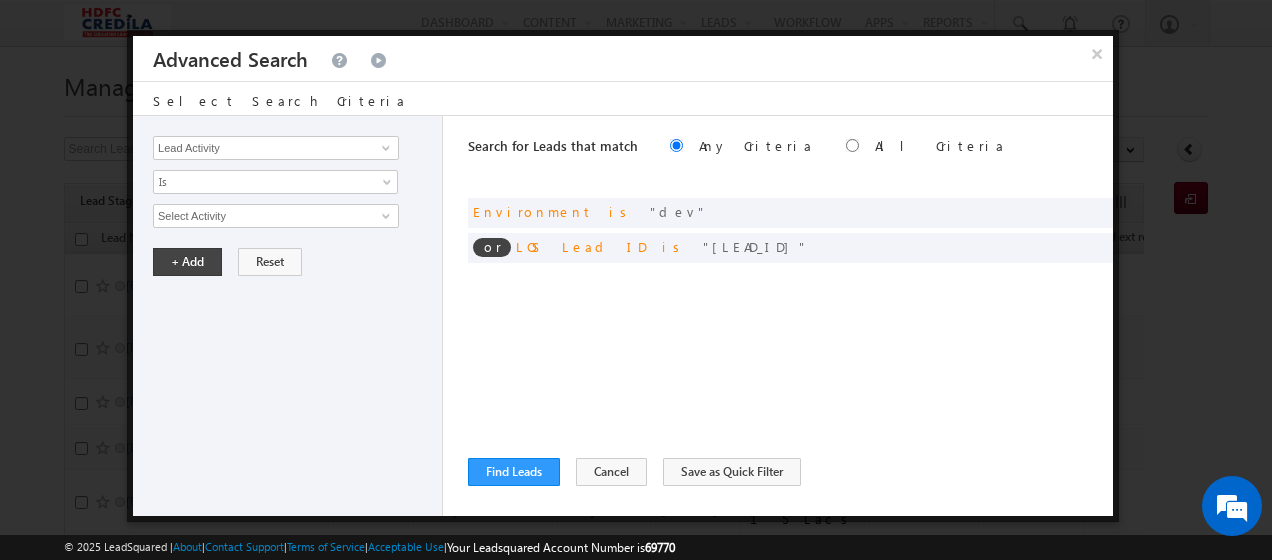 click on "All Criteria" at bounding box center (940, 145) 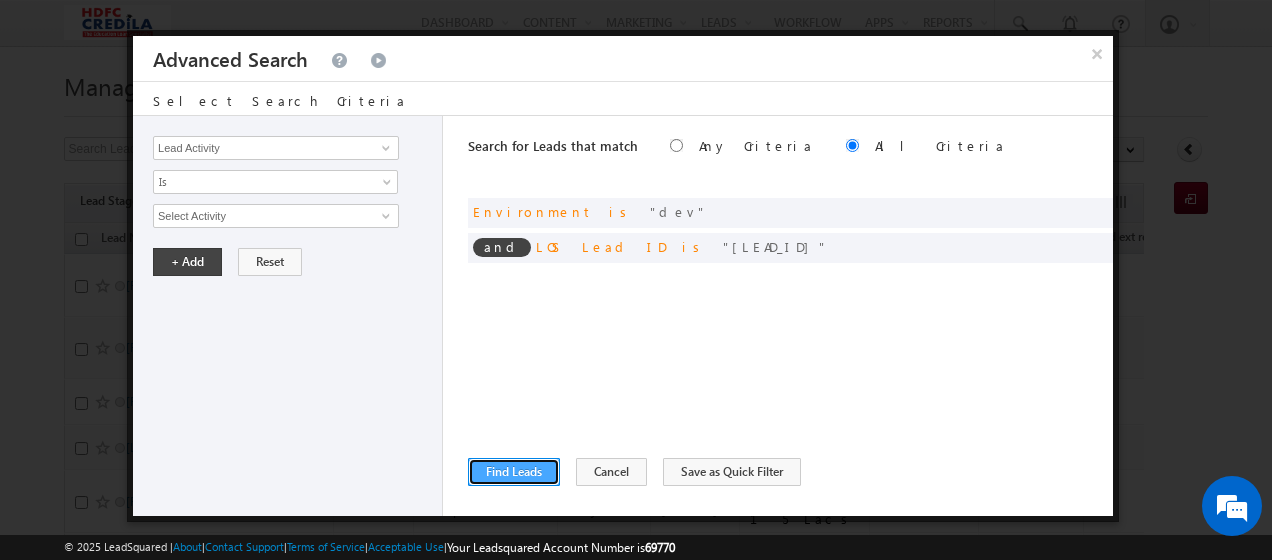 click on "Find Leads" at bounding box center [514, 472] 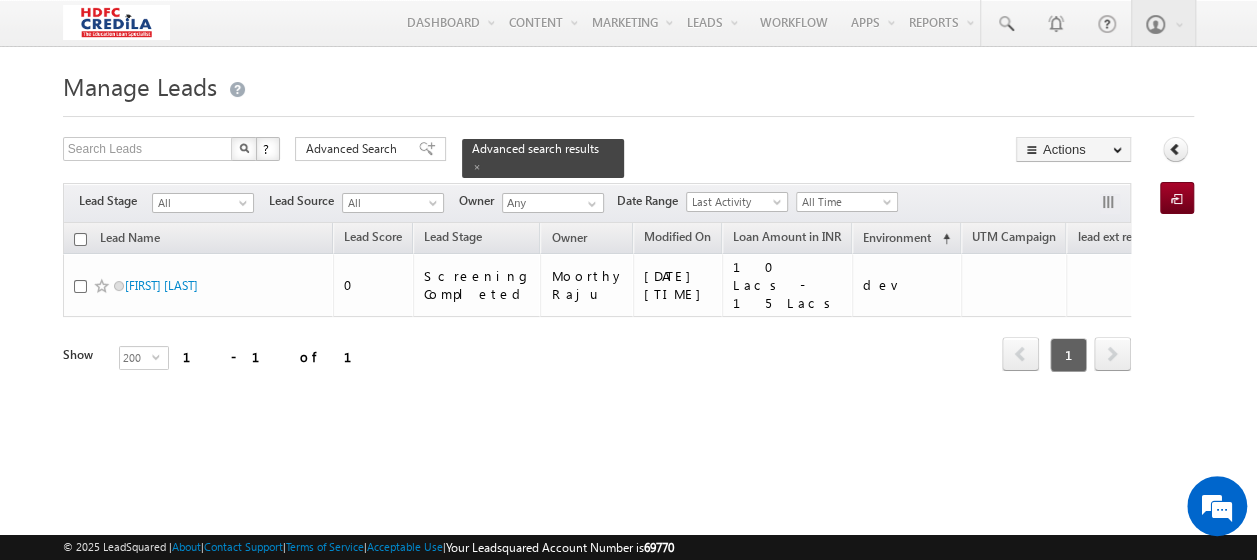 scroll, scrollTop: 56, scrollLeft: 0, axis: vertical 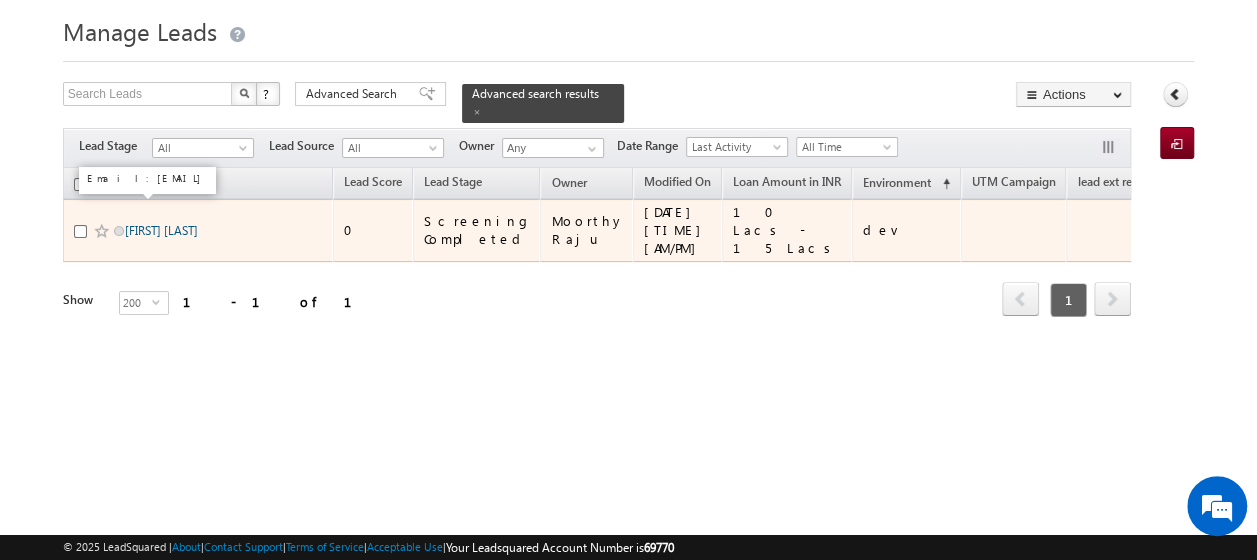 click on "[FIRST] [LAST]" at bounding box center (161, 230) 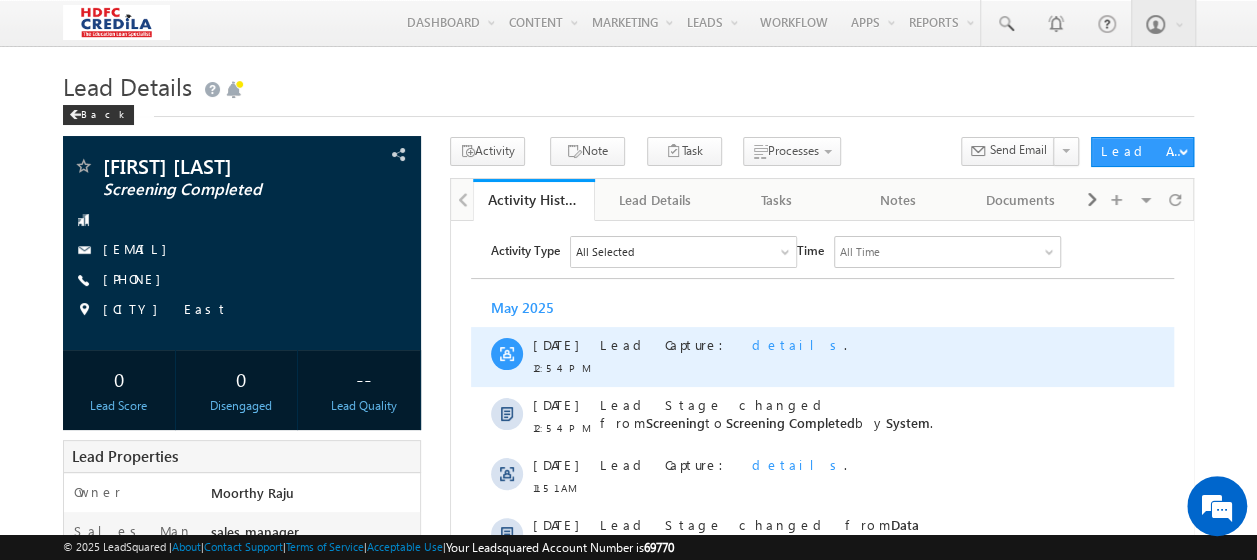 scroll, scrollTop: 0, scrollLeft: 0, axis: both 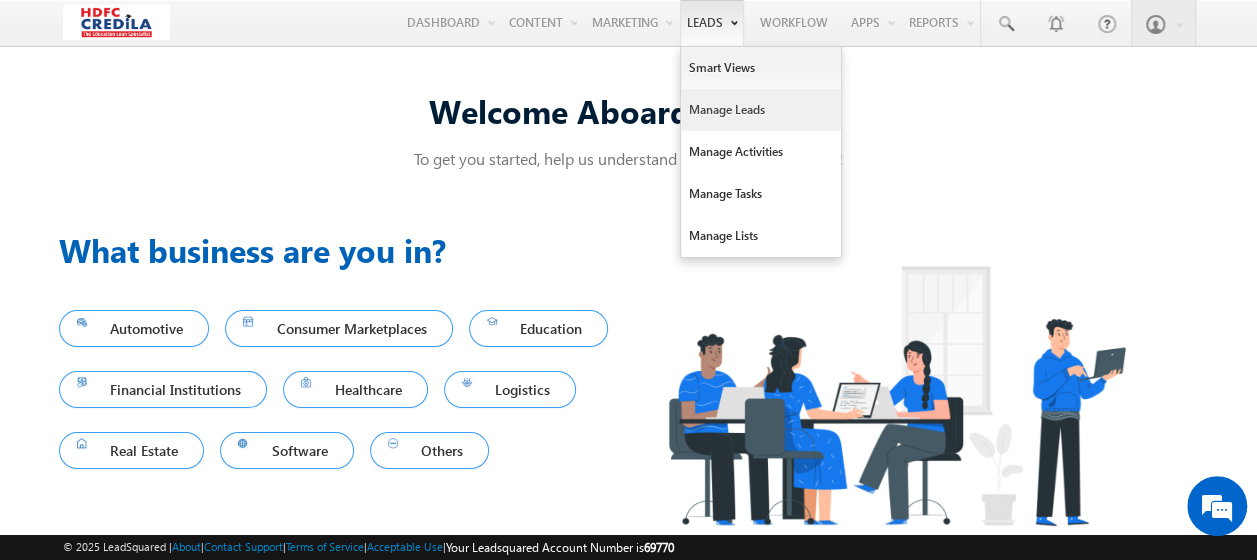 click on "Manage Leads" at bounding box center [761, 110] 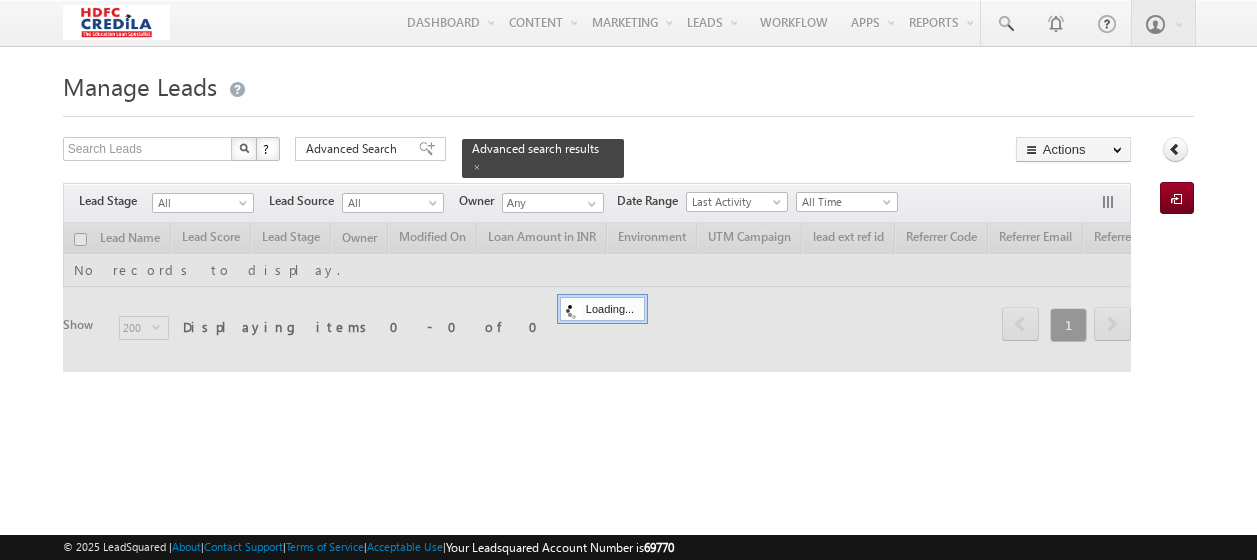 scroll, scrollTop: 0, scrollLeft: 0, axis: both 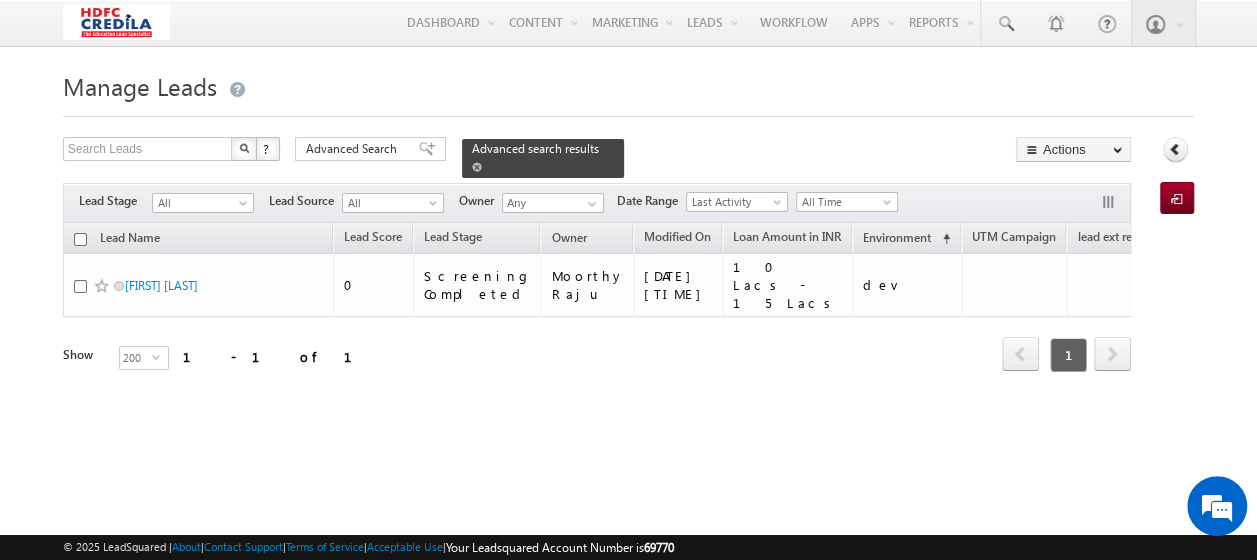 click on "Advanced search results" at bounding box center [535, 148] 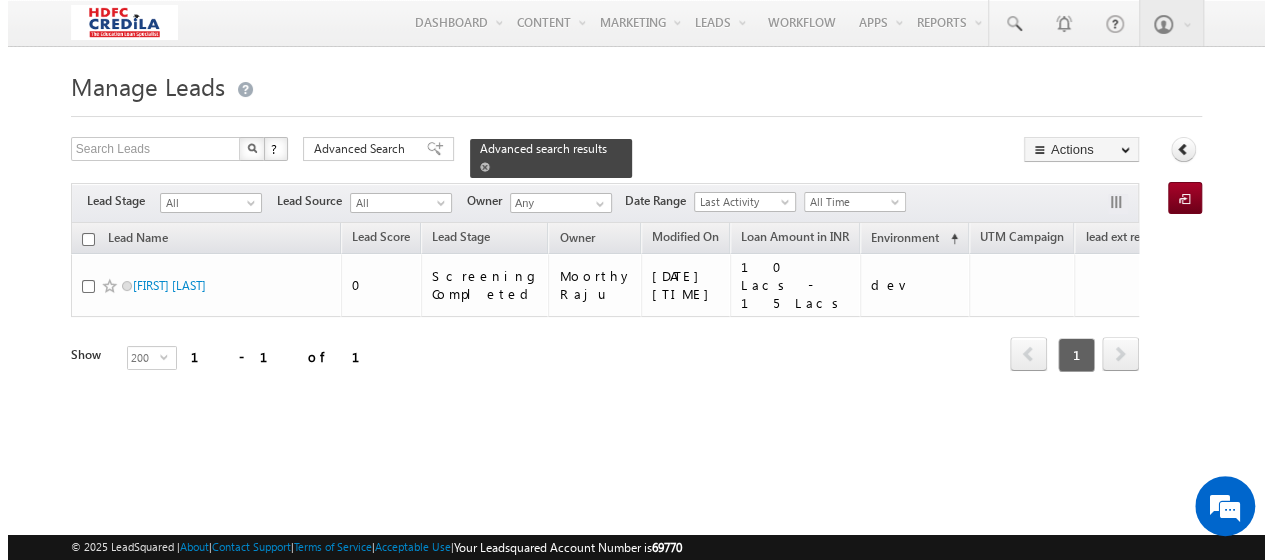 scroll, scrollTop: 0, scrollLeft: 0, axis: both 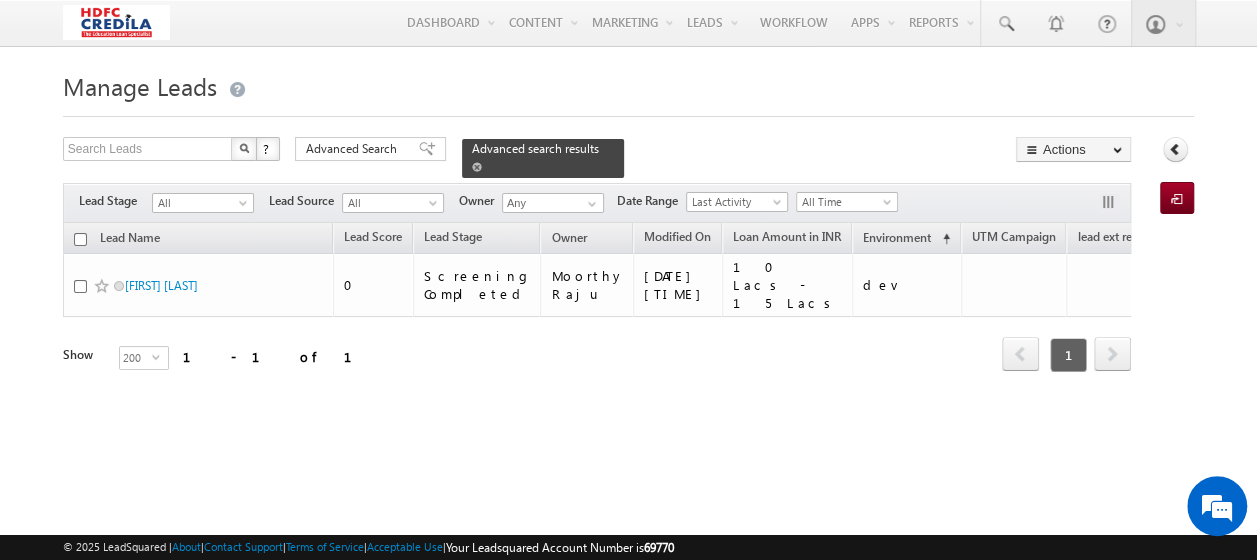 click at bounding box center [477, 166] 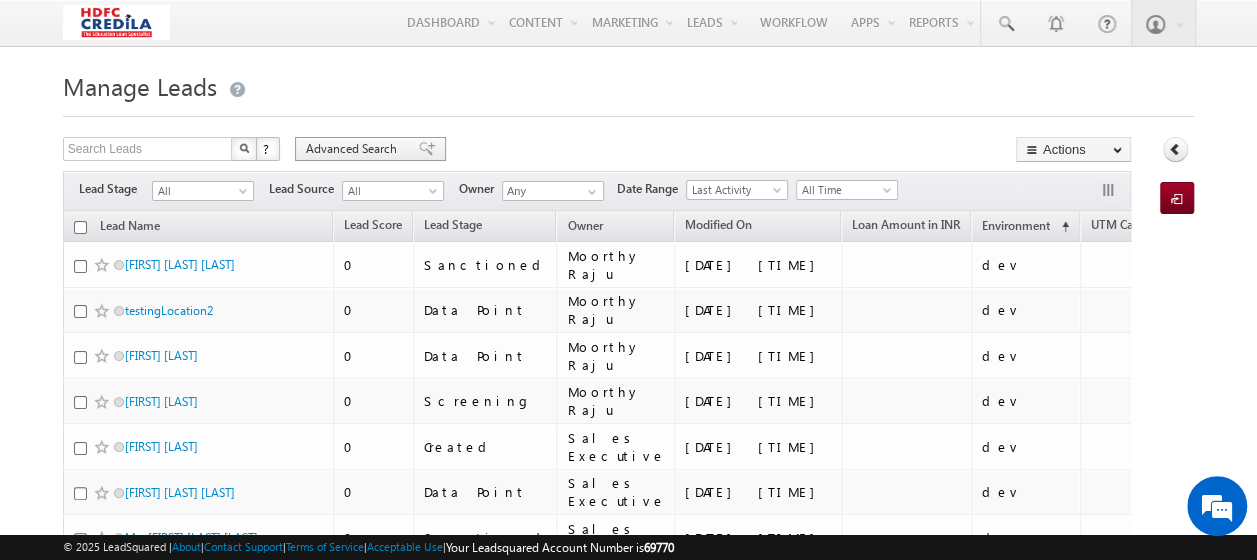 click on "Advanced Search" at bounding box center [354, 149] 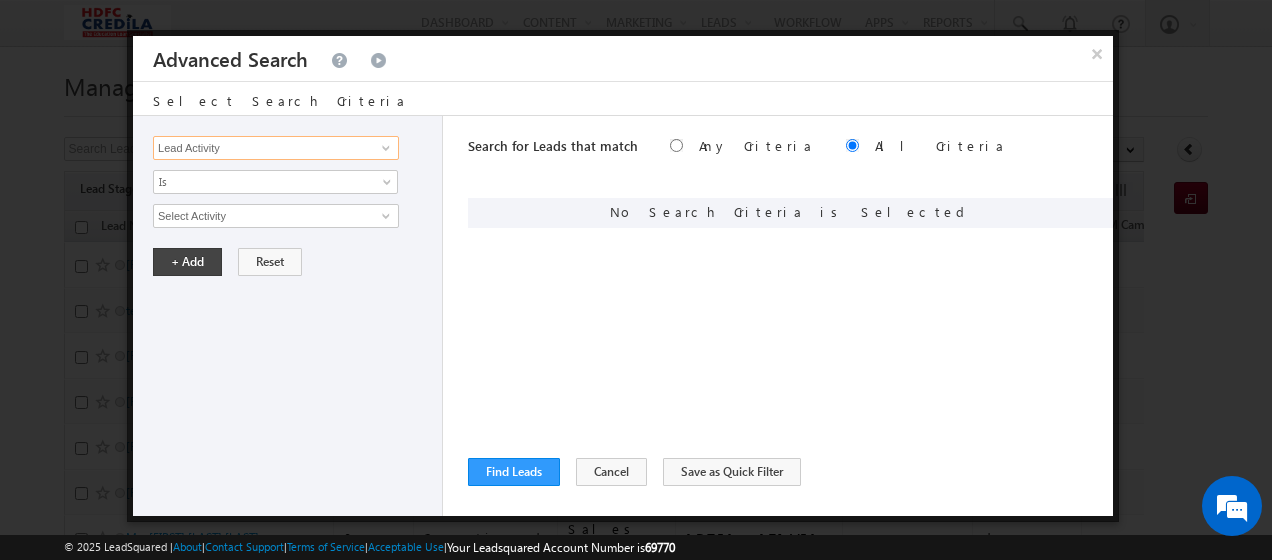 click on "Lead Activity" at bounding box center [276, 148] 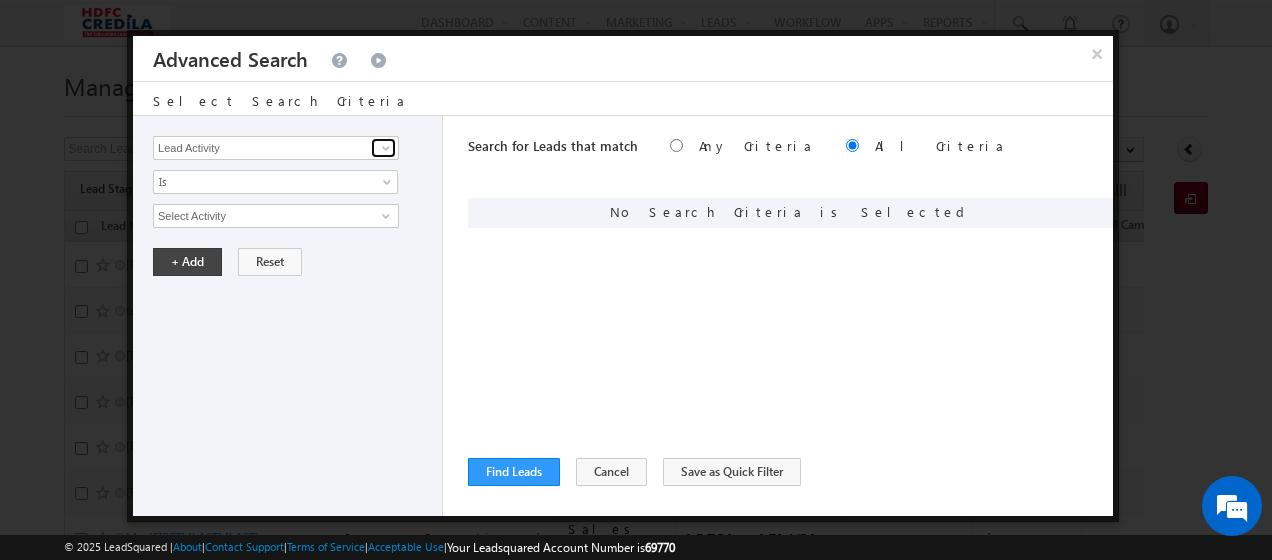 click at bounding box center (386, 148) 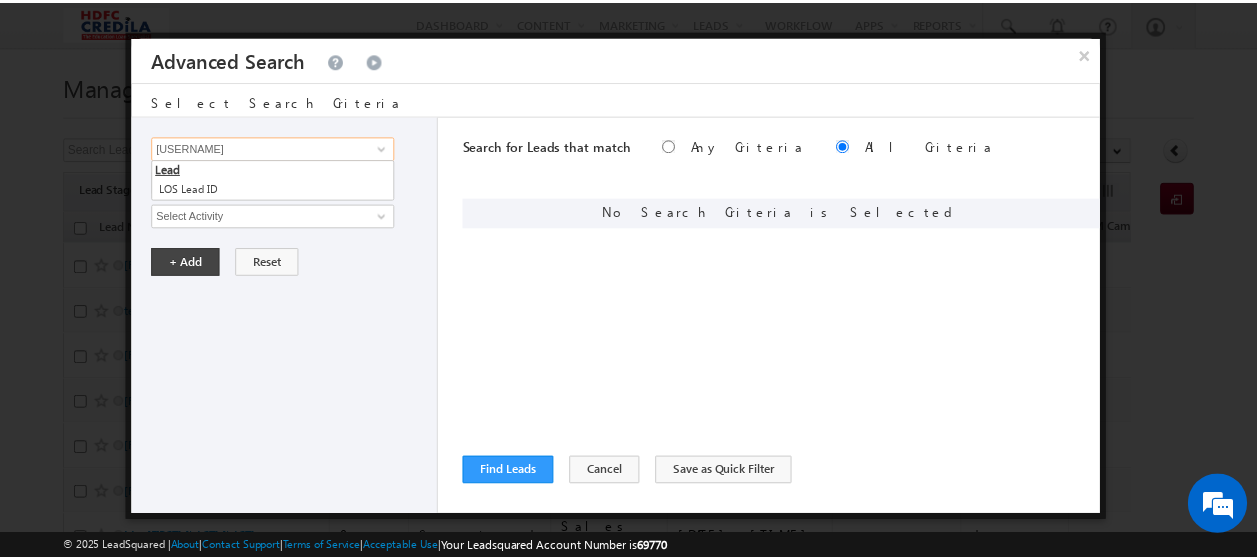 scroll, scrollTop: 0, scrollLeft: 0, axis: both 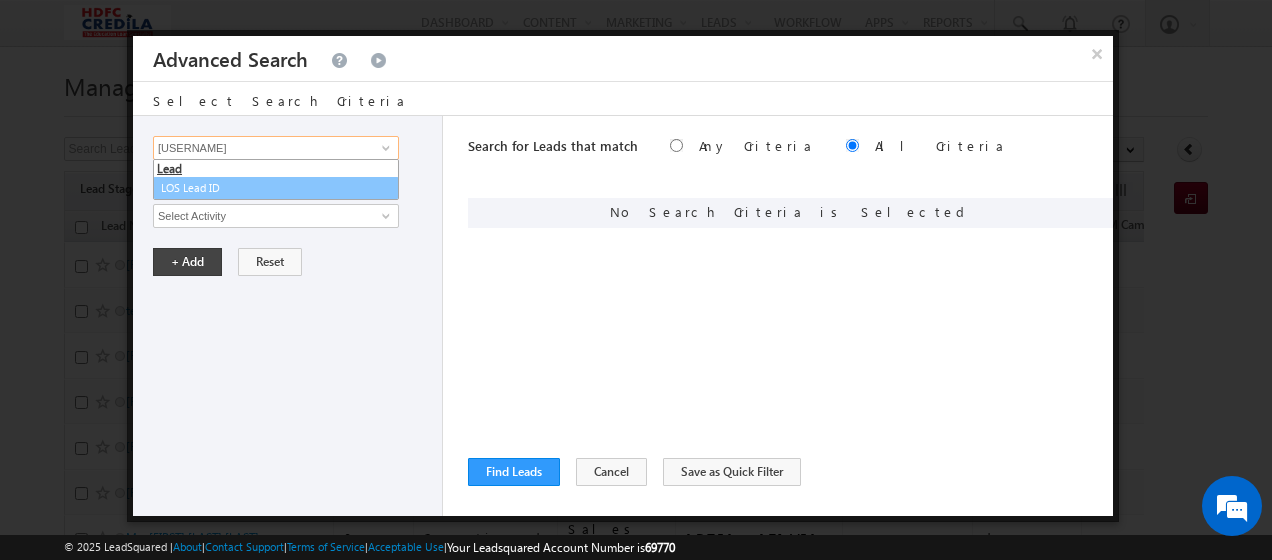 click on "LOS Lead ID" at bounding box center [276, 188] 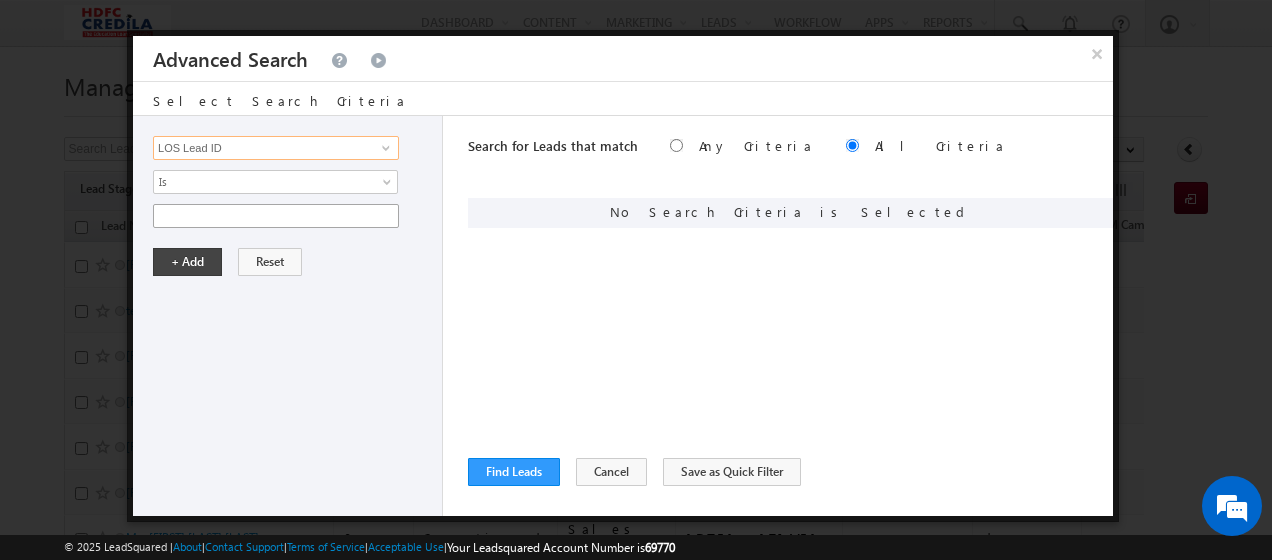 type on "LOS Lead ID" 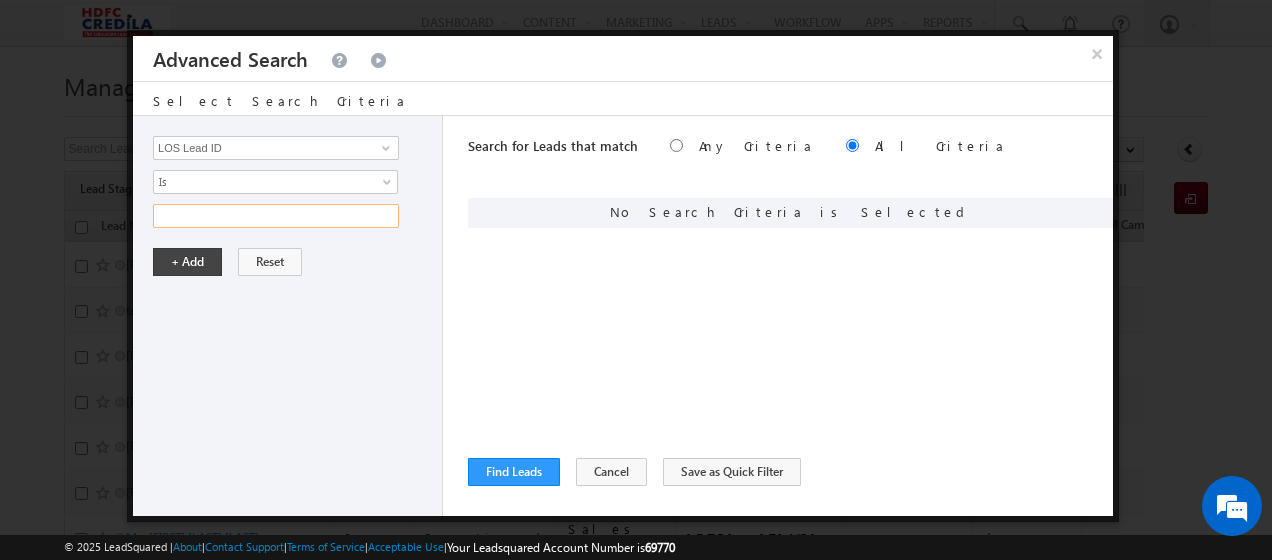 click at bounding box center [276, 216] 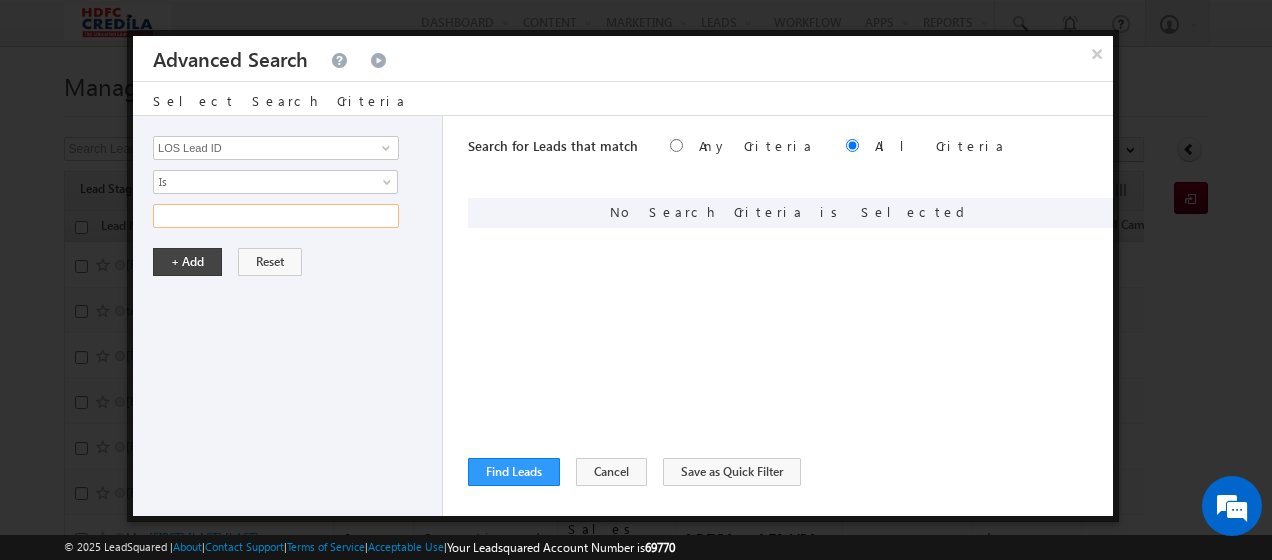paste on "[NUMBER]" 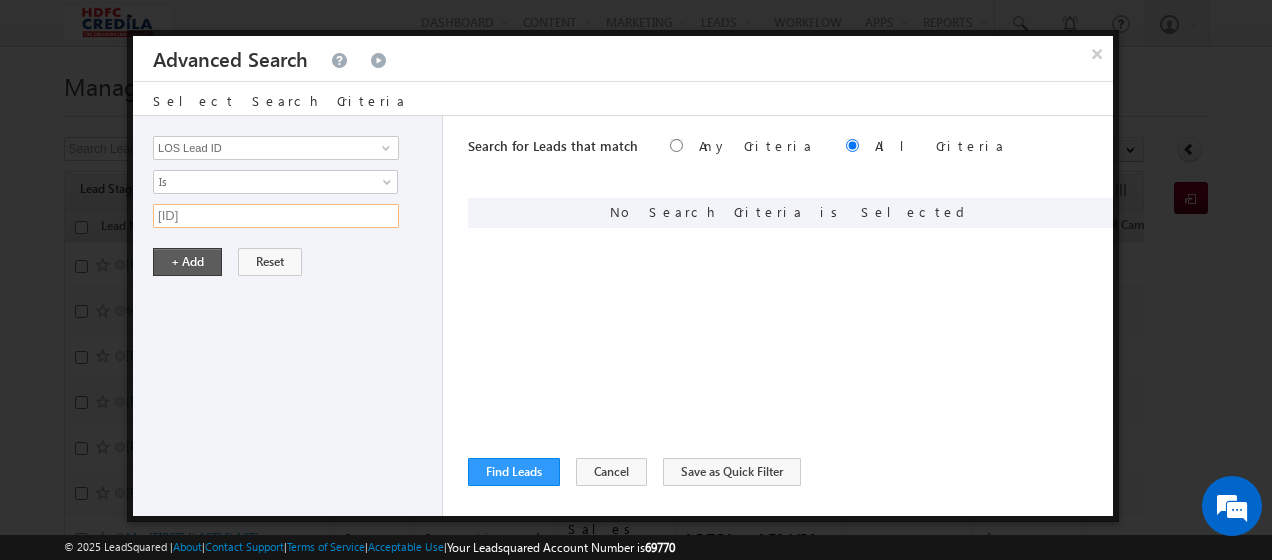 type on "[NUMBER]" 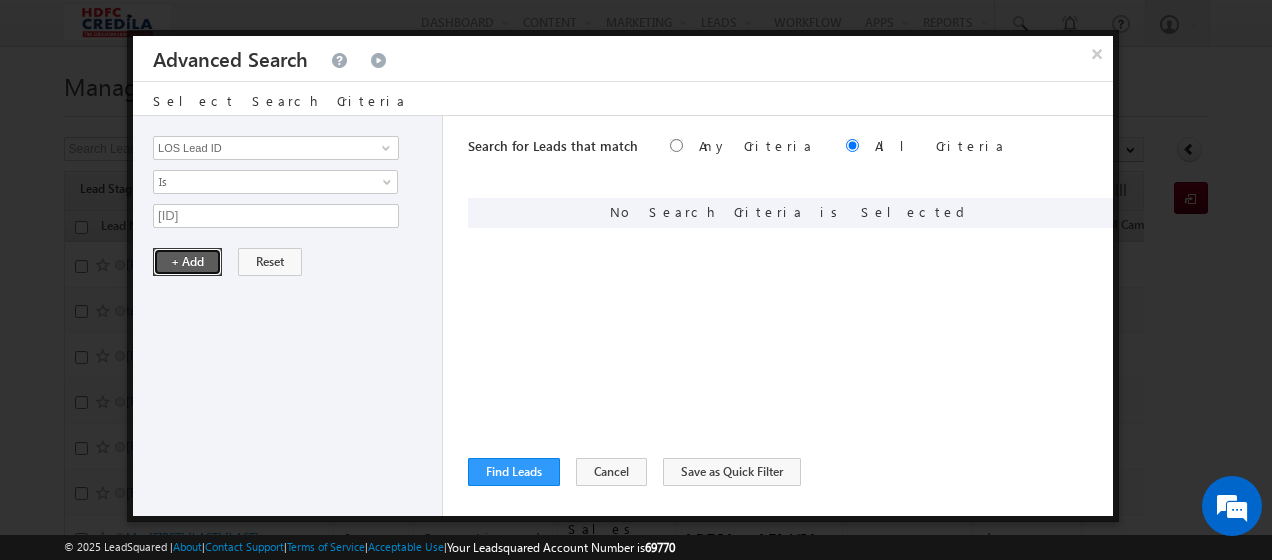 click on "+ Add" at bounding box center [187, 262] 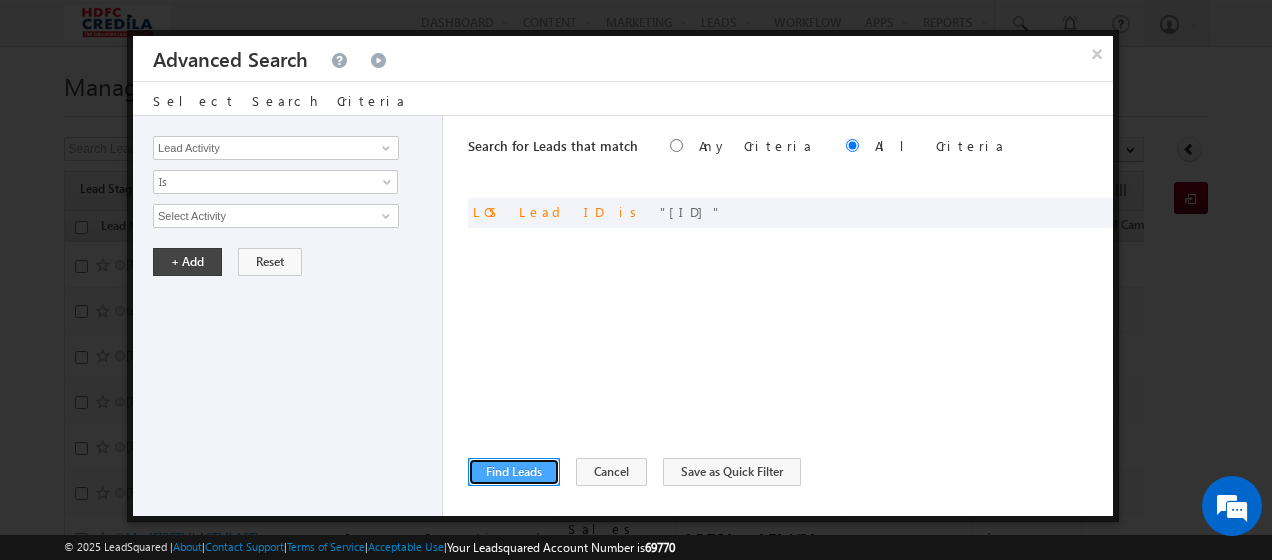 click on "Find Leads" at bounding box center [514, 472] 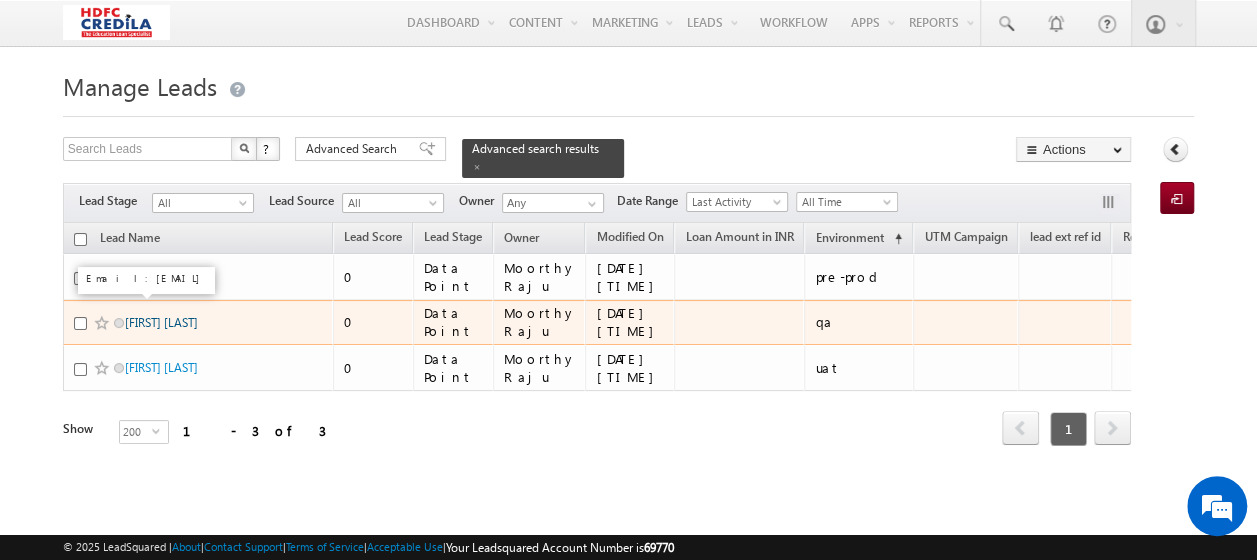 click on "[FIRST] [LAST]" at bounding box center (161, 322) 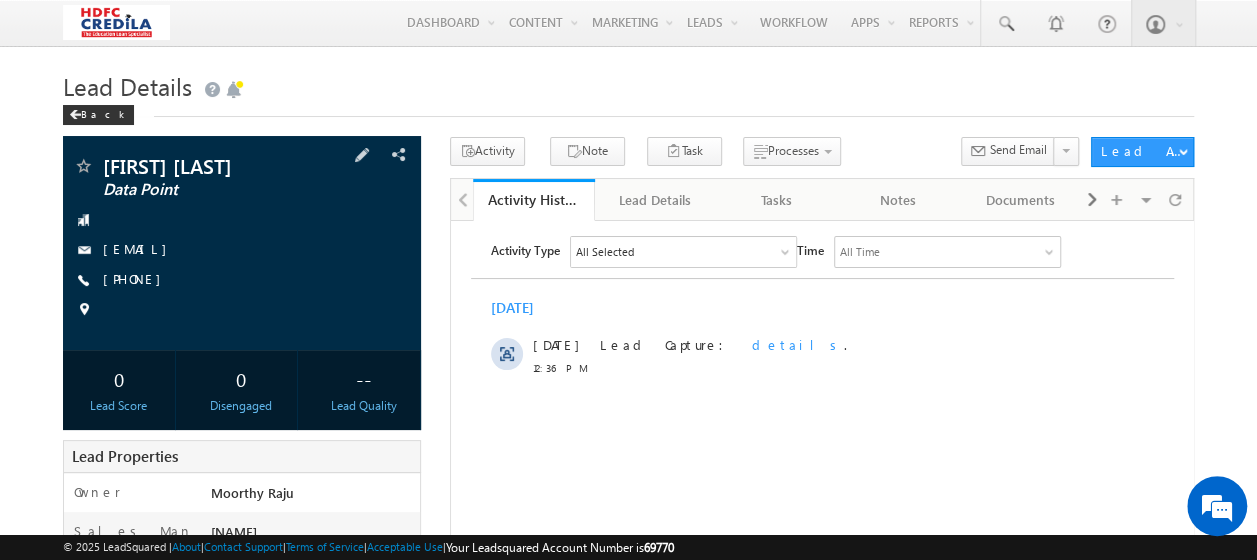 scroll, scrollTop: 0, scrollLeft: 0, axis: both 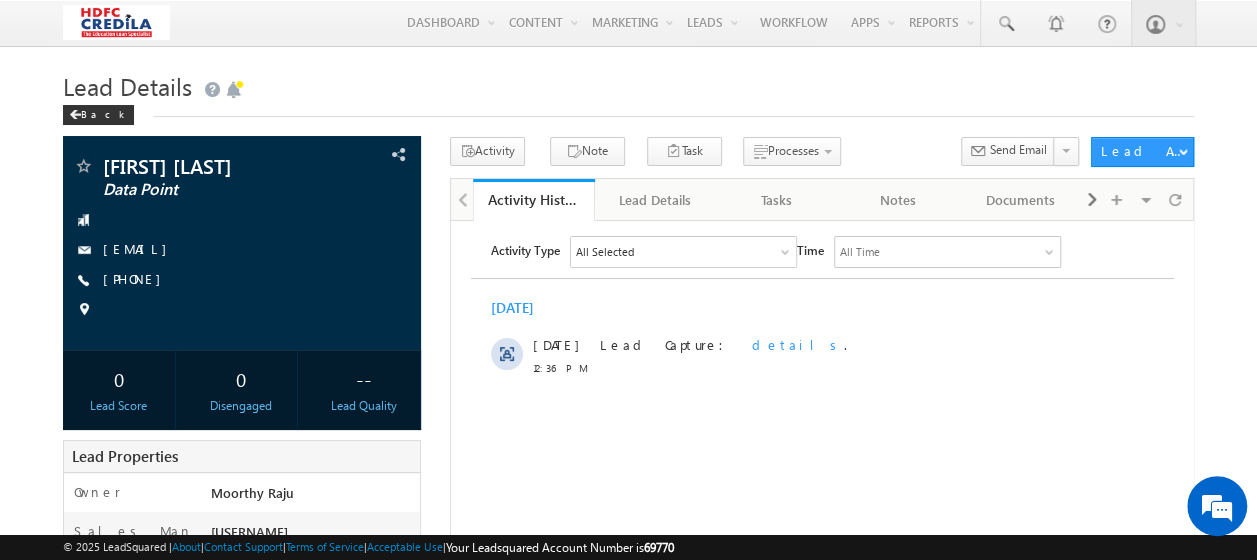 click on "Menu
[FIRST] [LAST]
[EMAIL]" at bounding box center [628, 546] 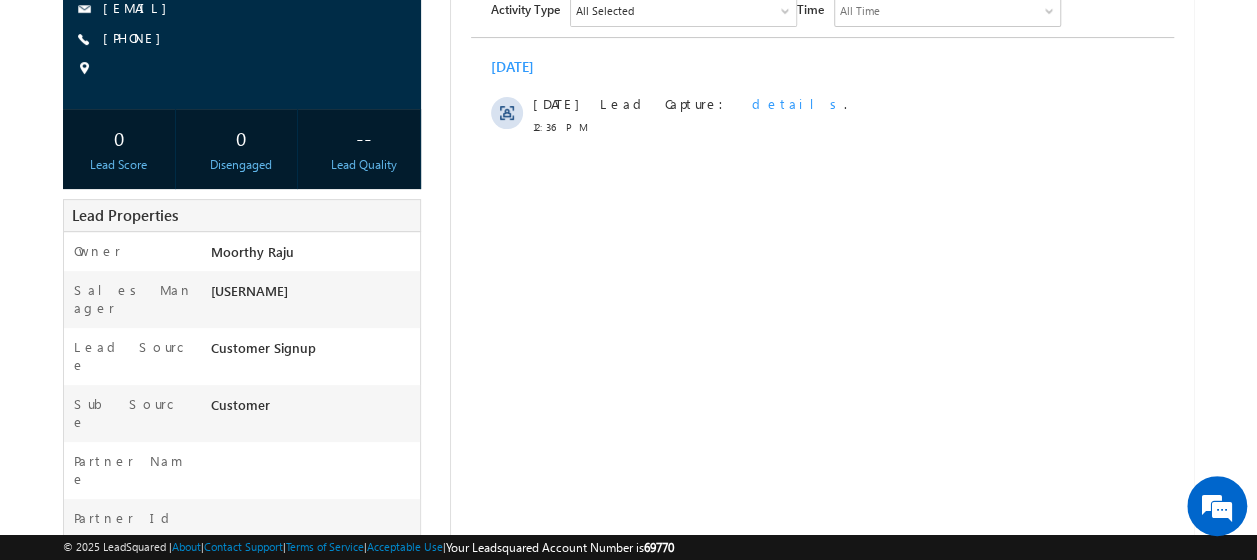 scroll, scrollTop: 0, scrollLeft: 0, axis: both 